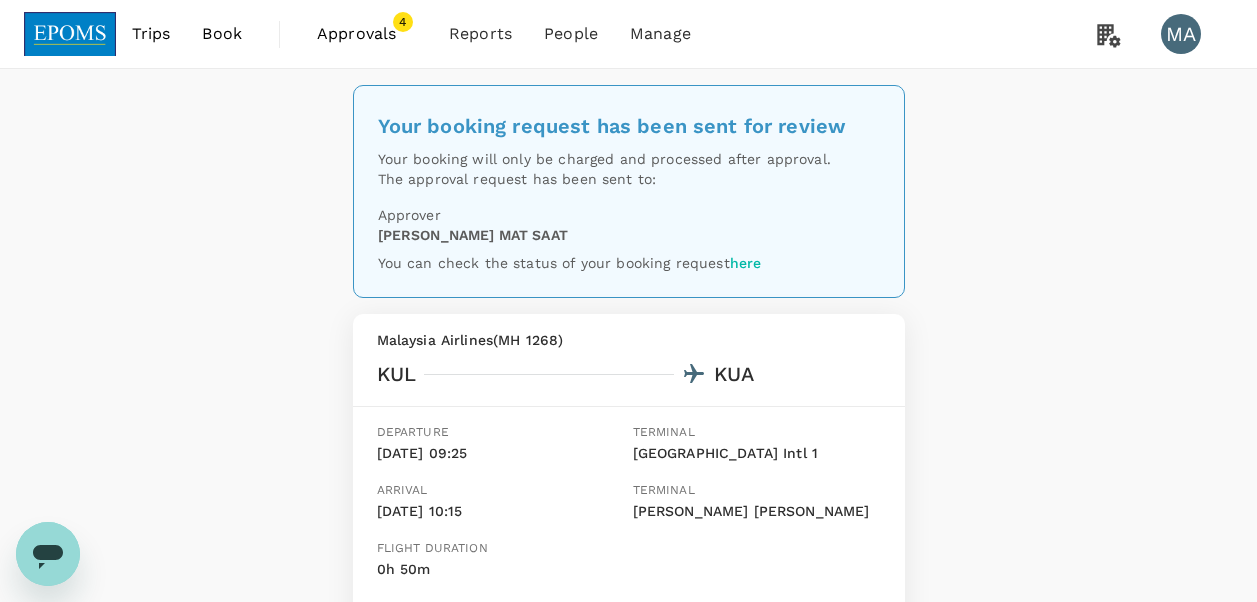 scroll, scrollTop: 0, scrollLeft: 0, axis: both 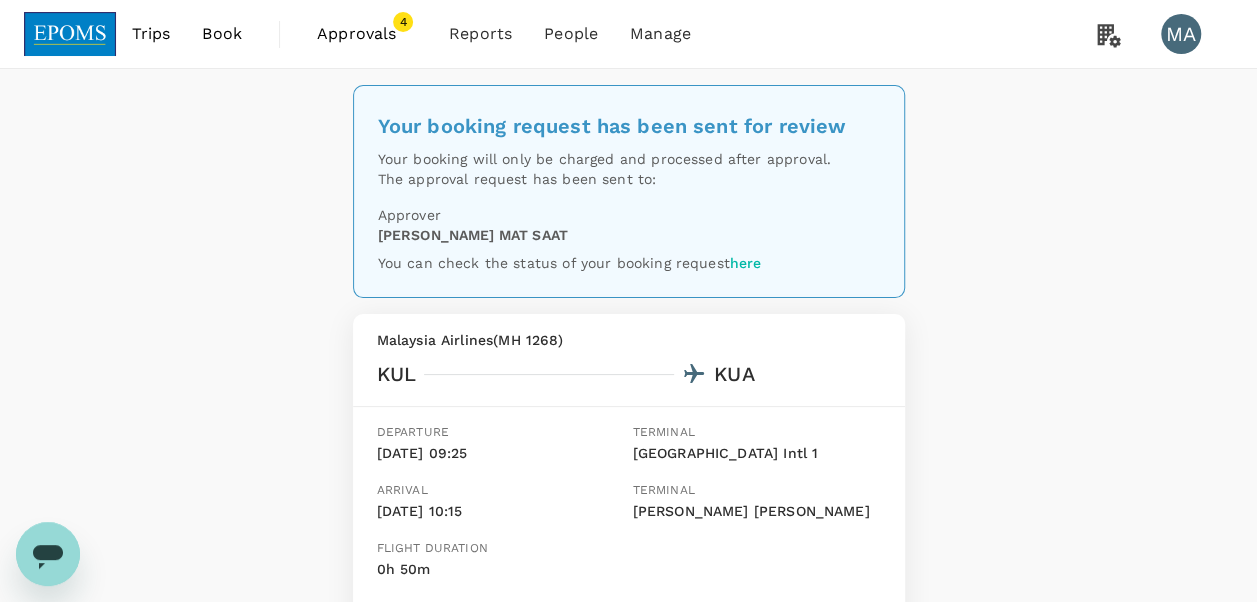 click on "Book" at bounding box center [222, 34] 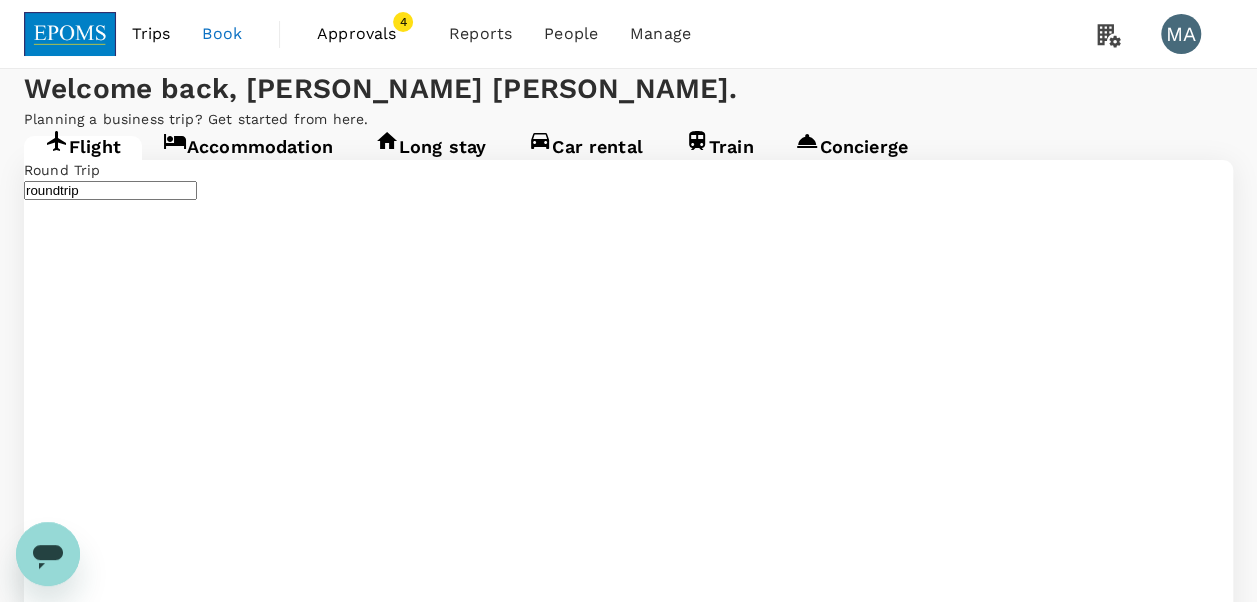 type 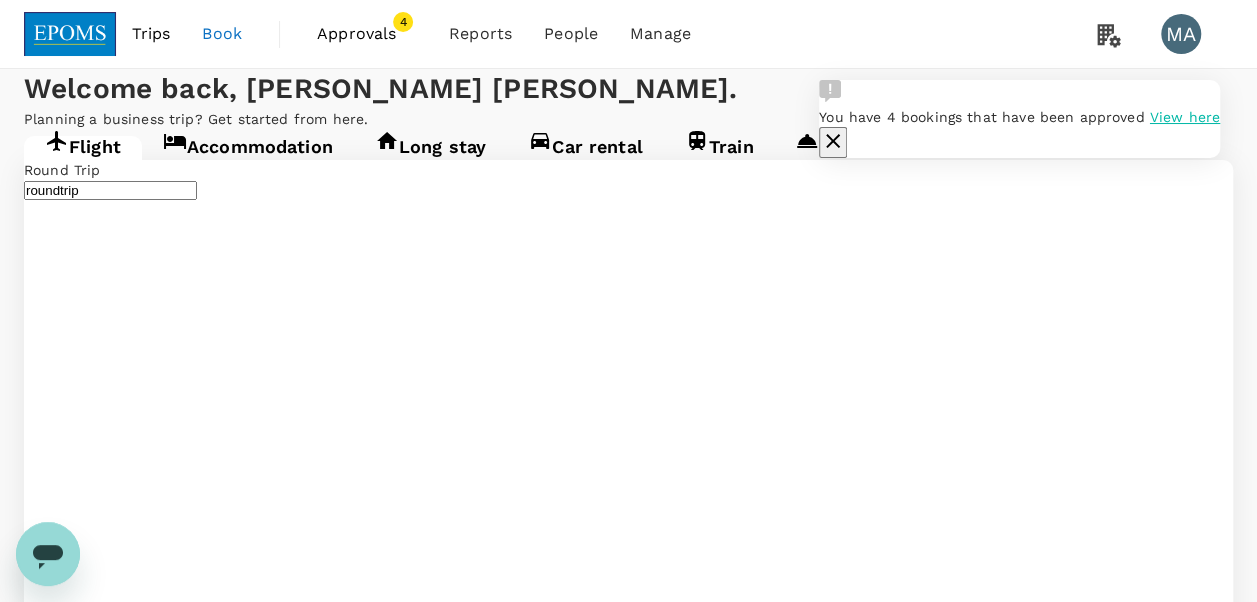 type 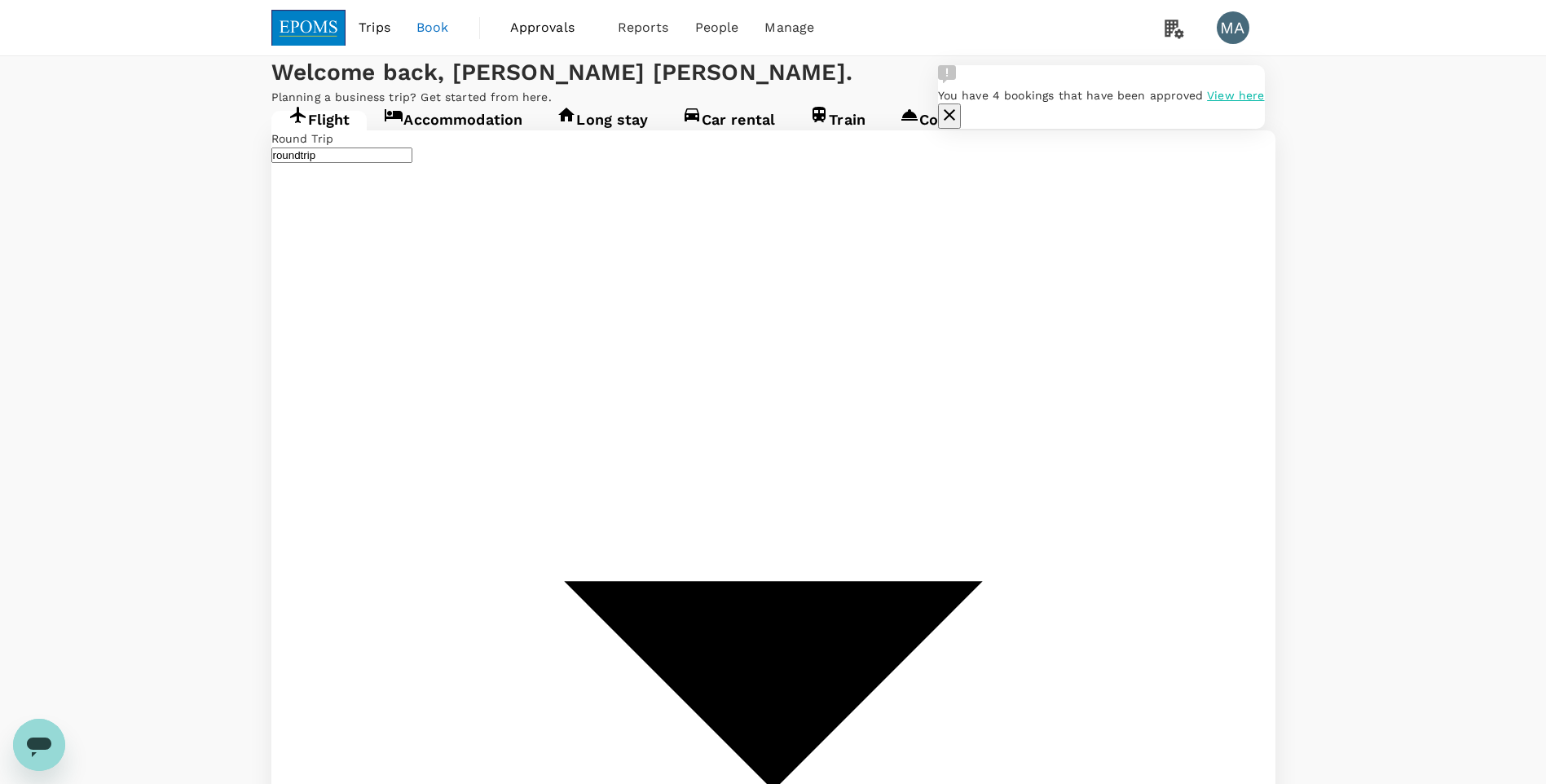 click 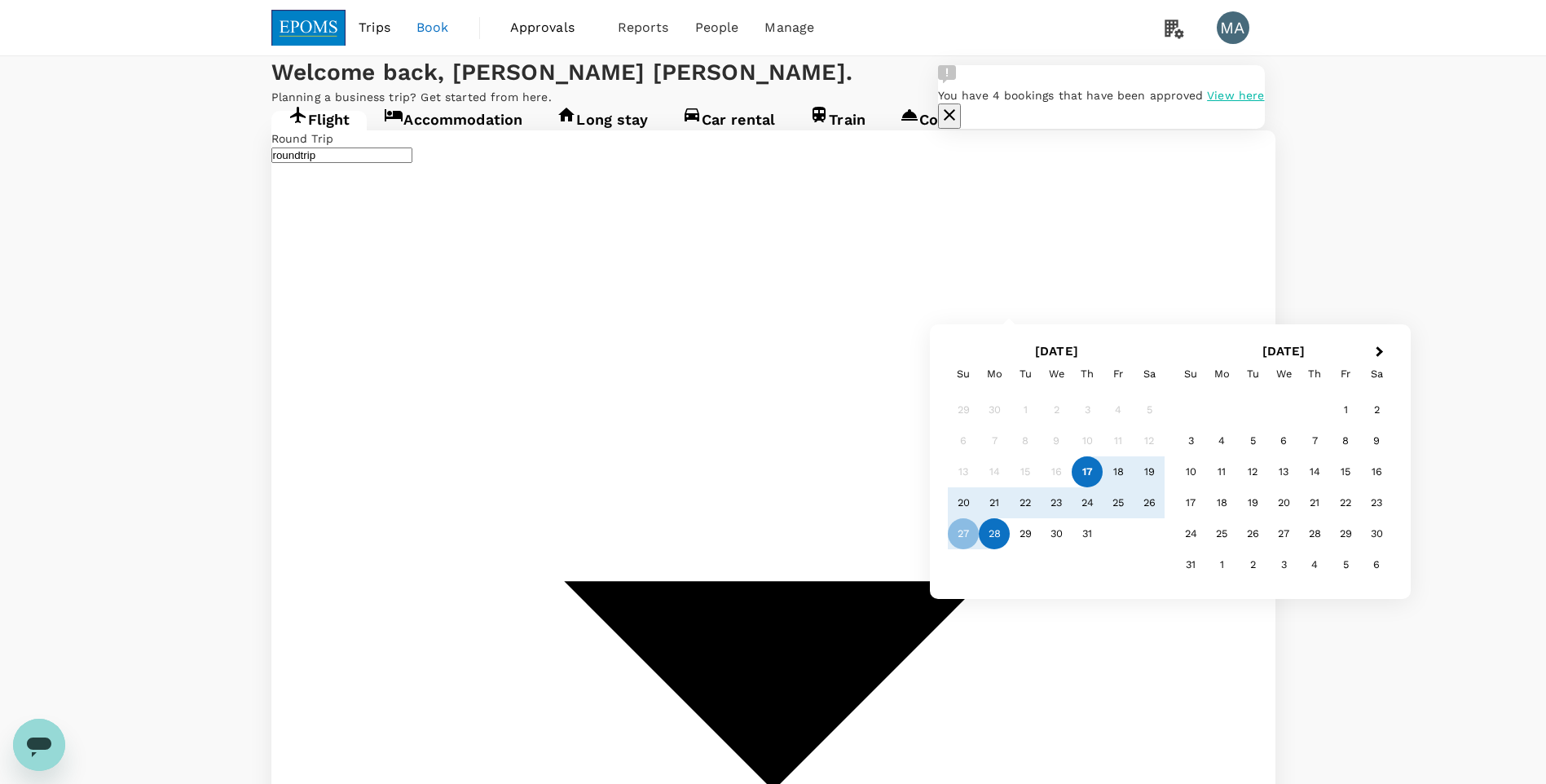 type on "[GEOGRAPHIC_DATA] (TGG)" 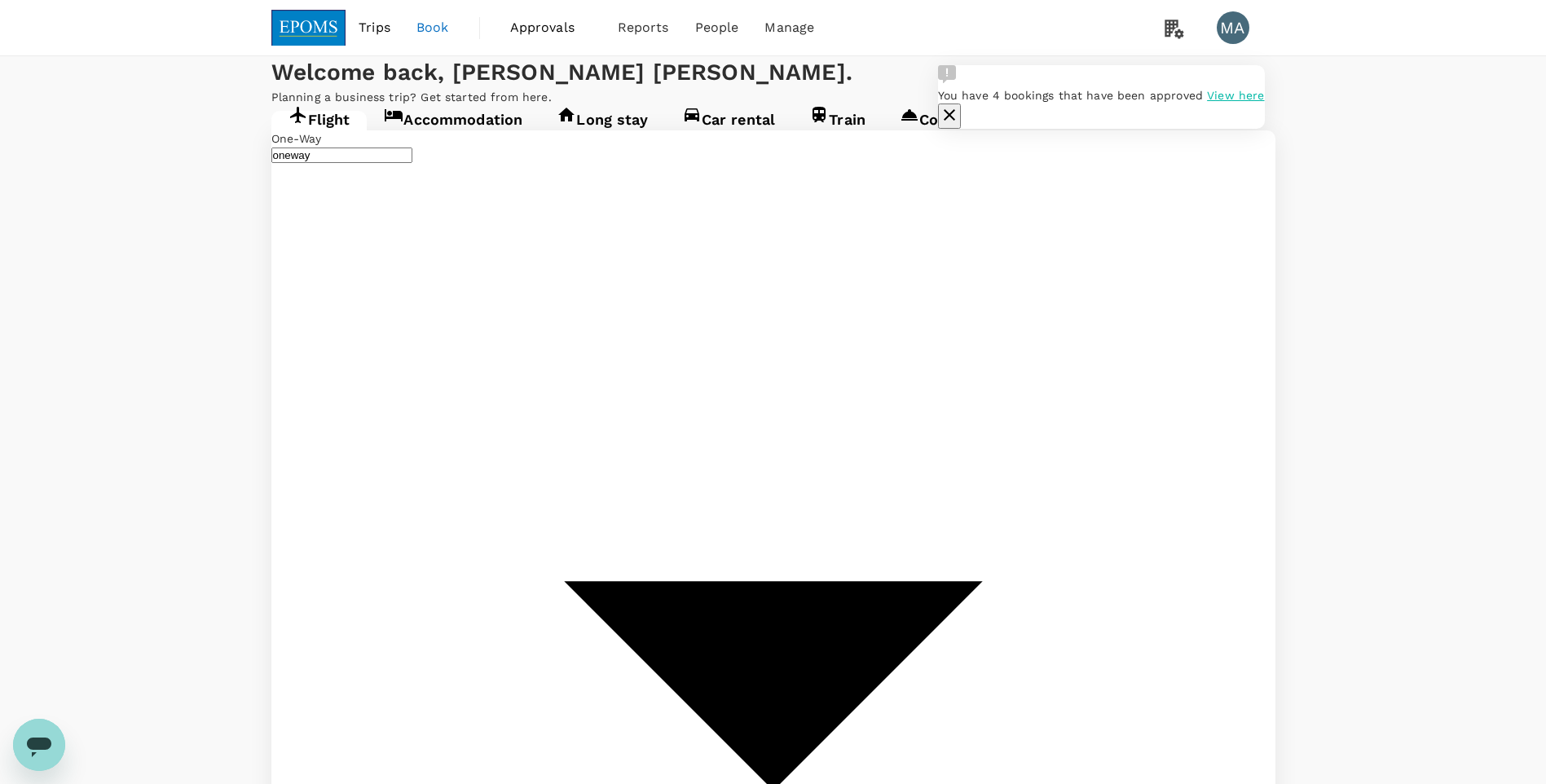 type on "oneway" 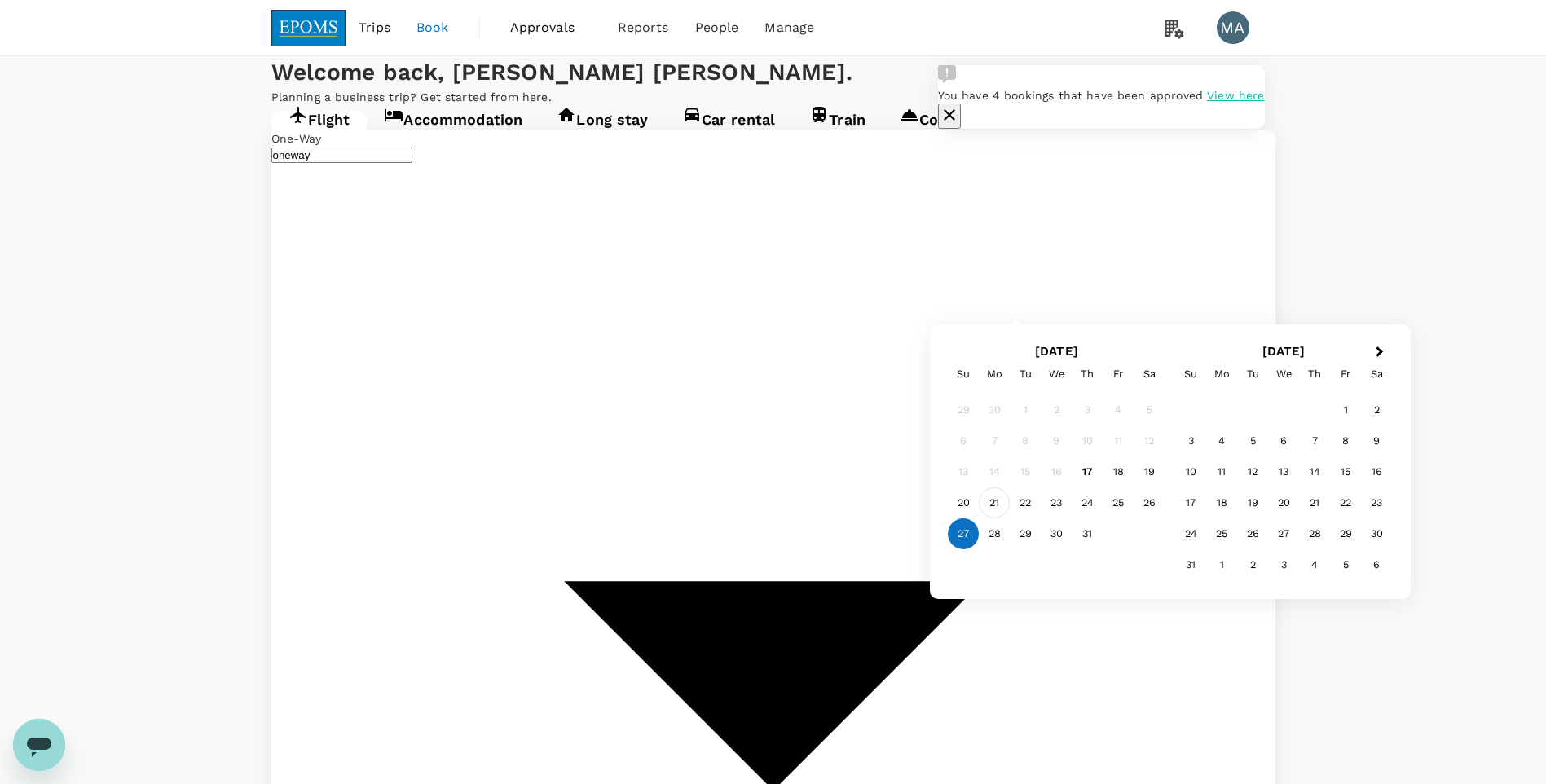 click on "21" at bounding box center (994, 503) 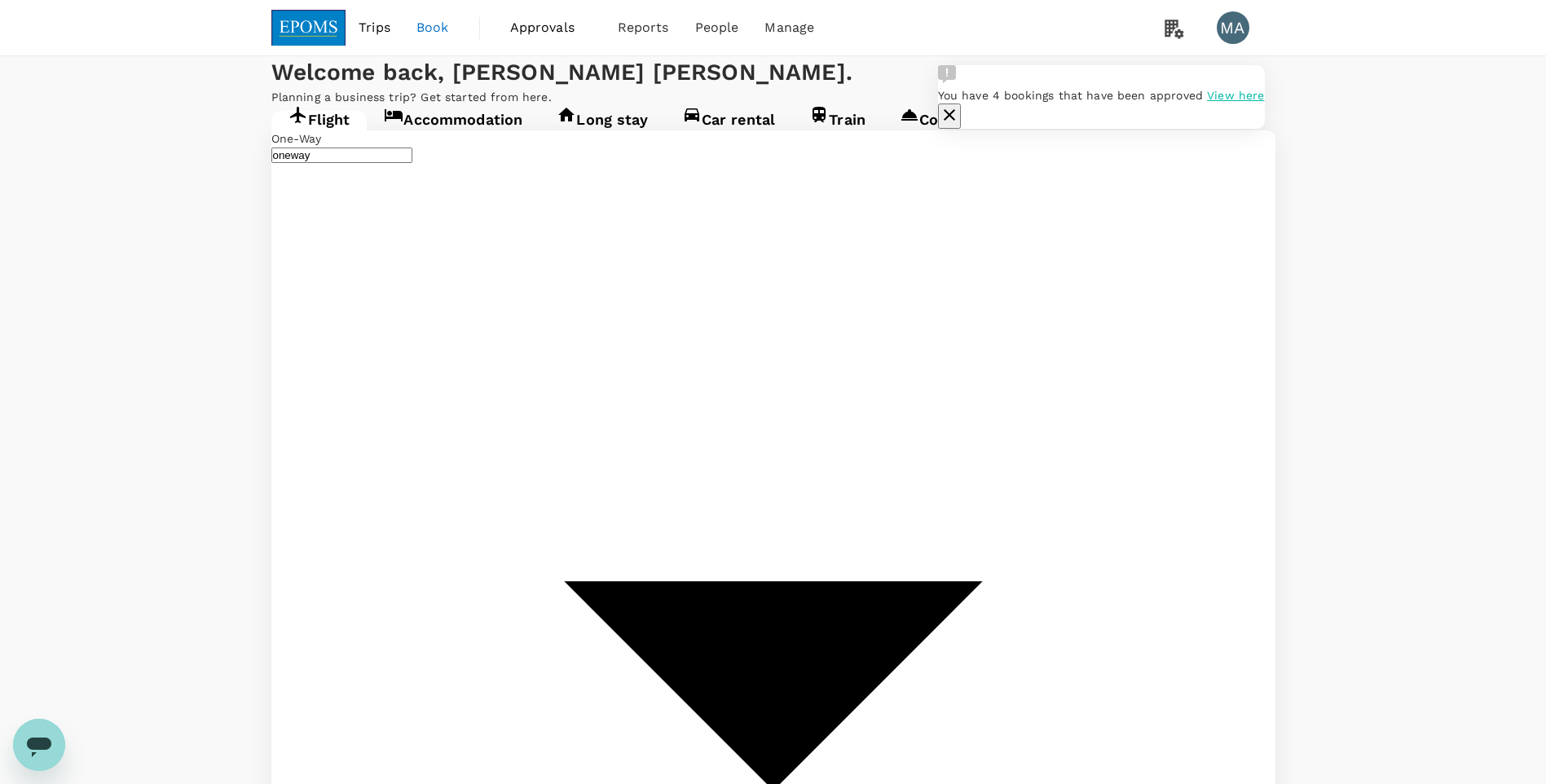 click 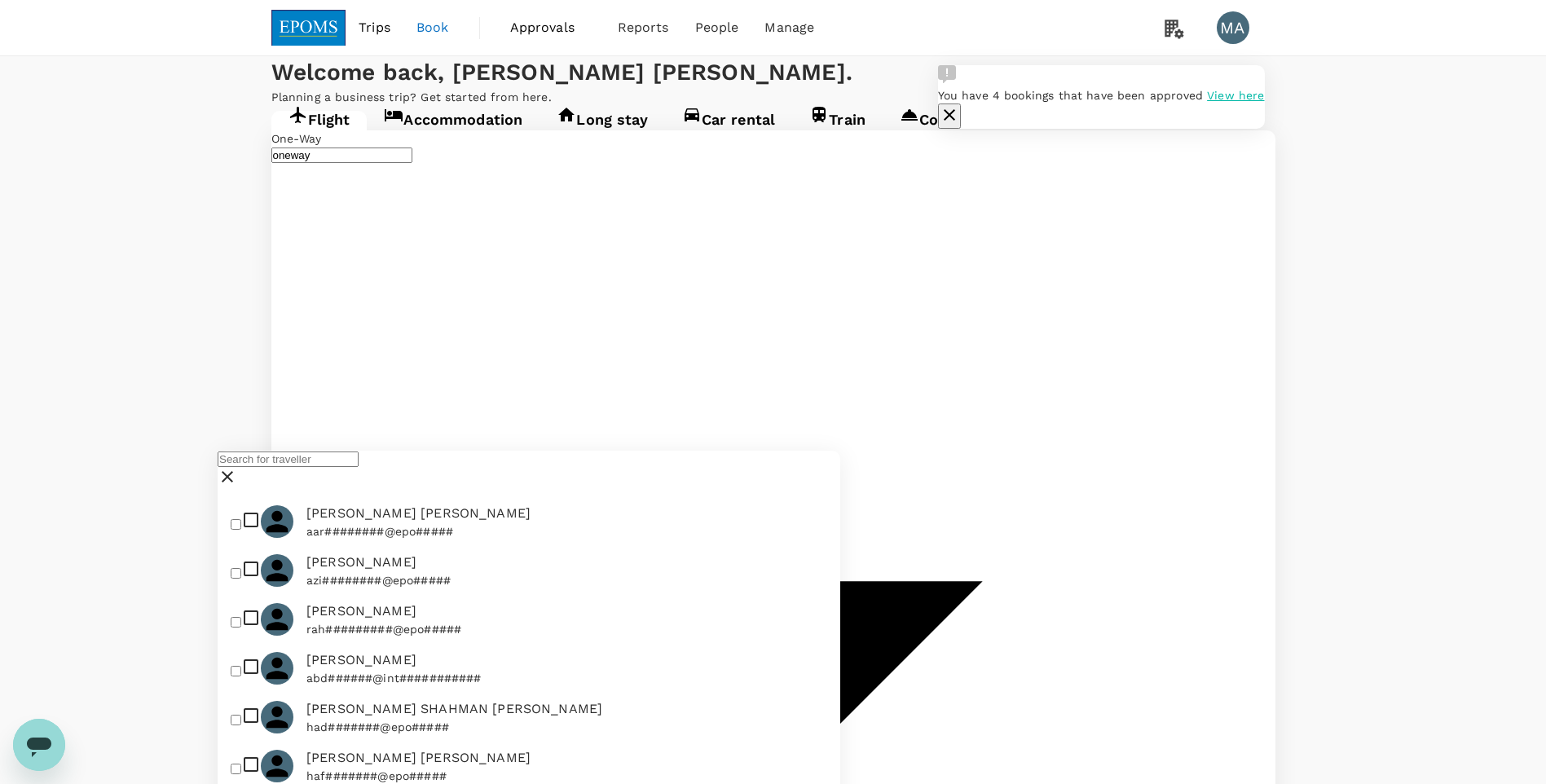 click at bounding box center (288, 459) 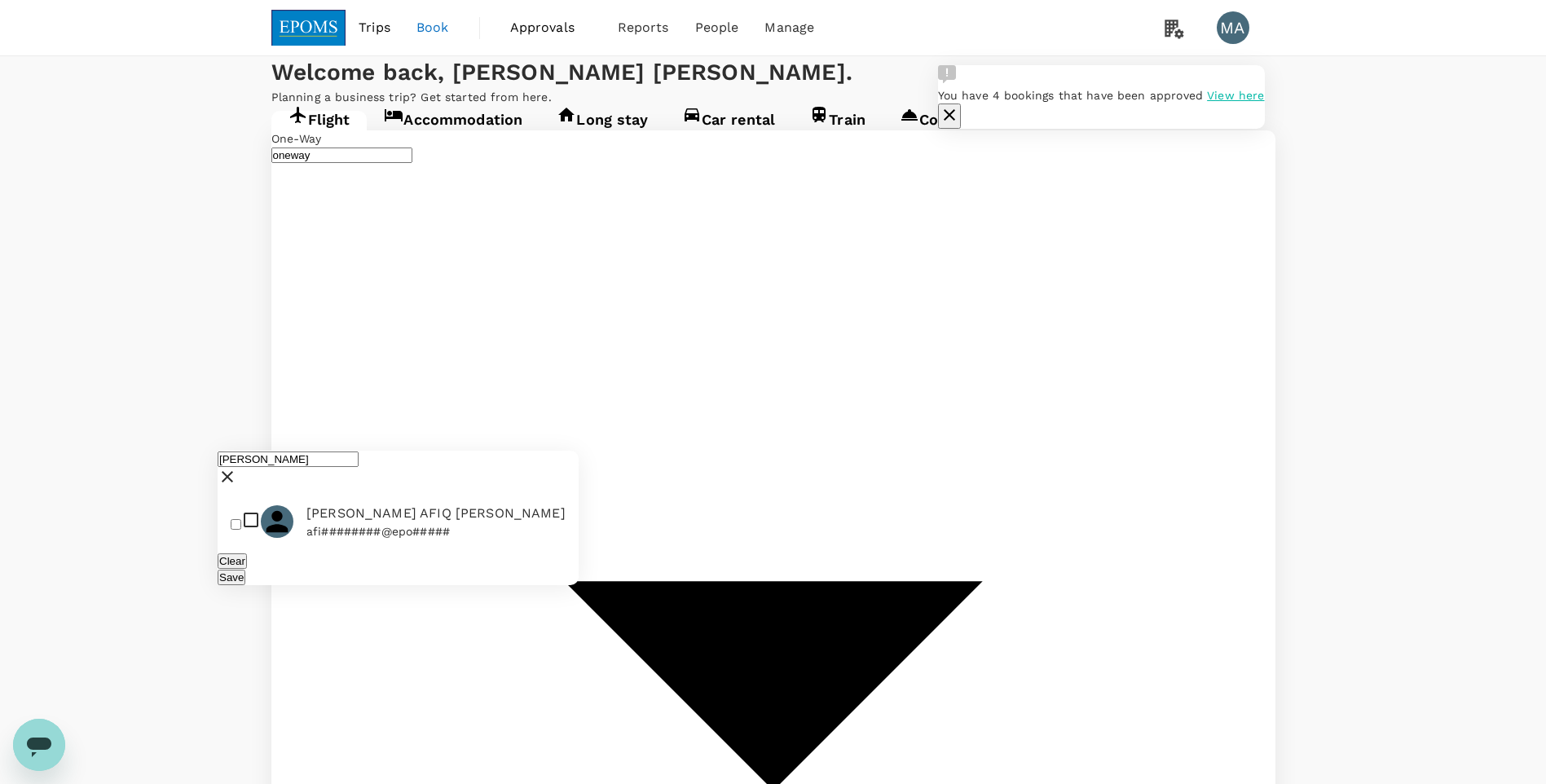 type on "[PERSON_NAME]" 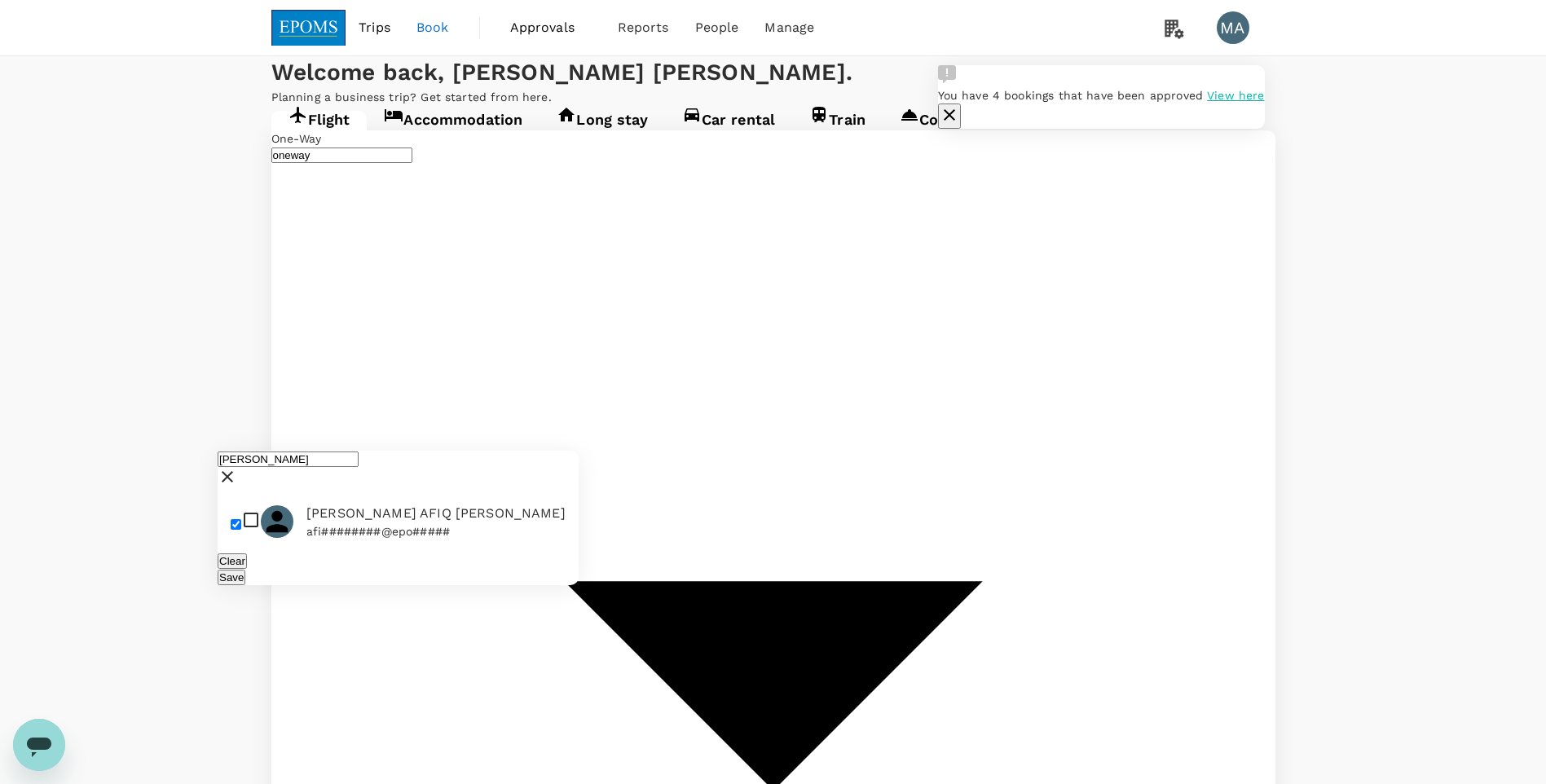 checkbox on "true" 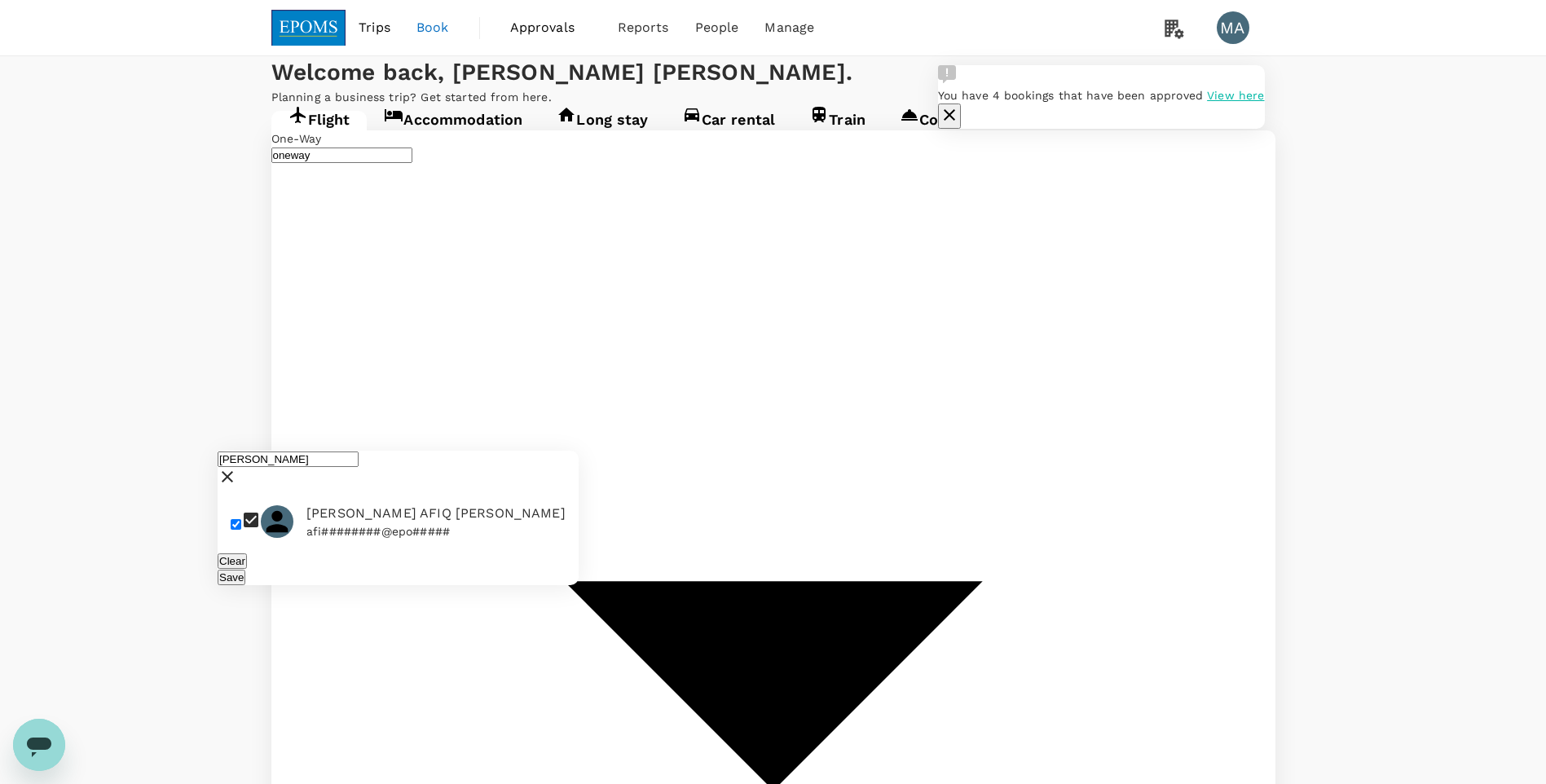 click on "Save" at bounding box center (398, 577) 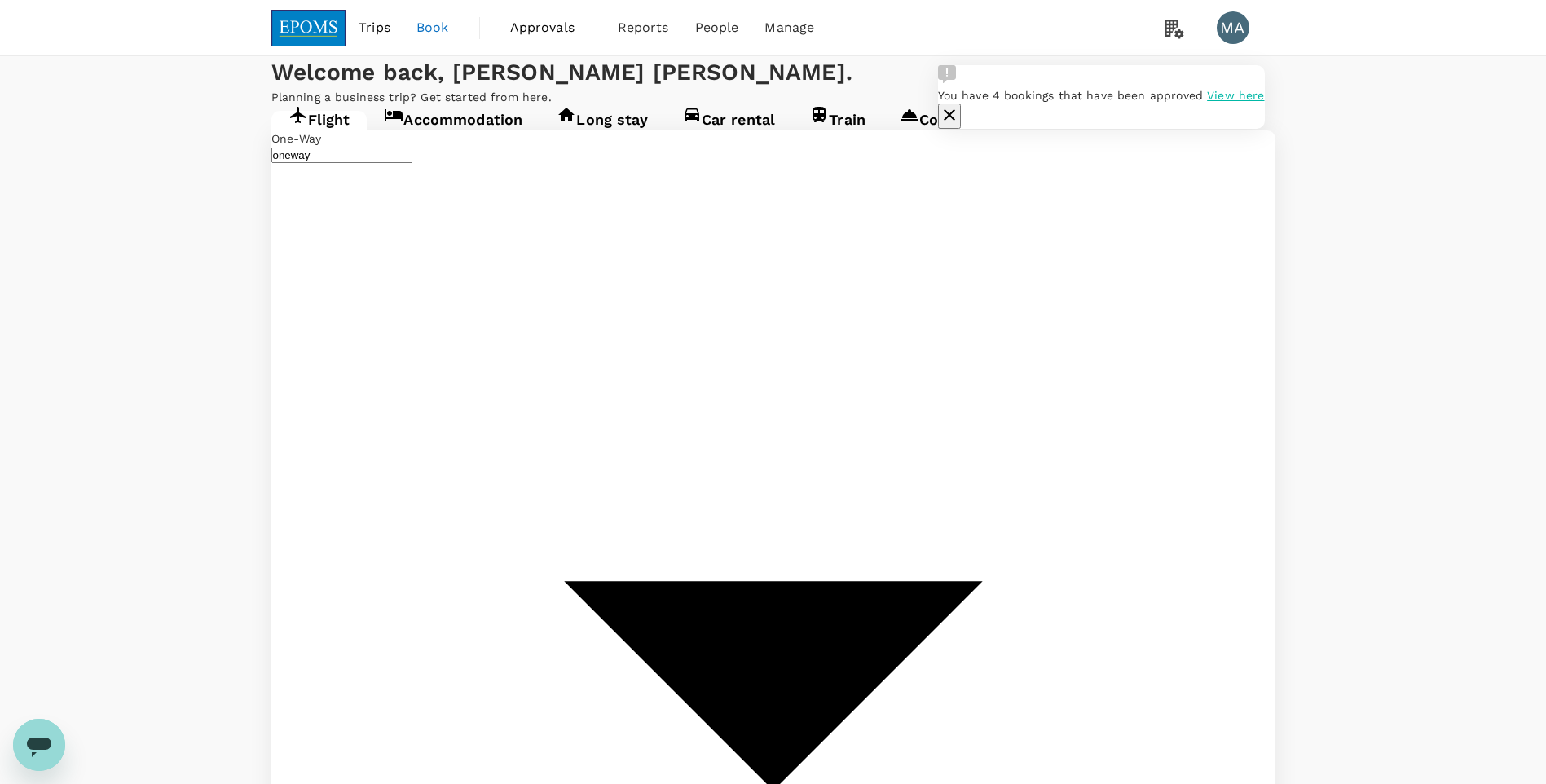 click on "Find flights" at bounding box center [299, 3695] 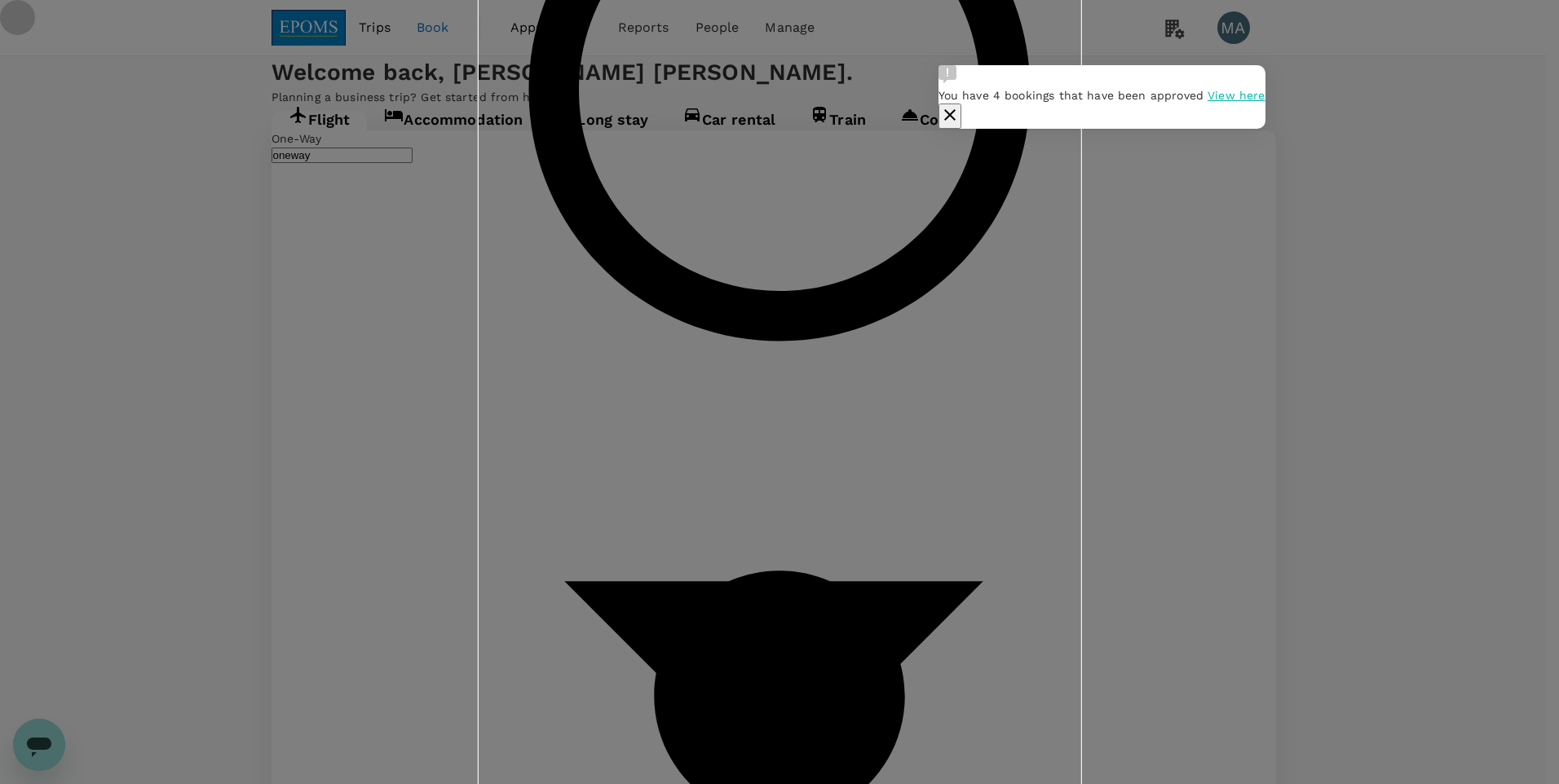 click on "General ( [PERSON_NAME] AFIQ [PERSON_NAME], You )" at bounding box center (484, -2747) 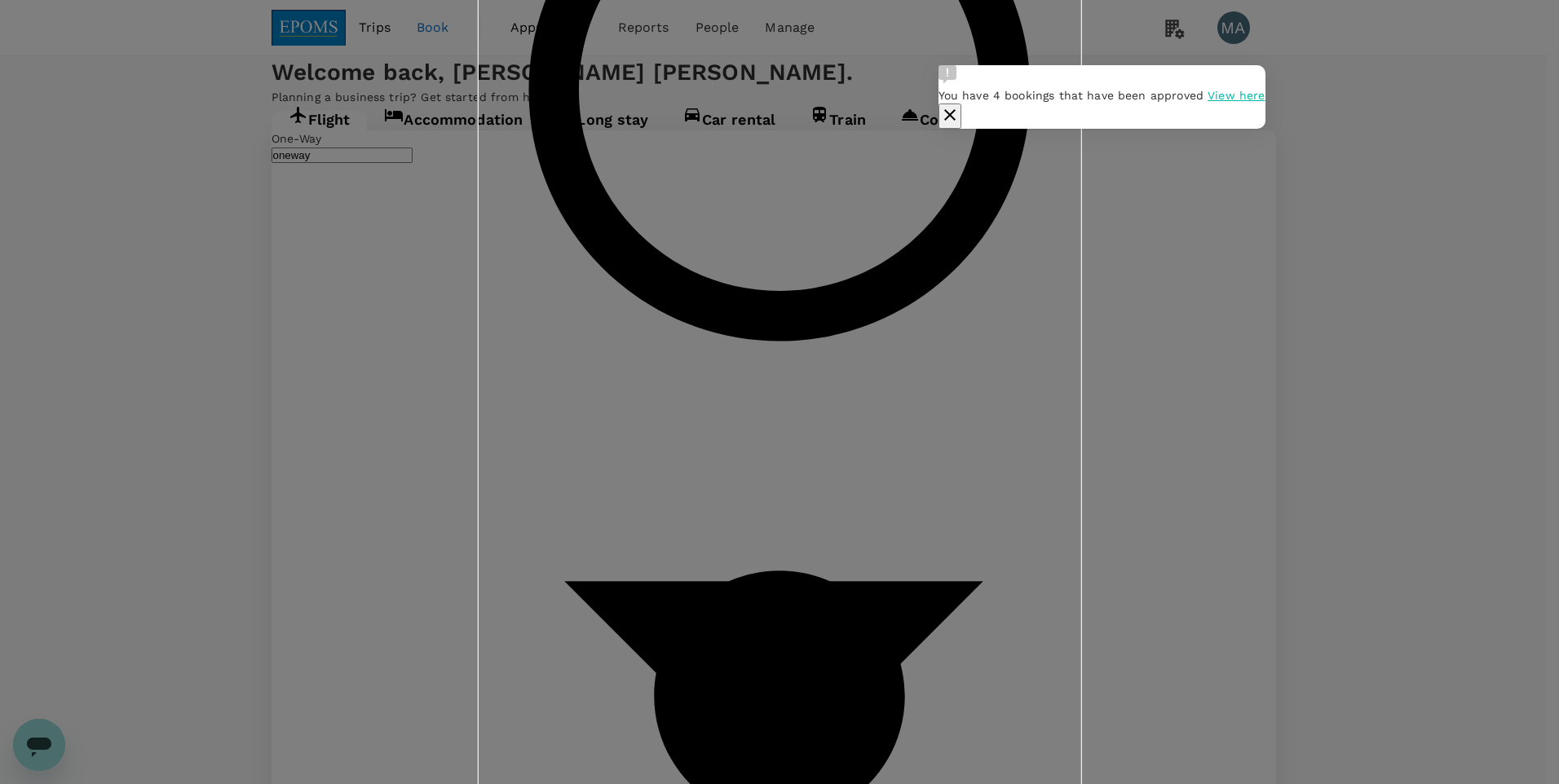 click on "Back Confirm" at bounding box center [780, 3614] 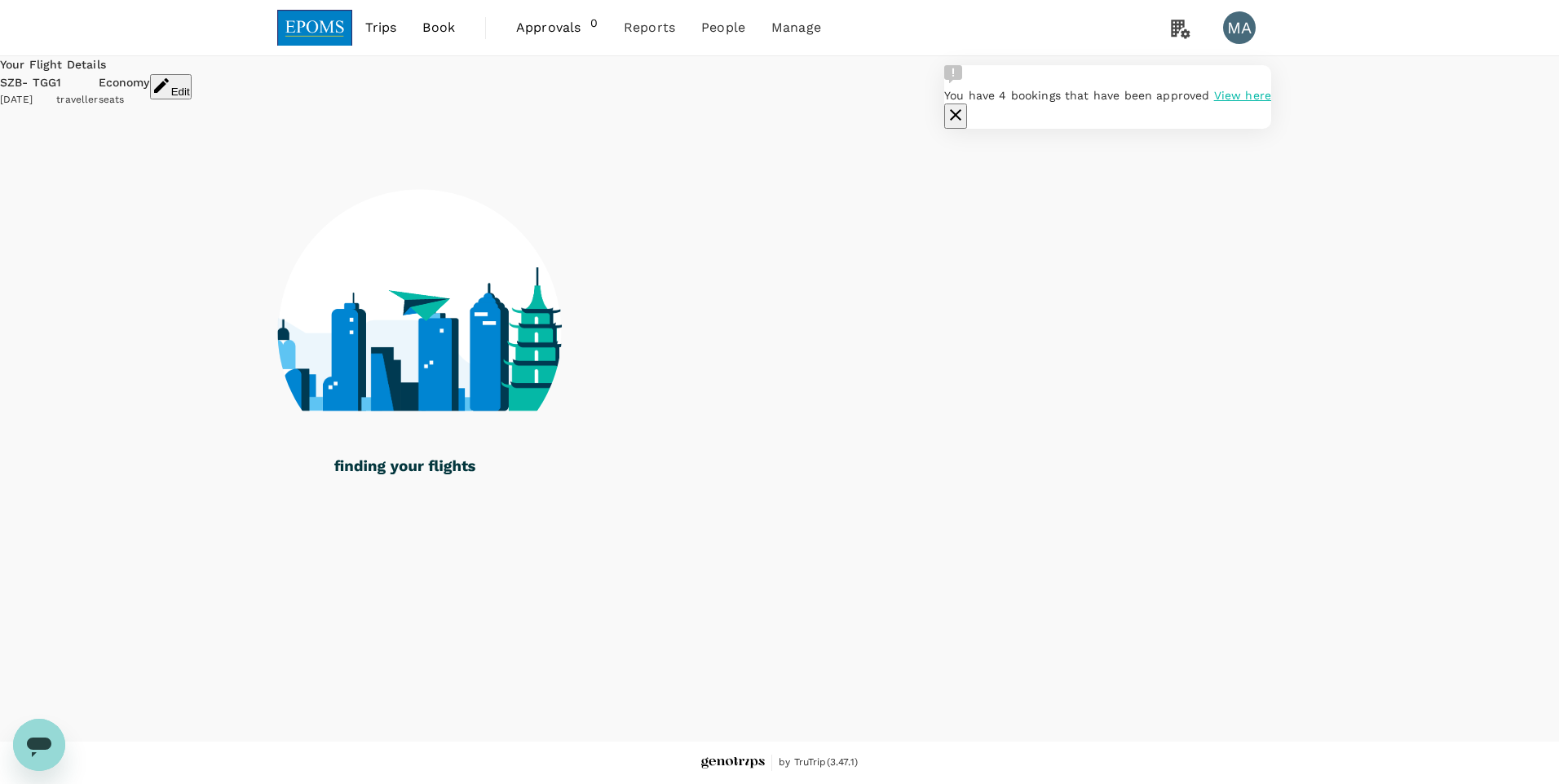click at bounding box center [956, 116] 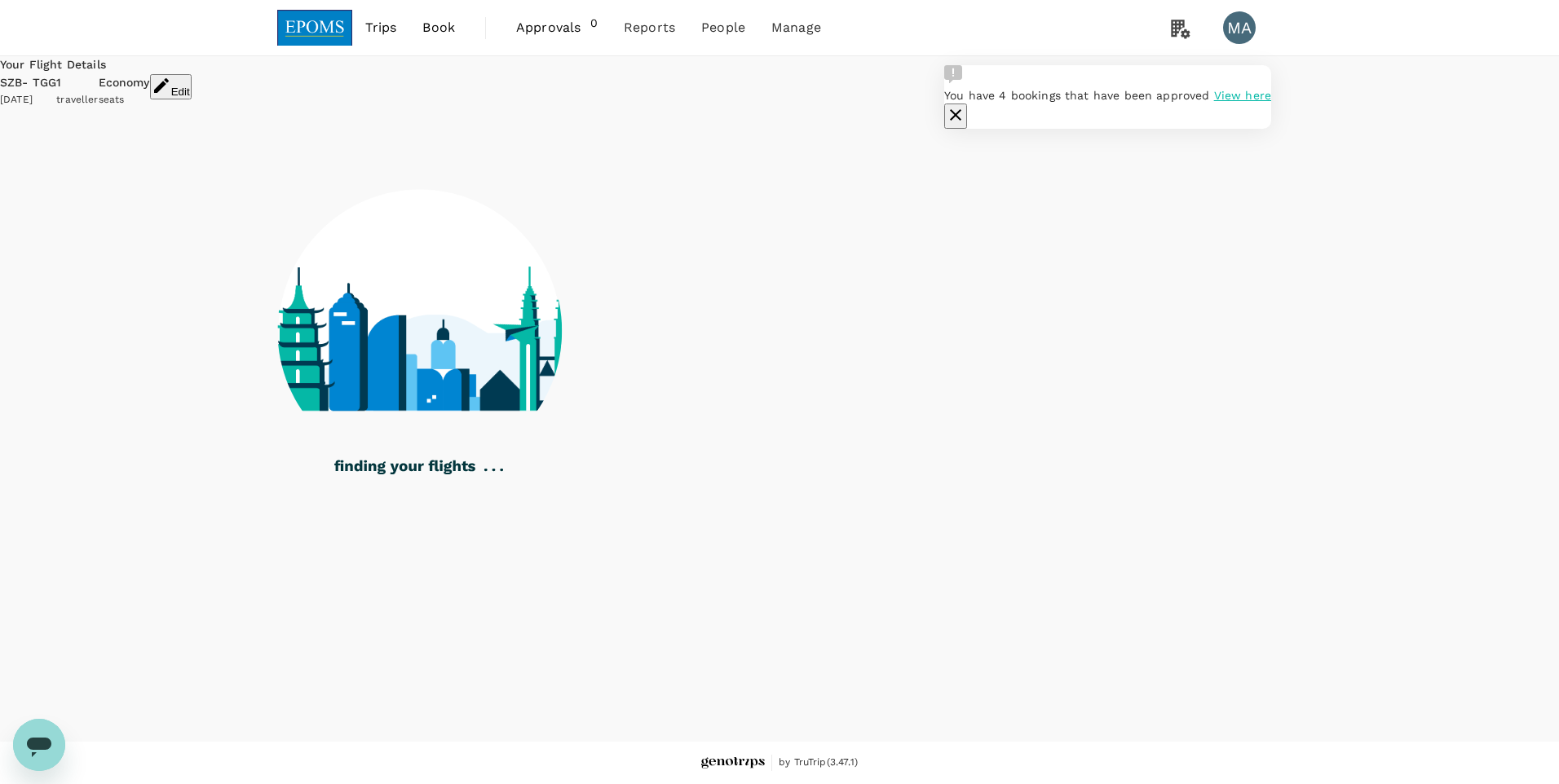 click 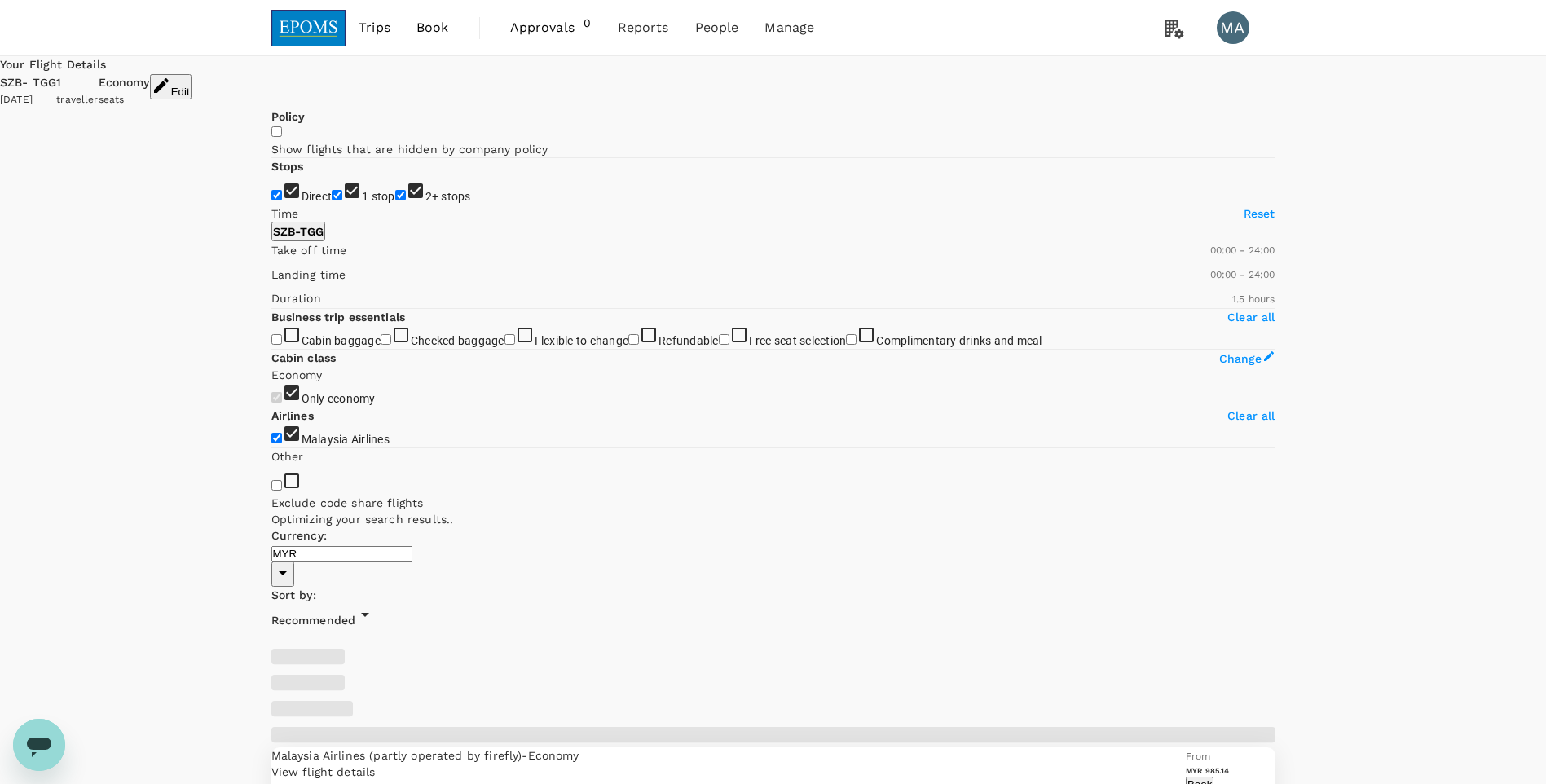 click on "2+ stops" at bounding box center (448, 196) 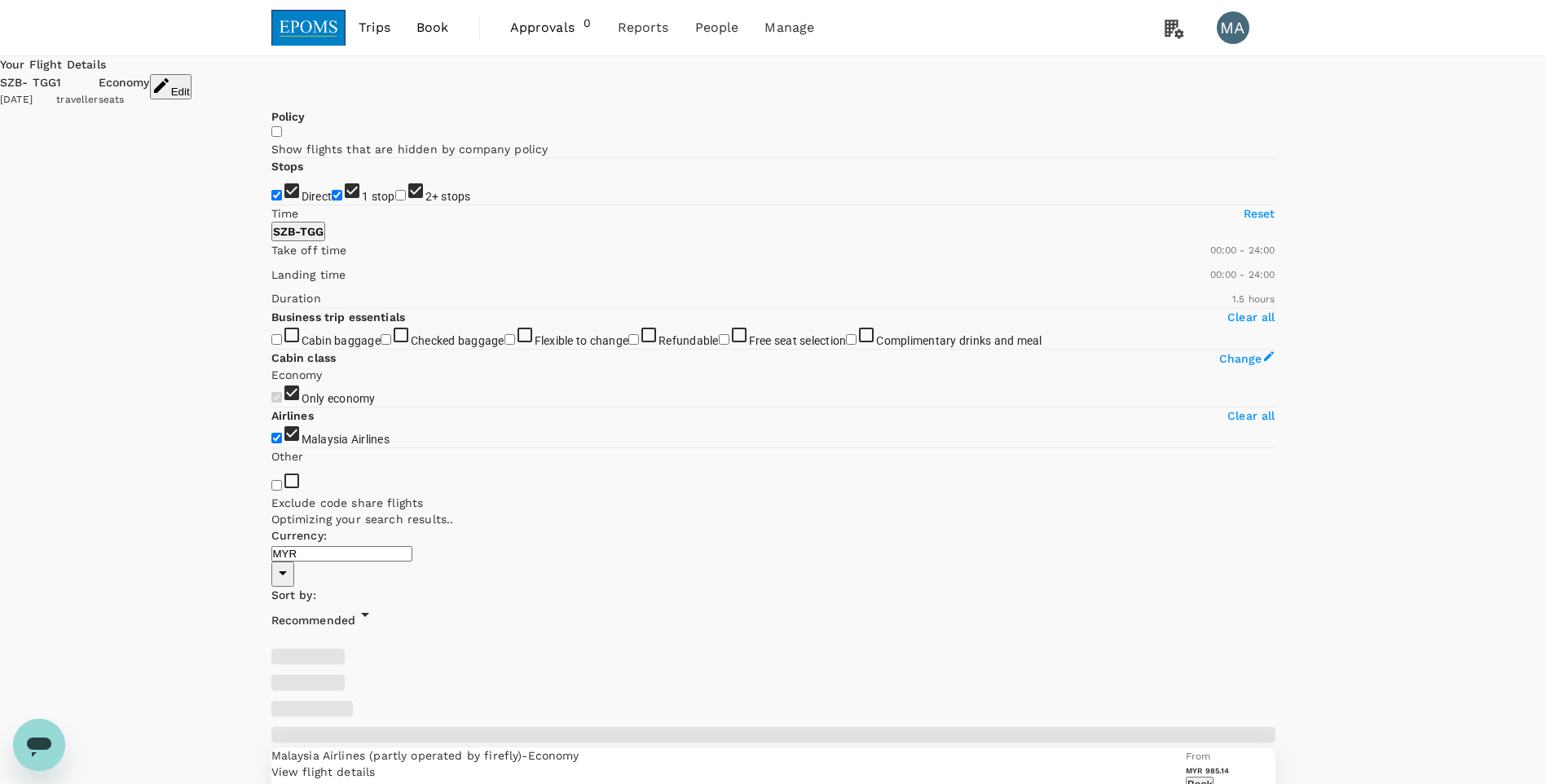checkbox on "false" 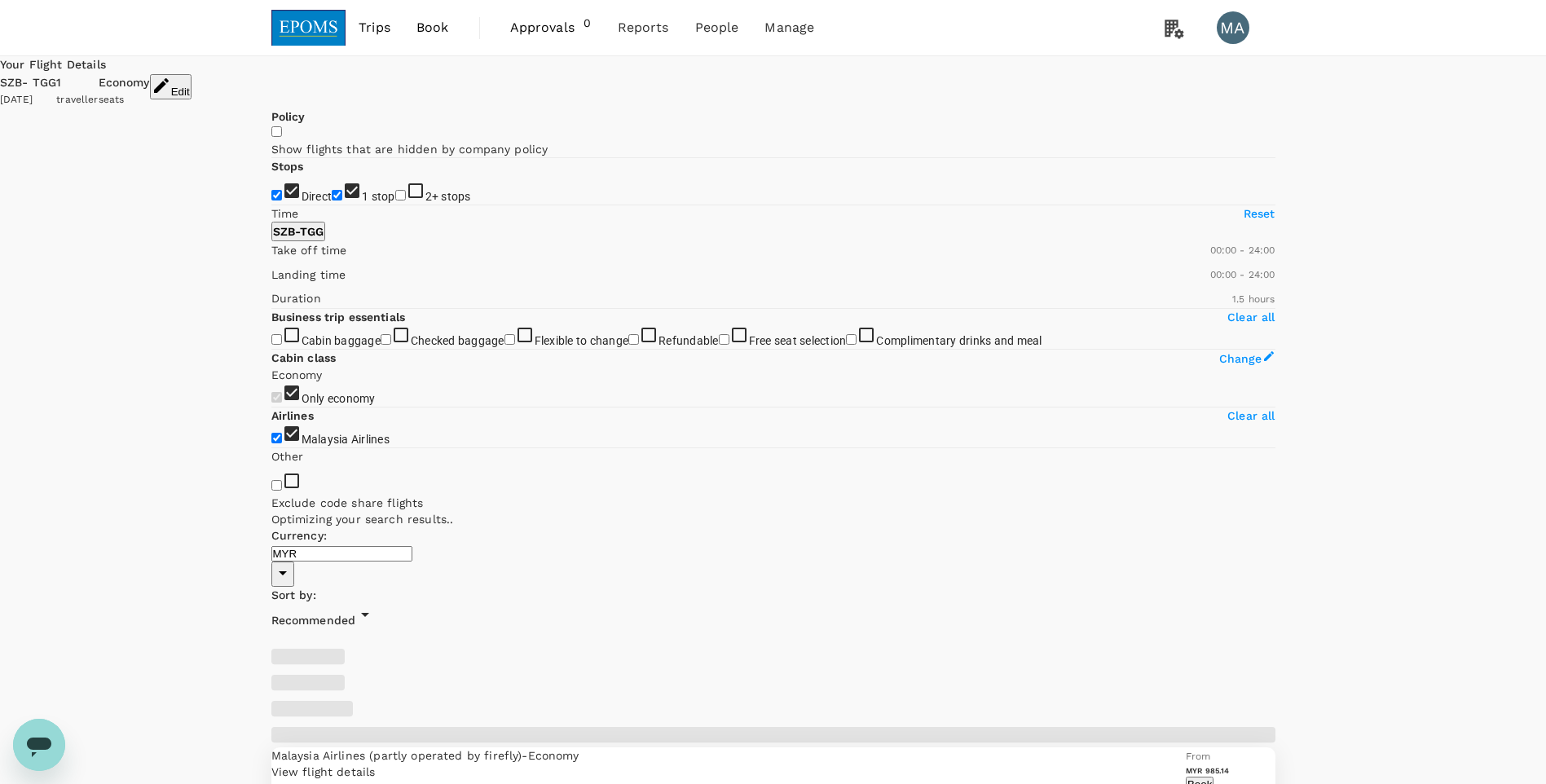 click on "1 stop" at bounding box center [337, 195] 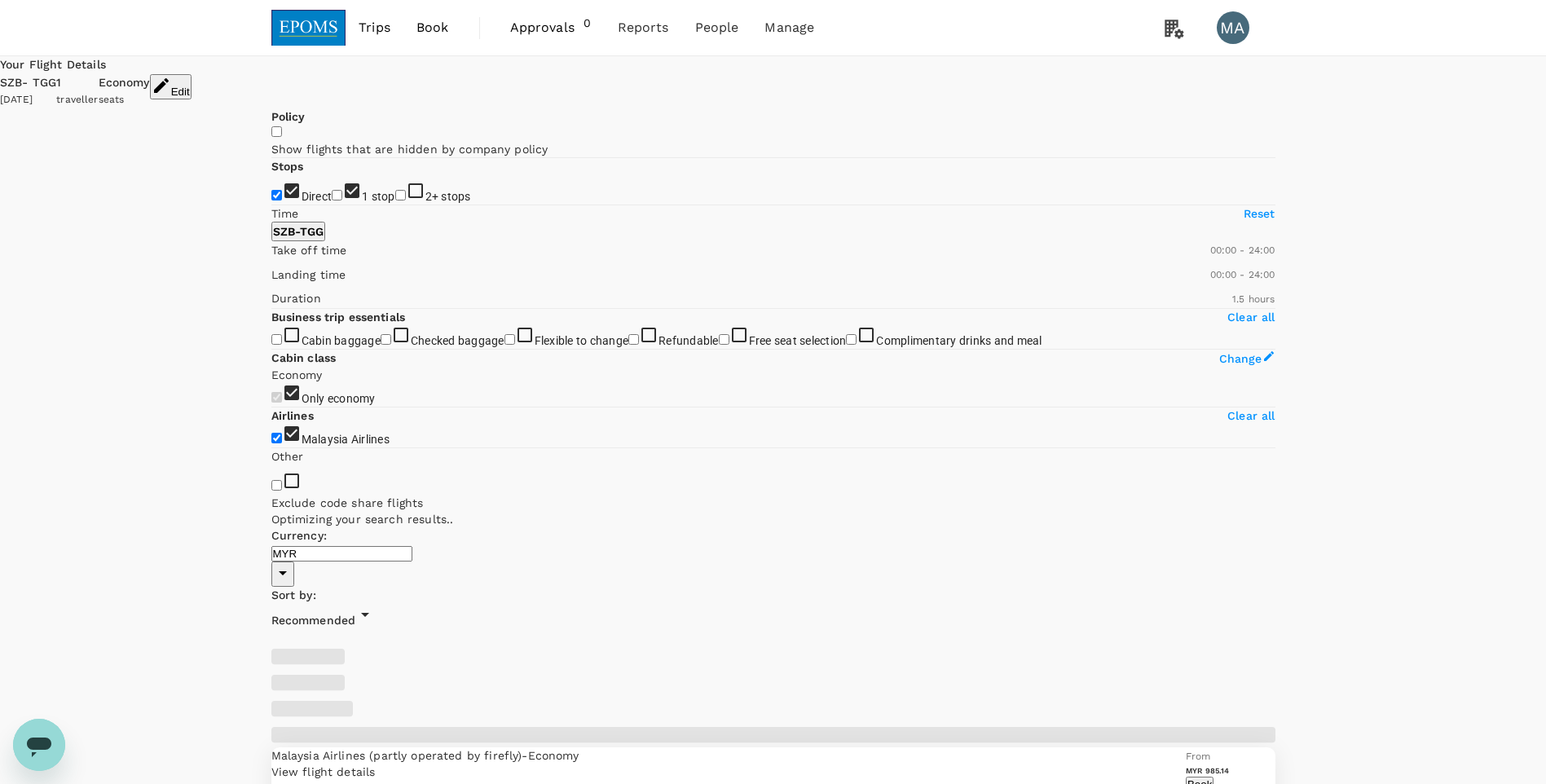 checkbox on "false" 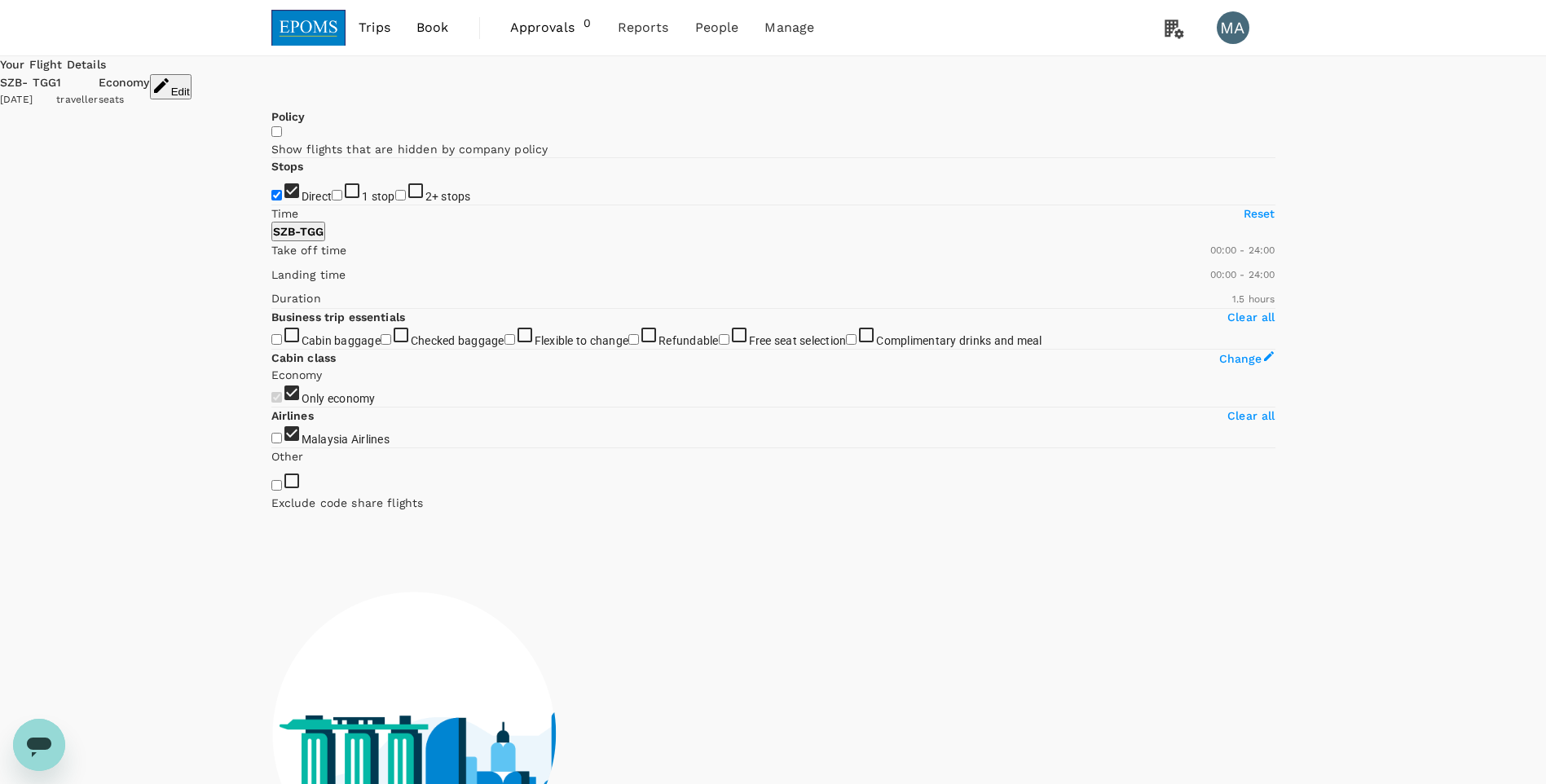 checkbox on "false" 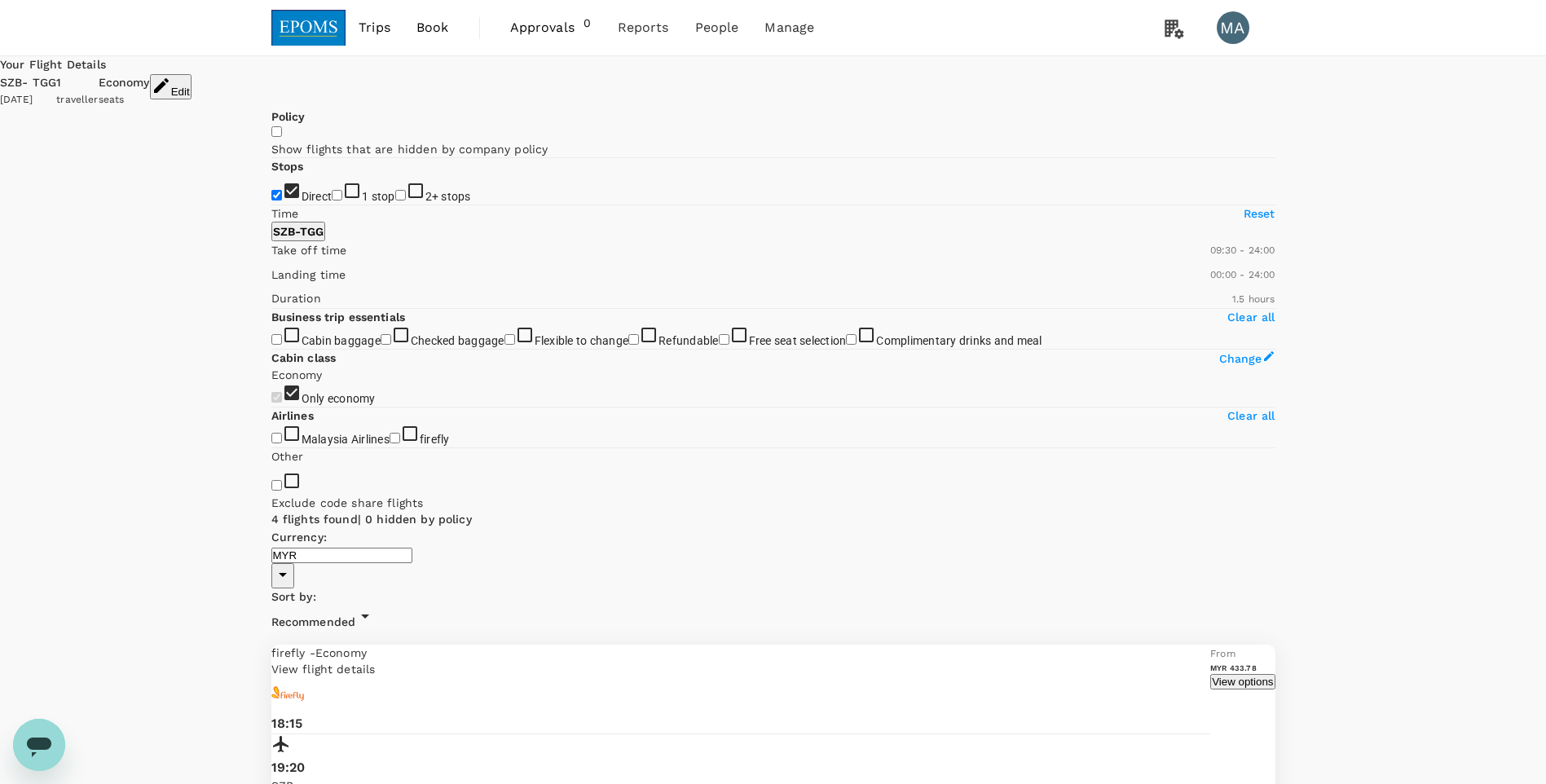 type on "600" 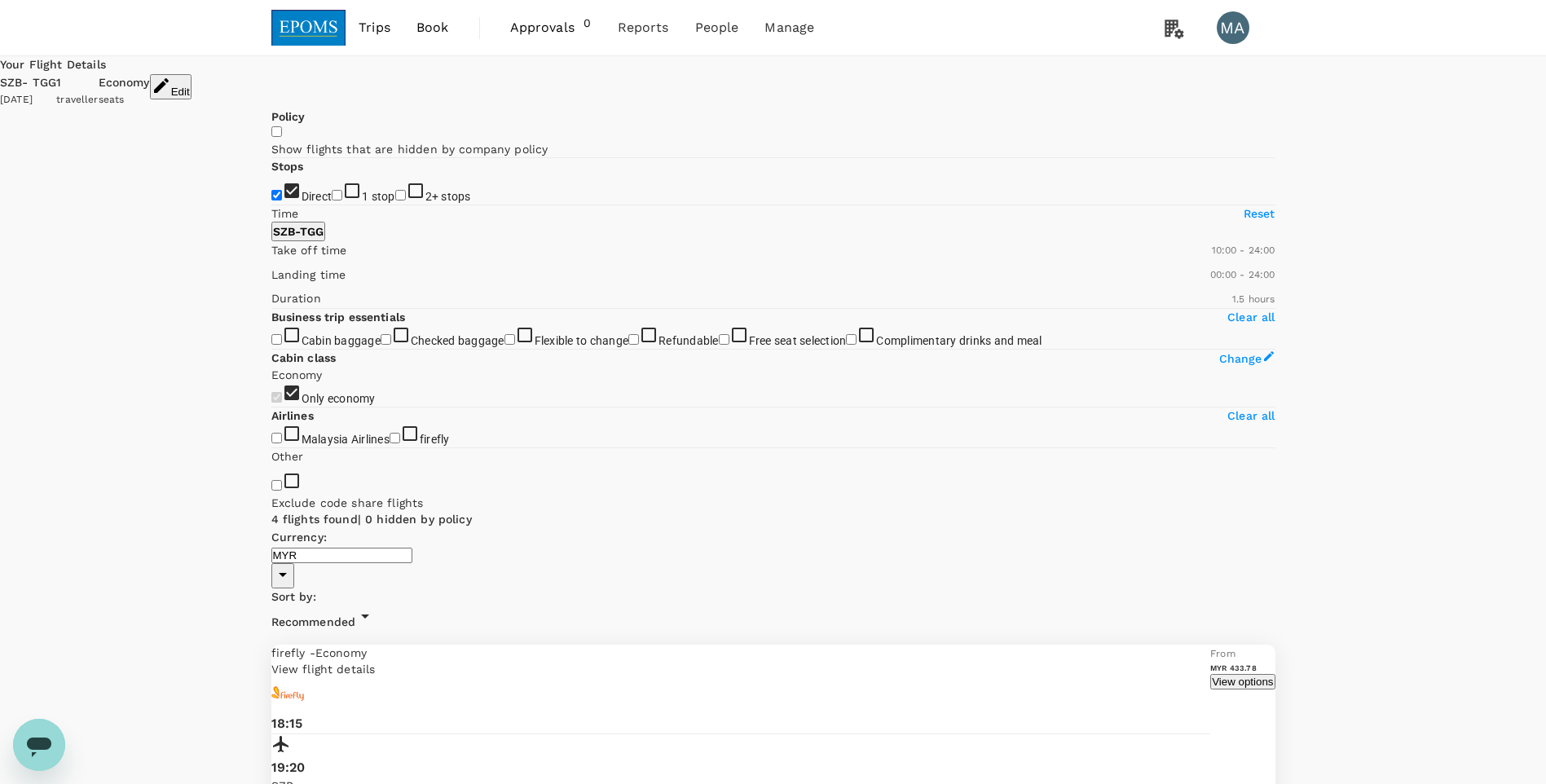 drag, startPoint x: 274, startPoint y: 485, endPoint x: 374, endPoint y: 484, distance: 100.005 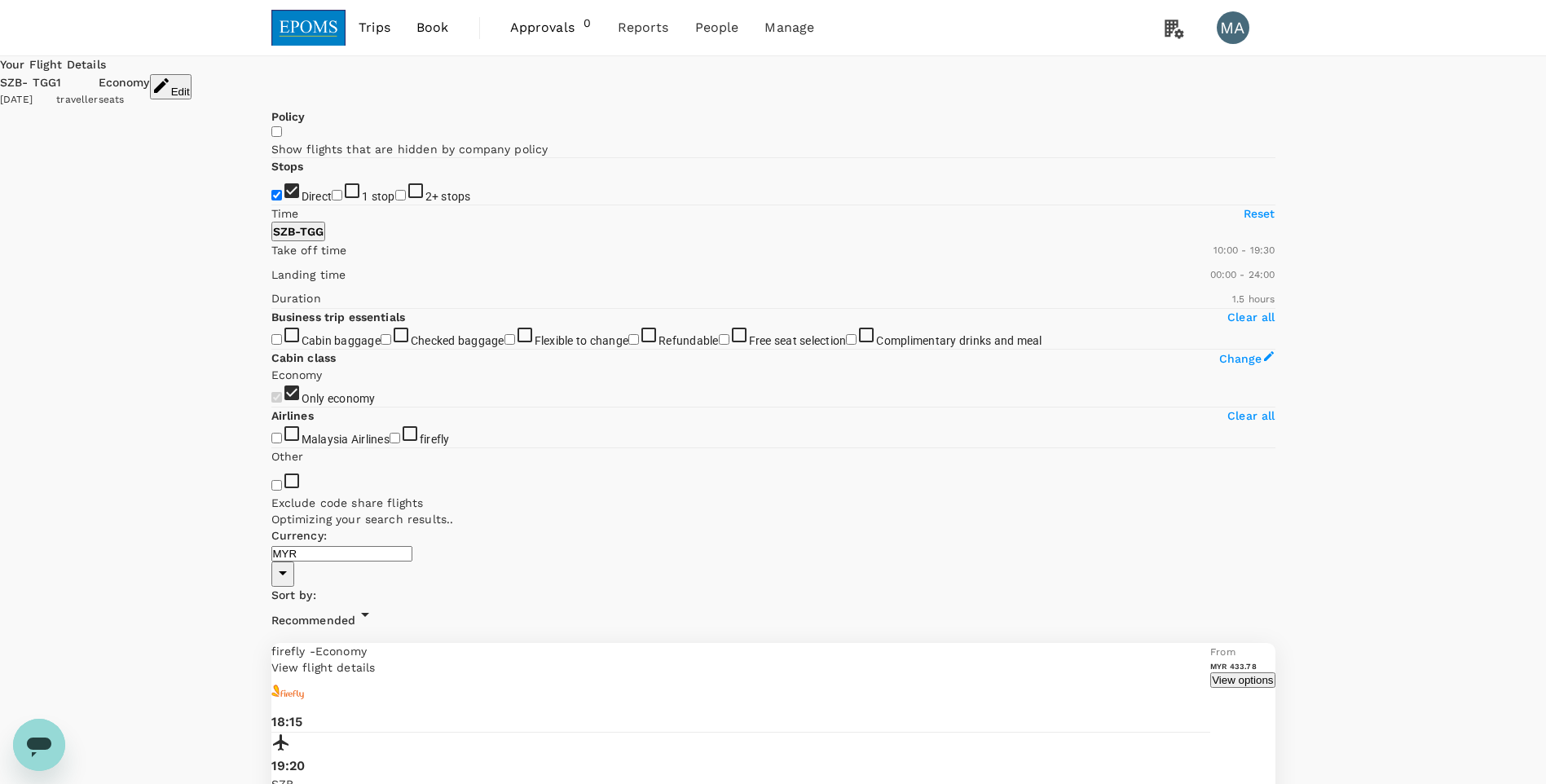 type on "1140" 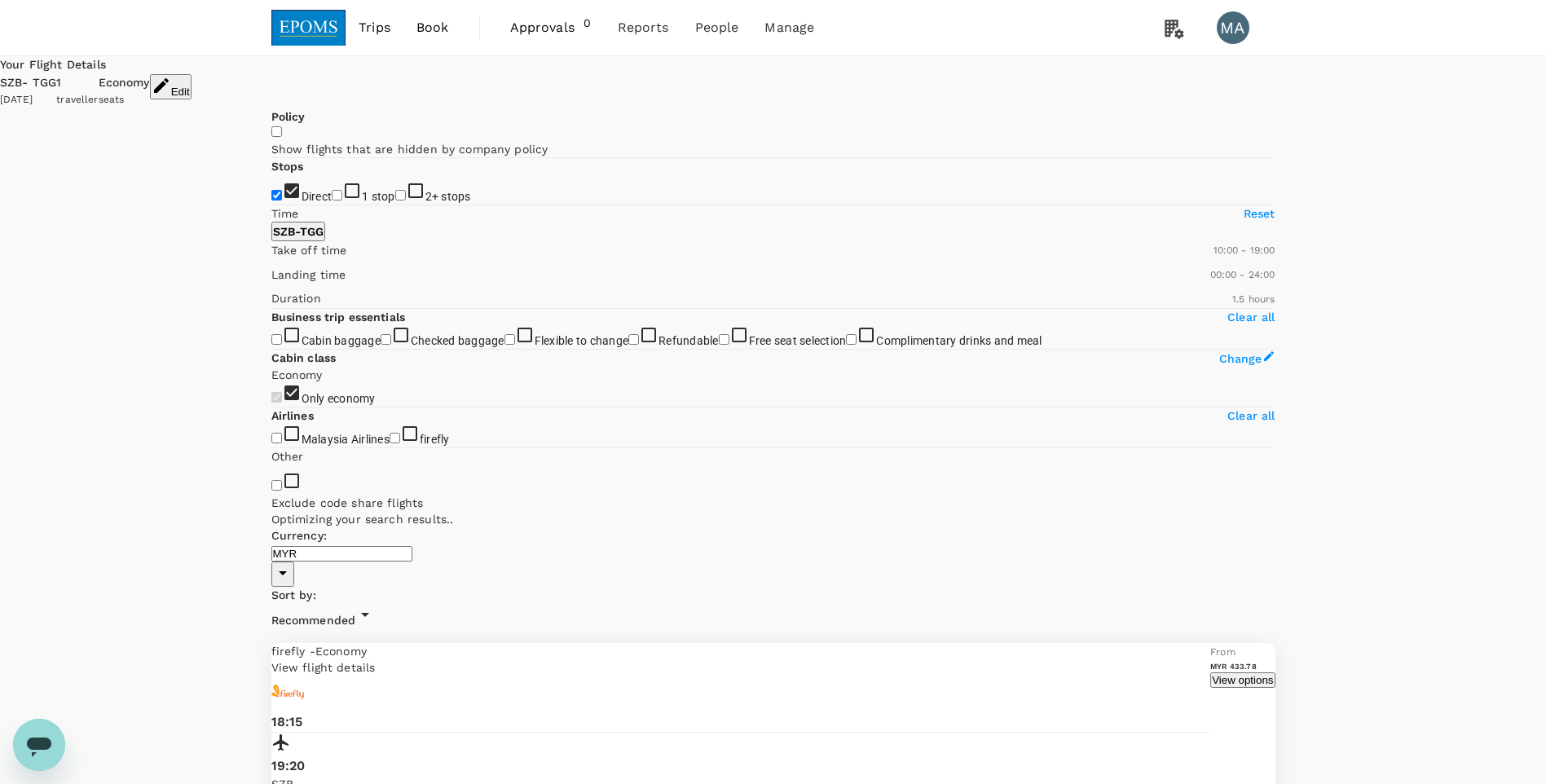 drag, startPoint x: 521, startPoint y: 490, endPoint x: 468, endPoint y: 488, distance: 53.03772 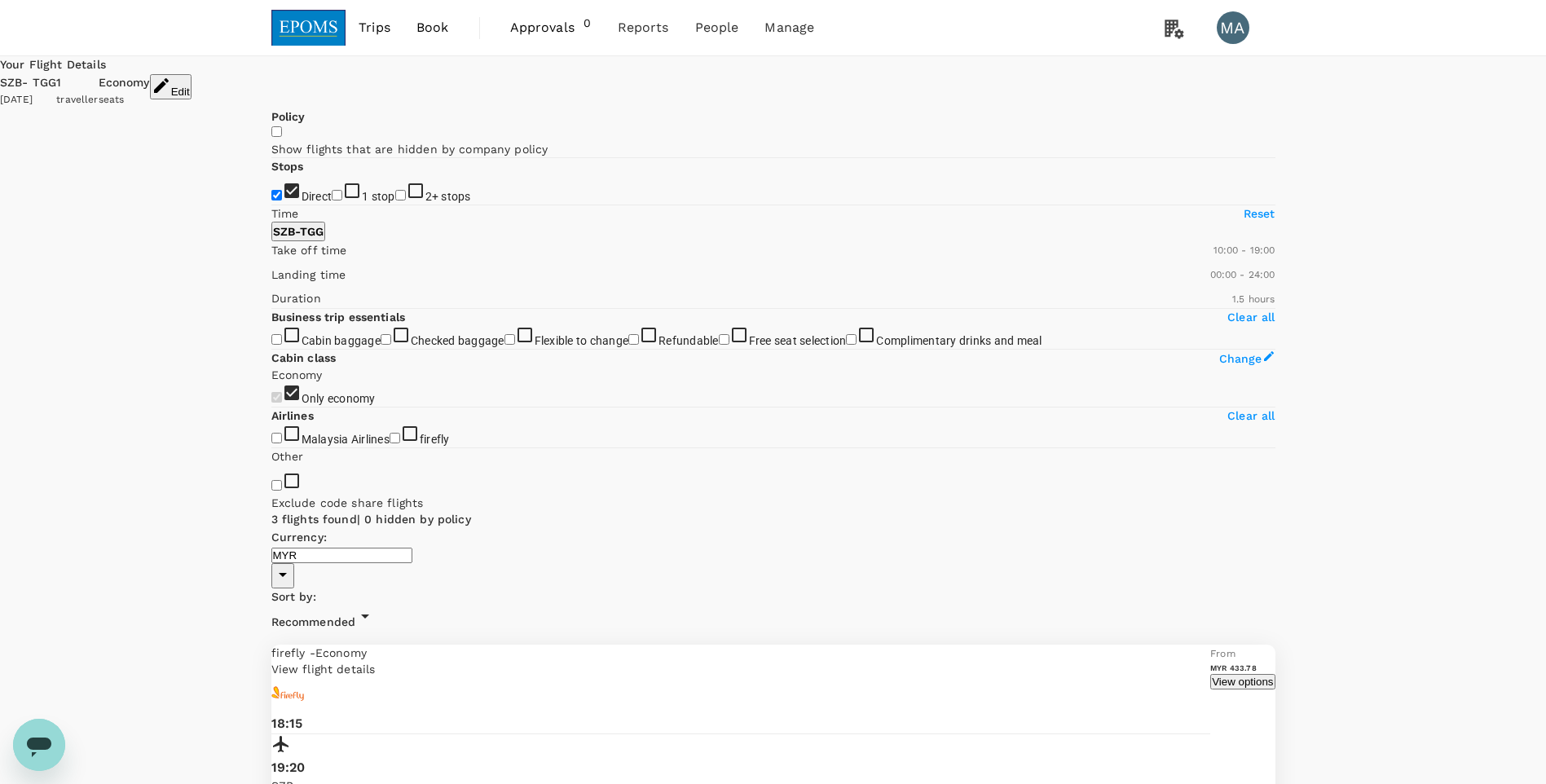 click on "Edit" at bounding box center (170, 86) 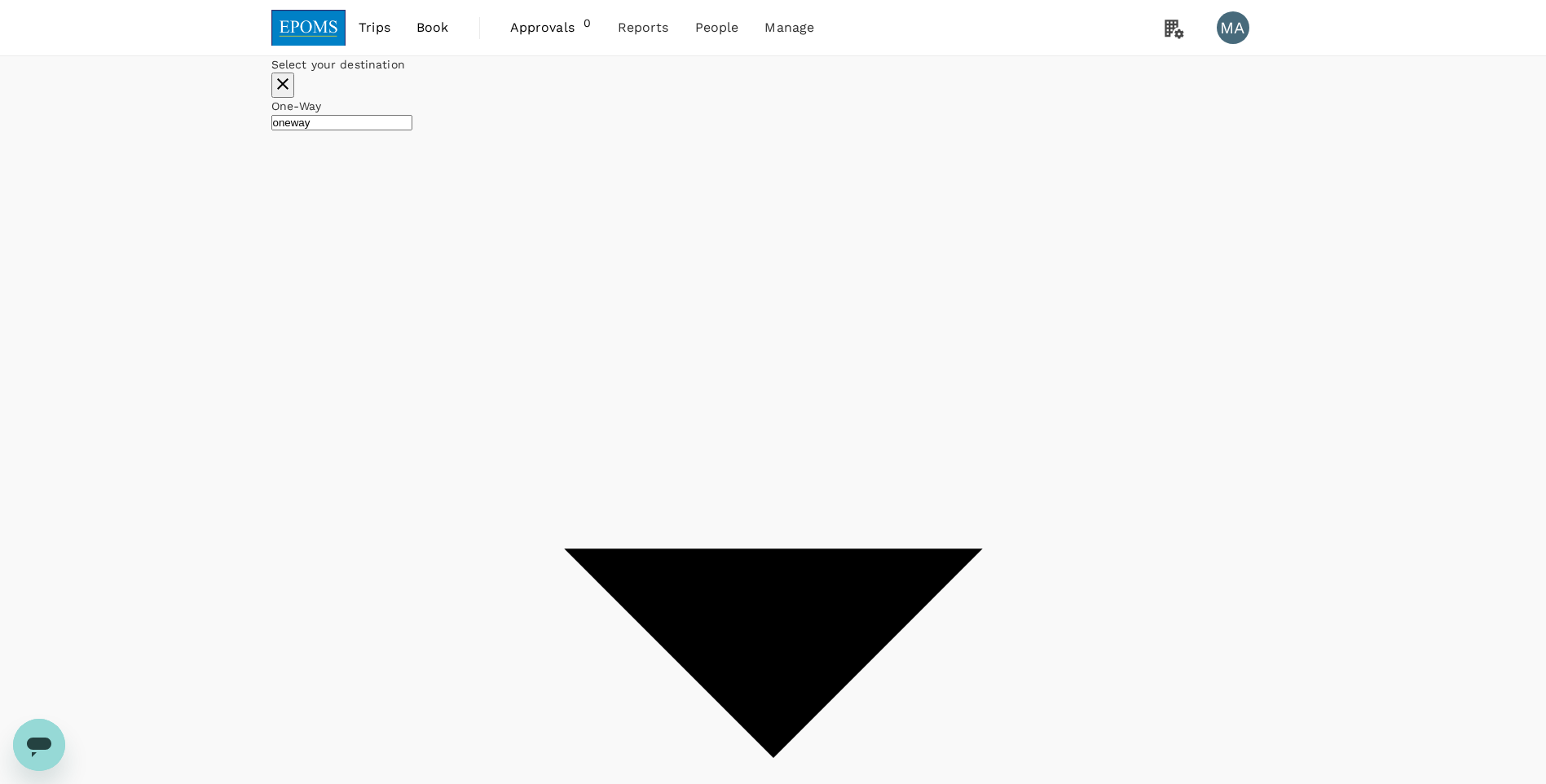 type on "Sultan [PERSON_NAME] [PERSON_NAME] (SZB)" 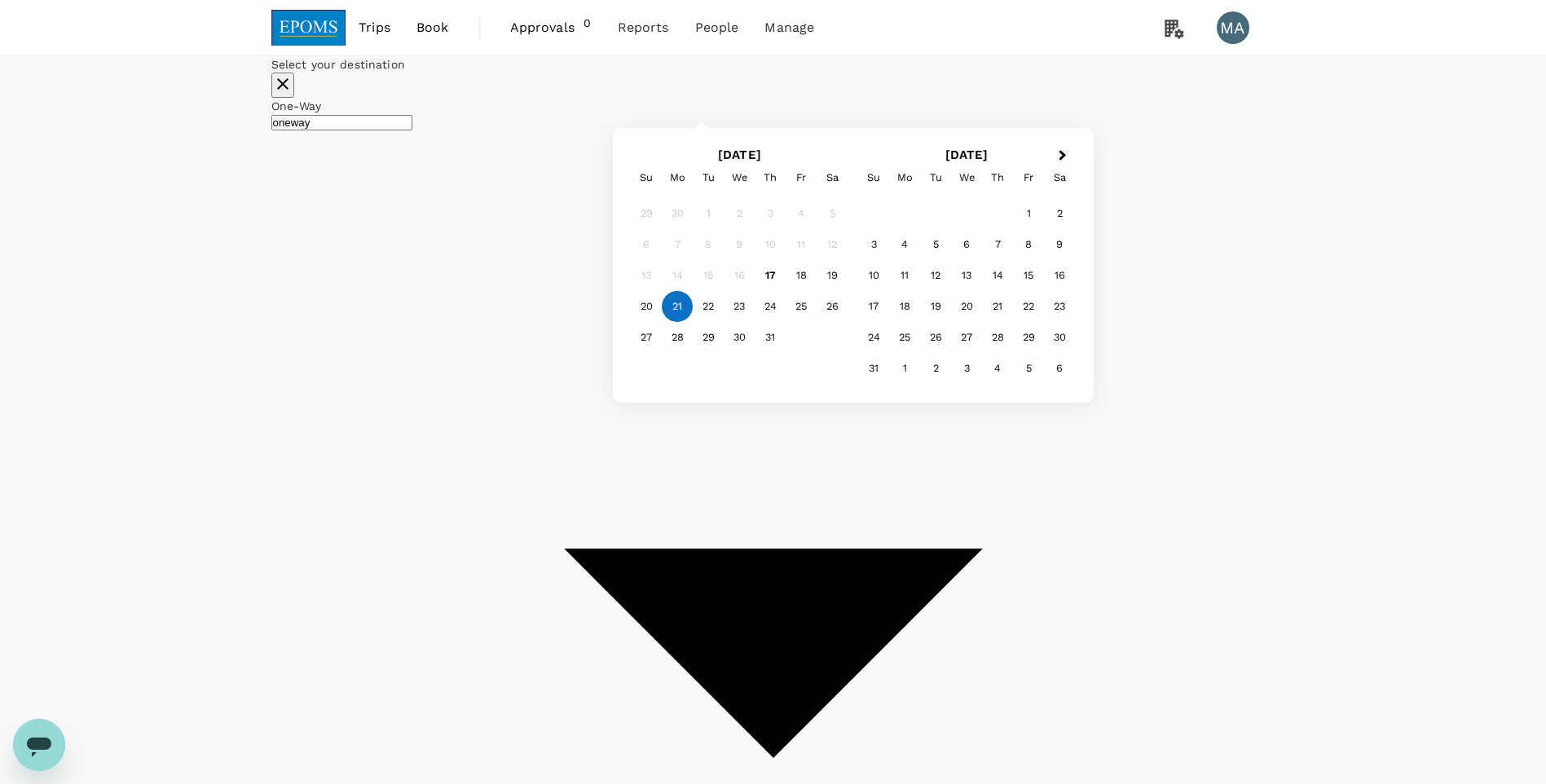 type on "Kota Kinabalu Intl (BKI)" 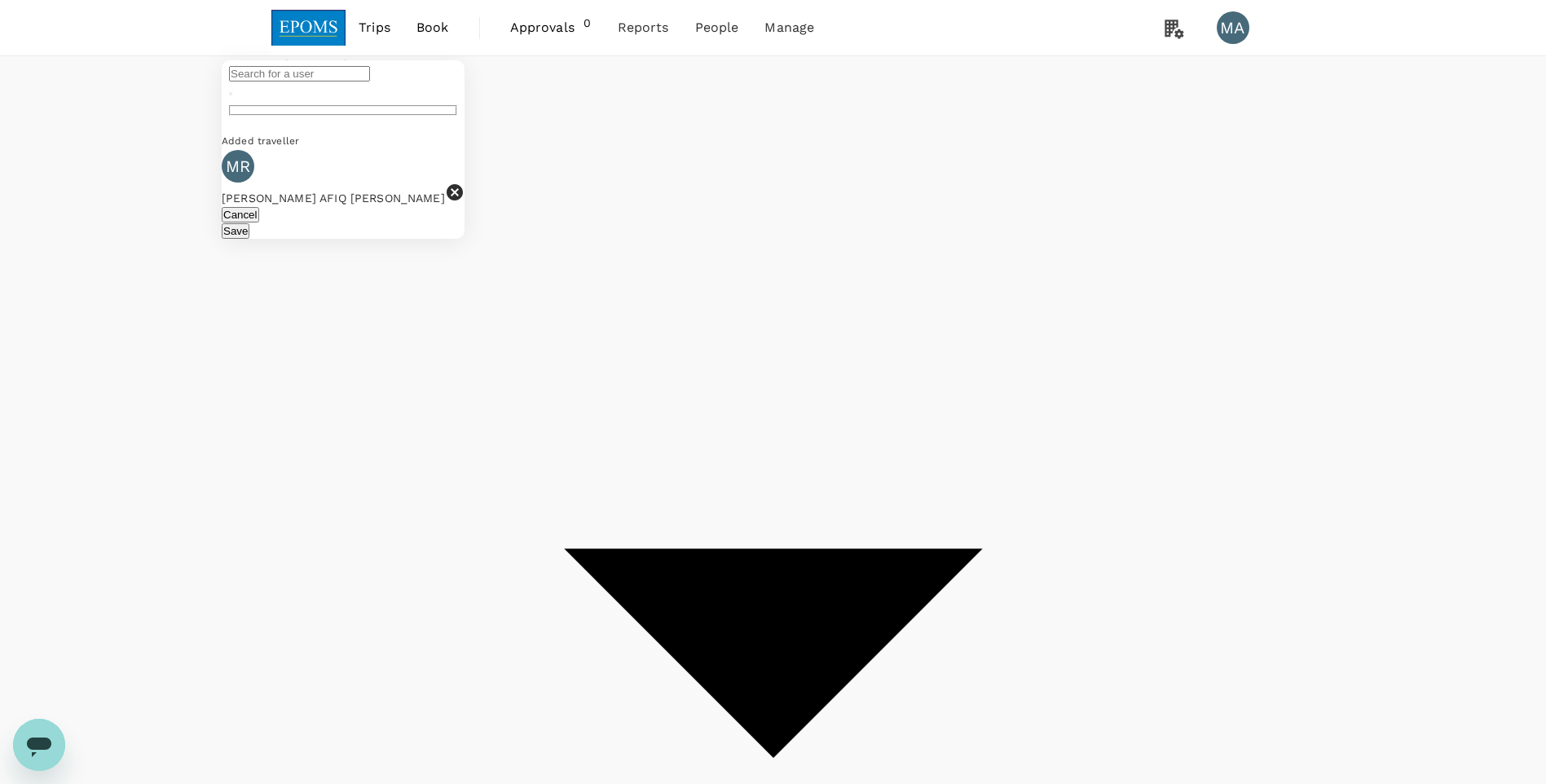 drag, startPoint x: 772, startPoint y: 291, endPoint x: 707, endPoint y: 240, distance: 82.61961 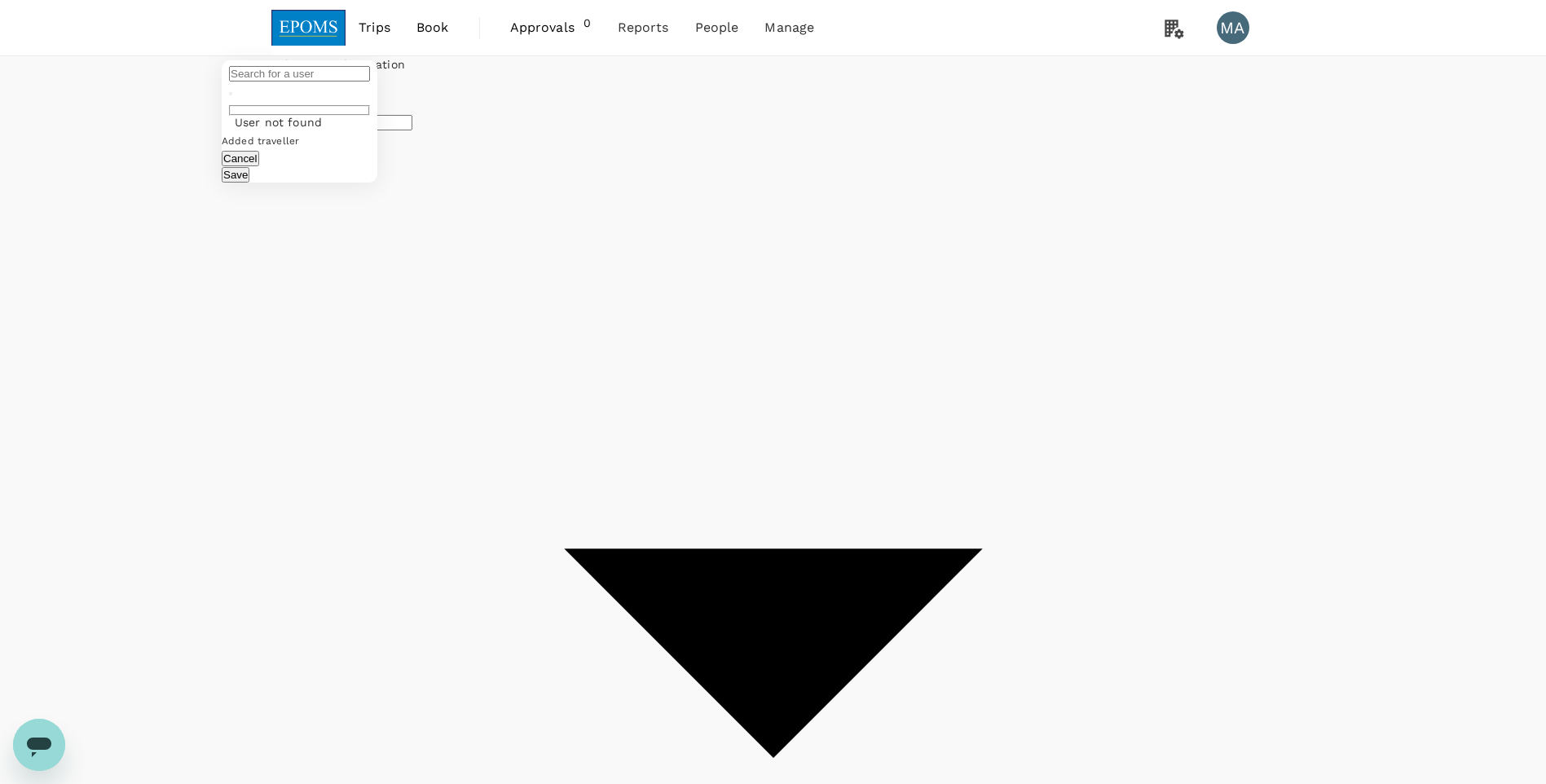 click at bounding box center (299, 73) 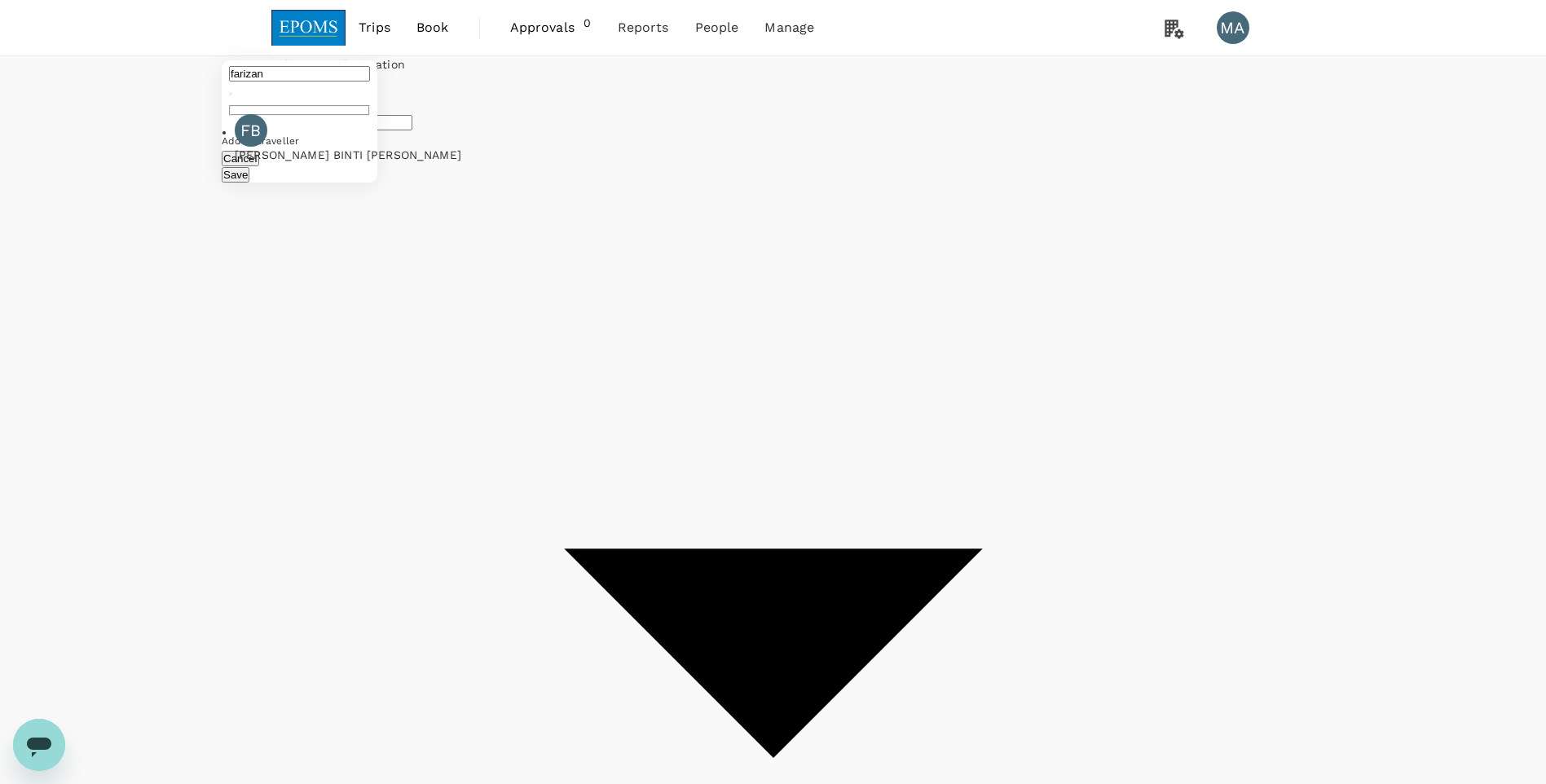 click on "[PERSON_NAME] BINTI [PERSON_NAME]" at bounding box center [364, 155] 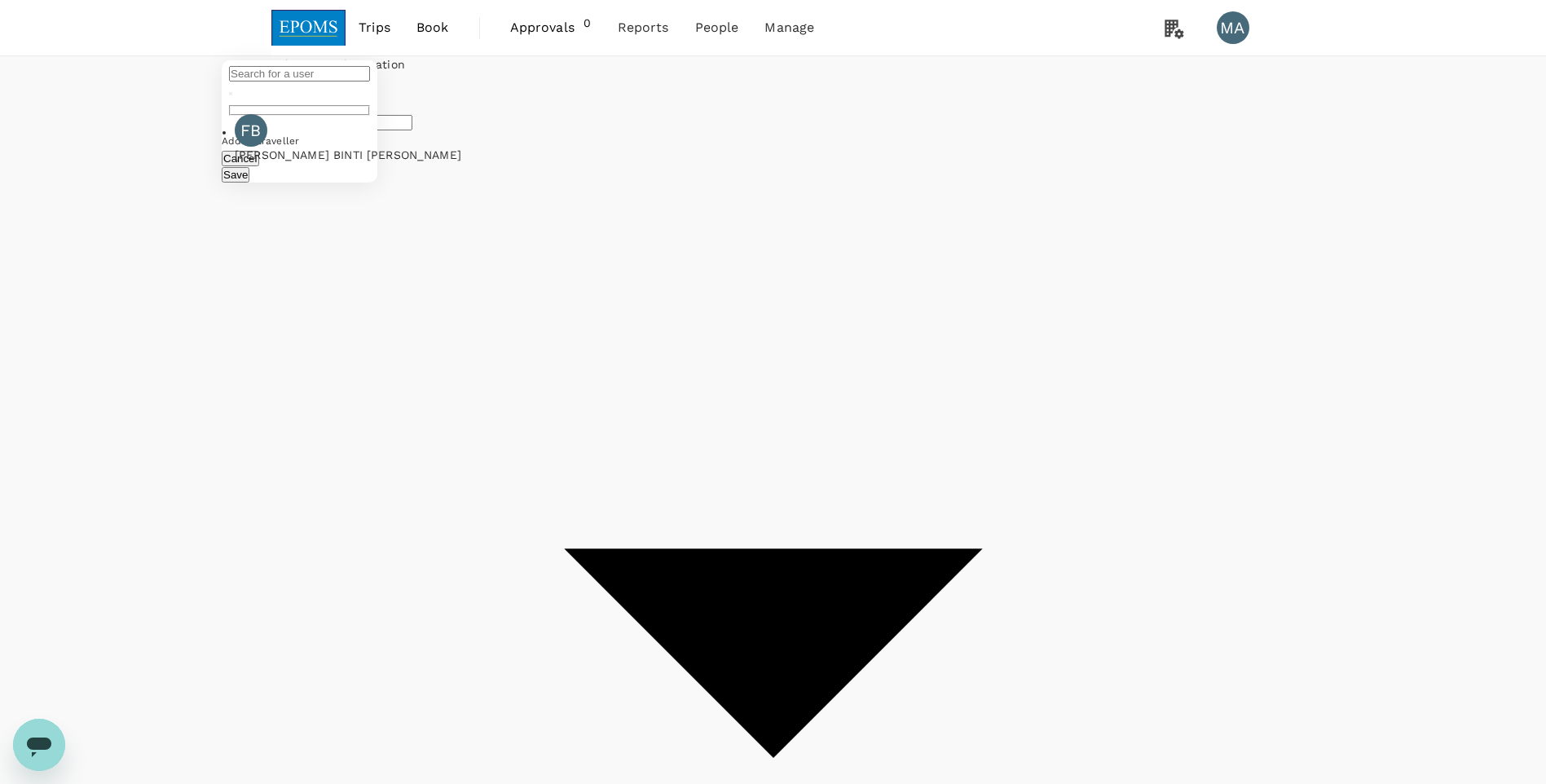 type on "[PERSON_NAME] BINTI [PERSON_NAME]" 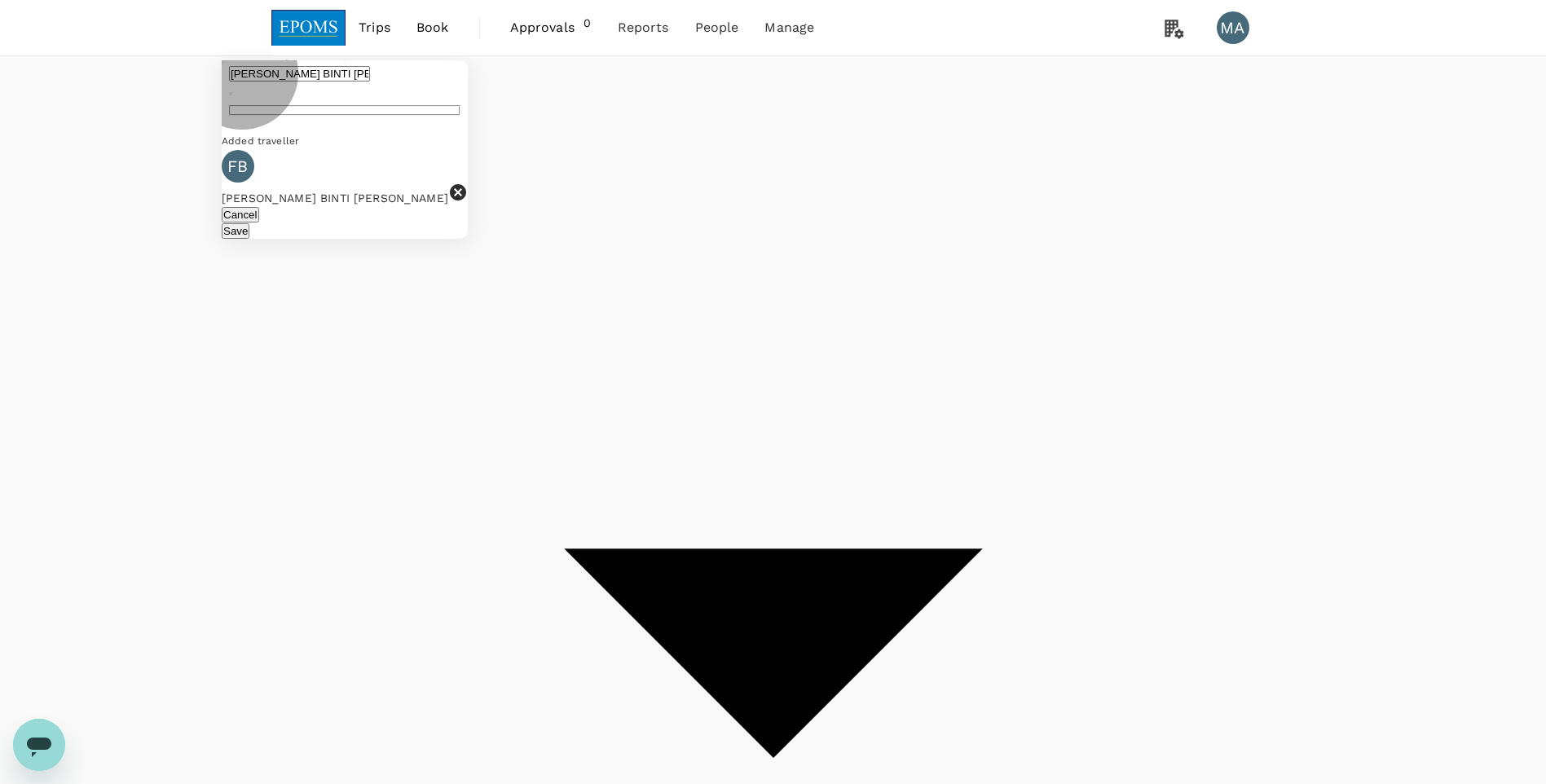 click on "Save" at bounding box center (236, 231) 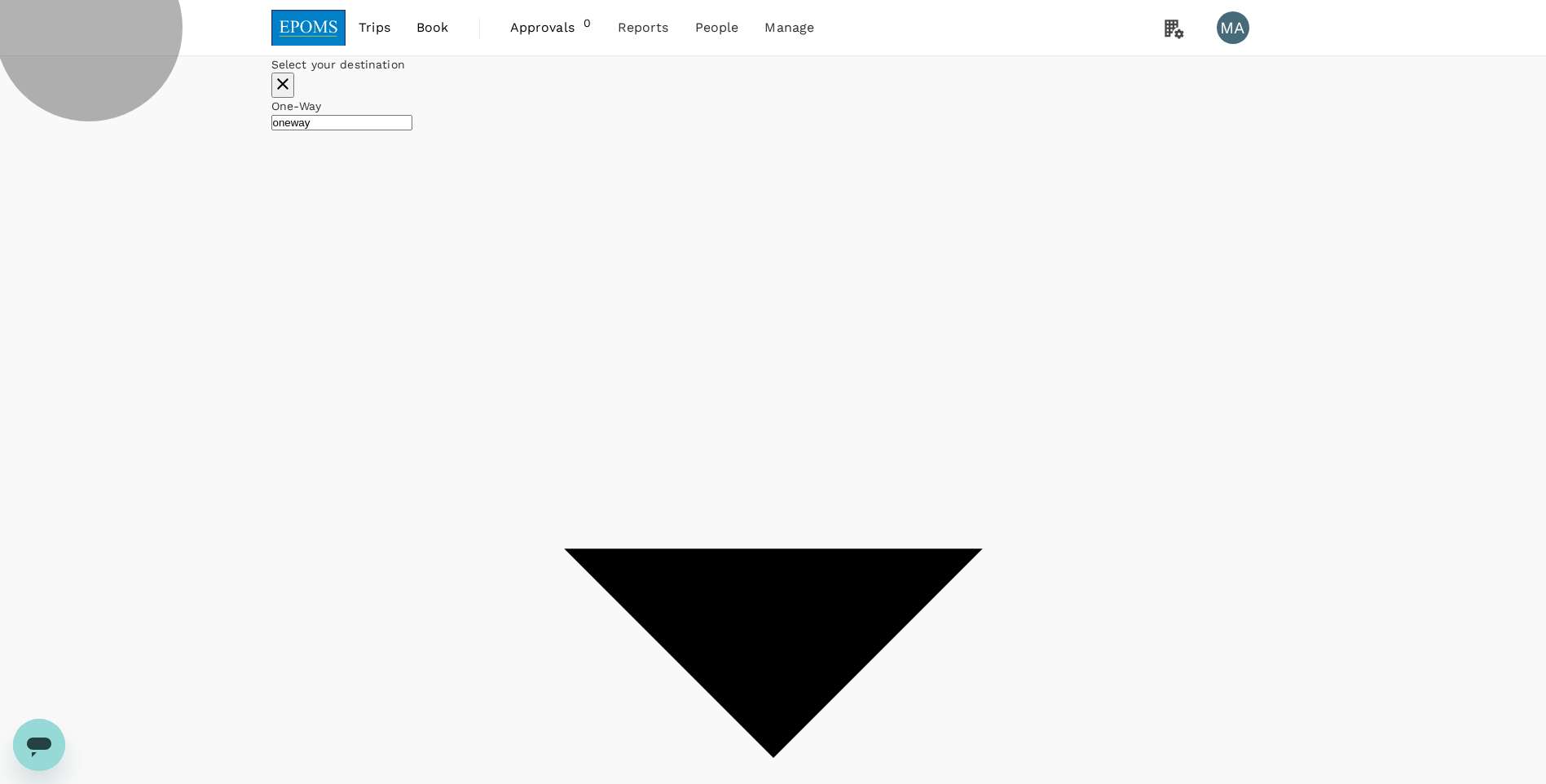 click on "Apply edit" at bounding box center [297, 3541] 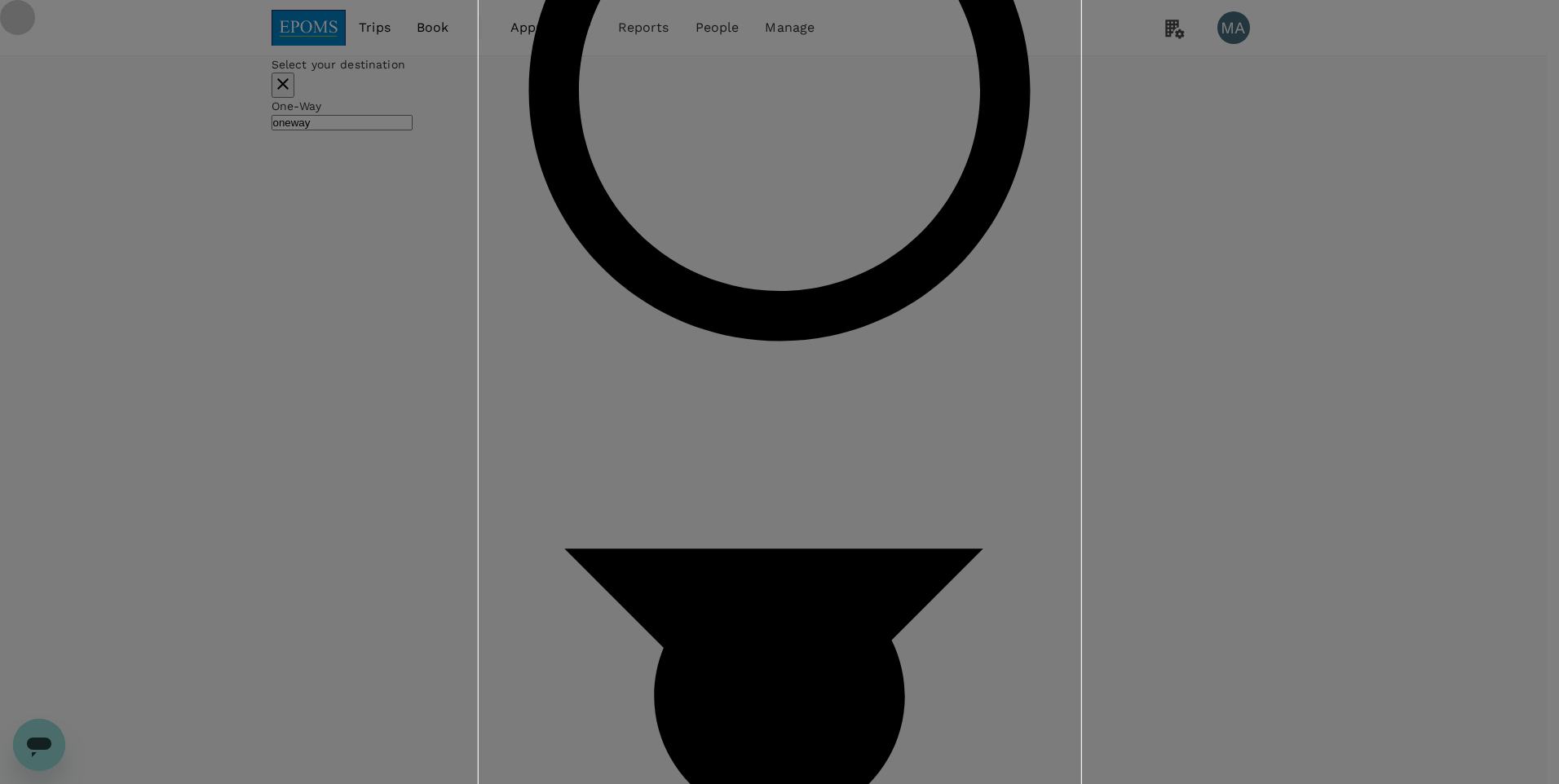 click on "General ( [PERSON_NAME] BINTI [PERSON_NAME], You )" at bounding box center (484, -2747) 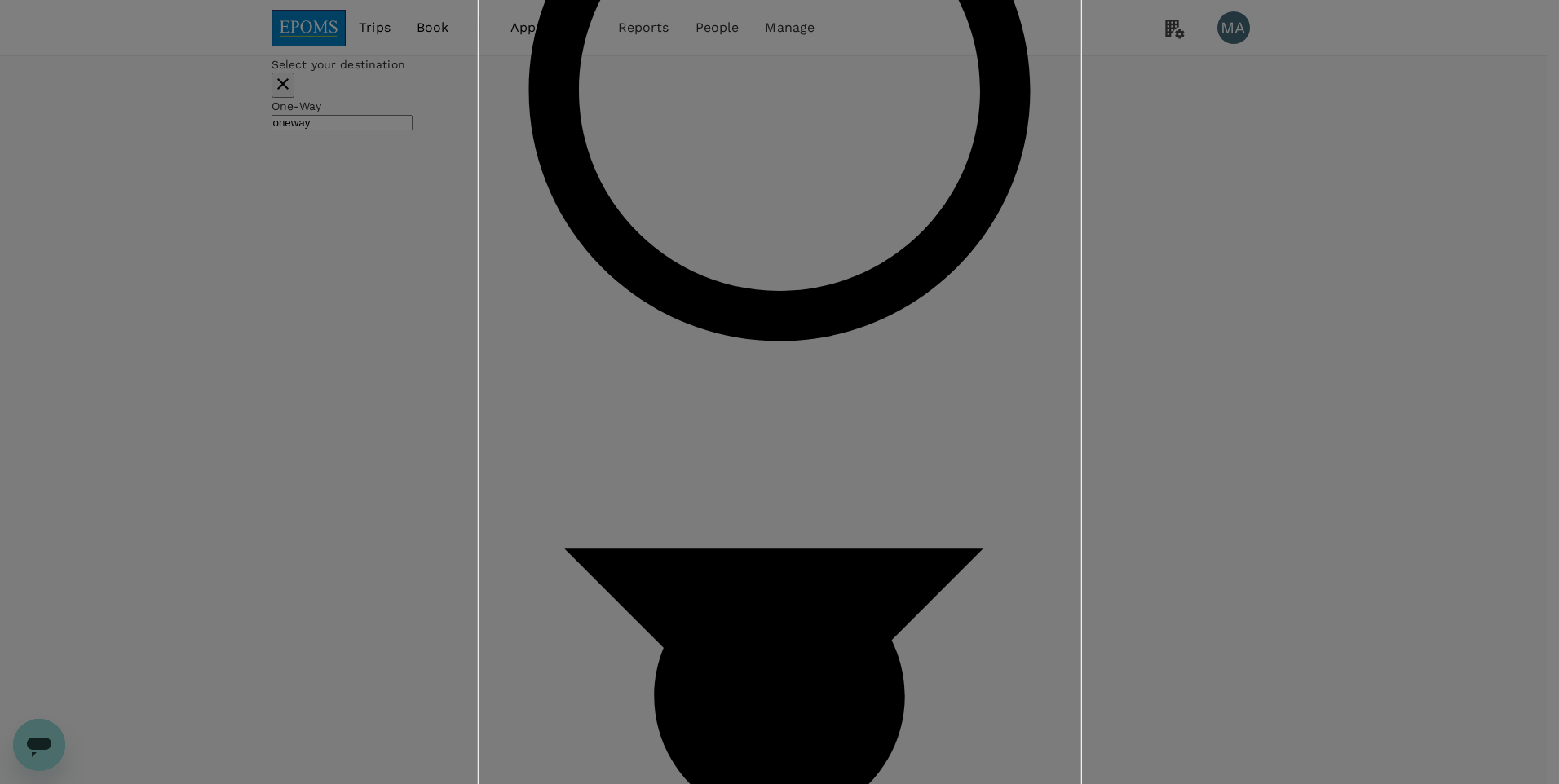 click on "Confirm" at bounding box center [546, 3628] 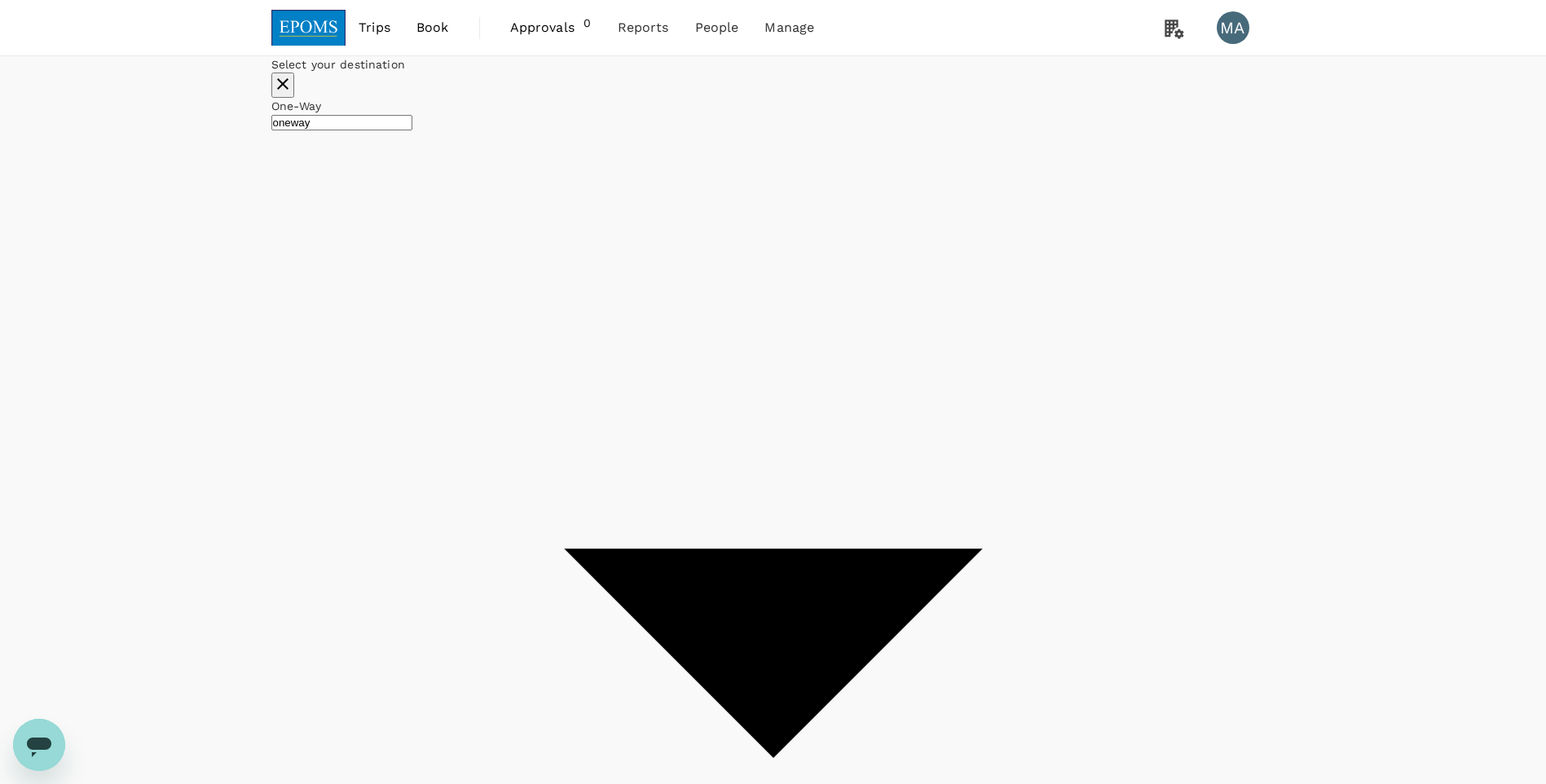 checkbox on "false" 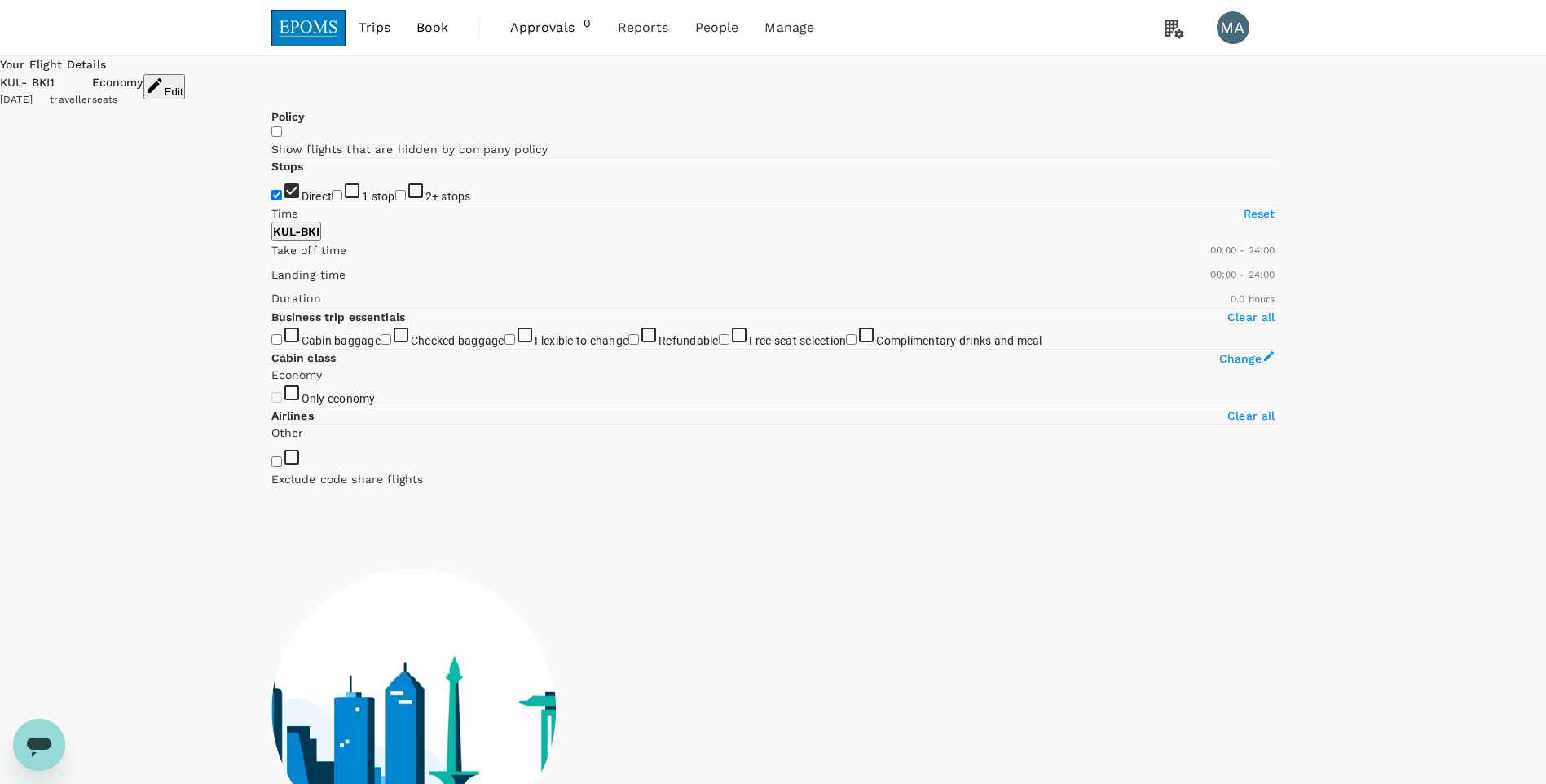 type on "1400" 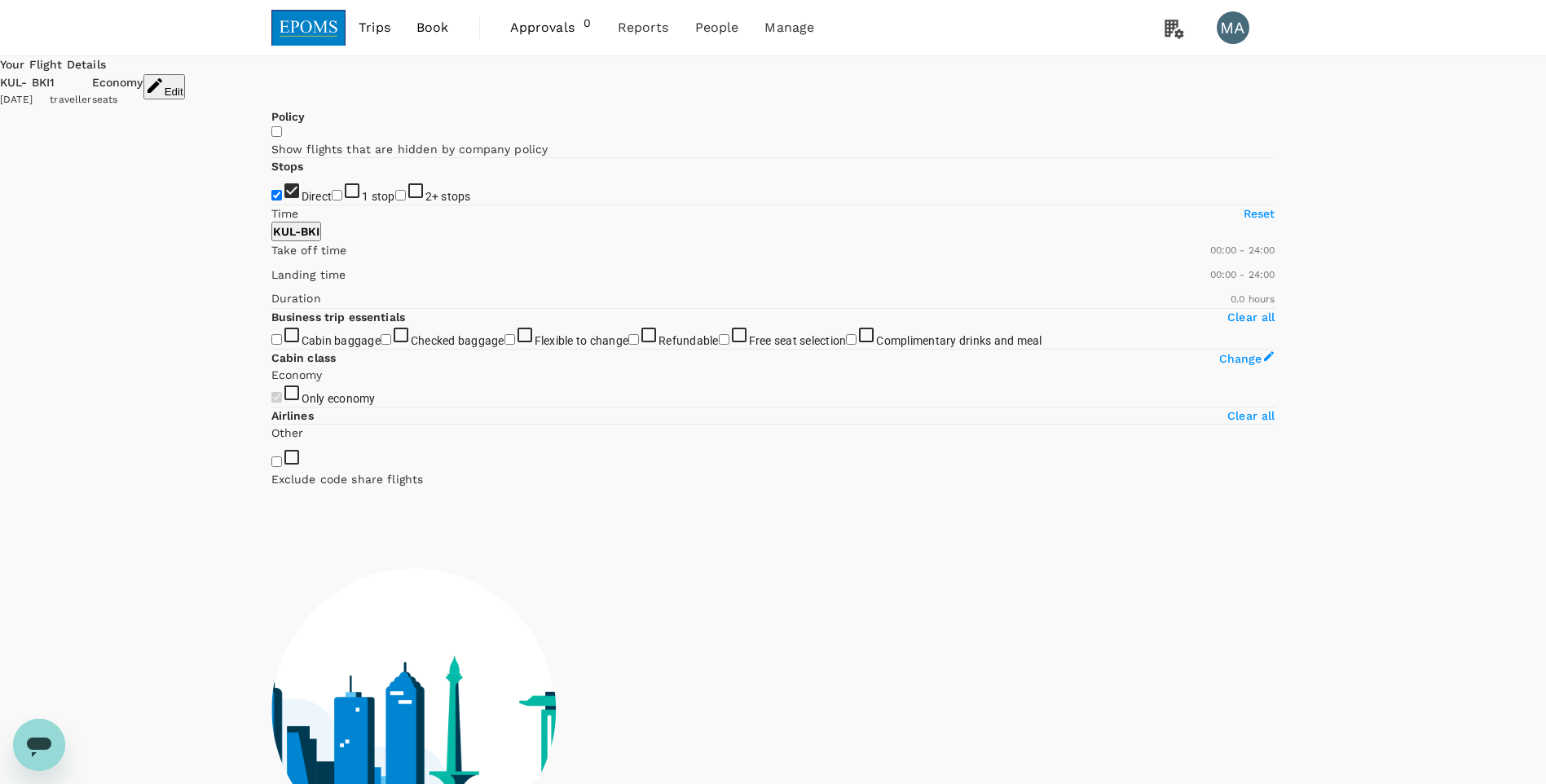 checkbox on "true" 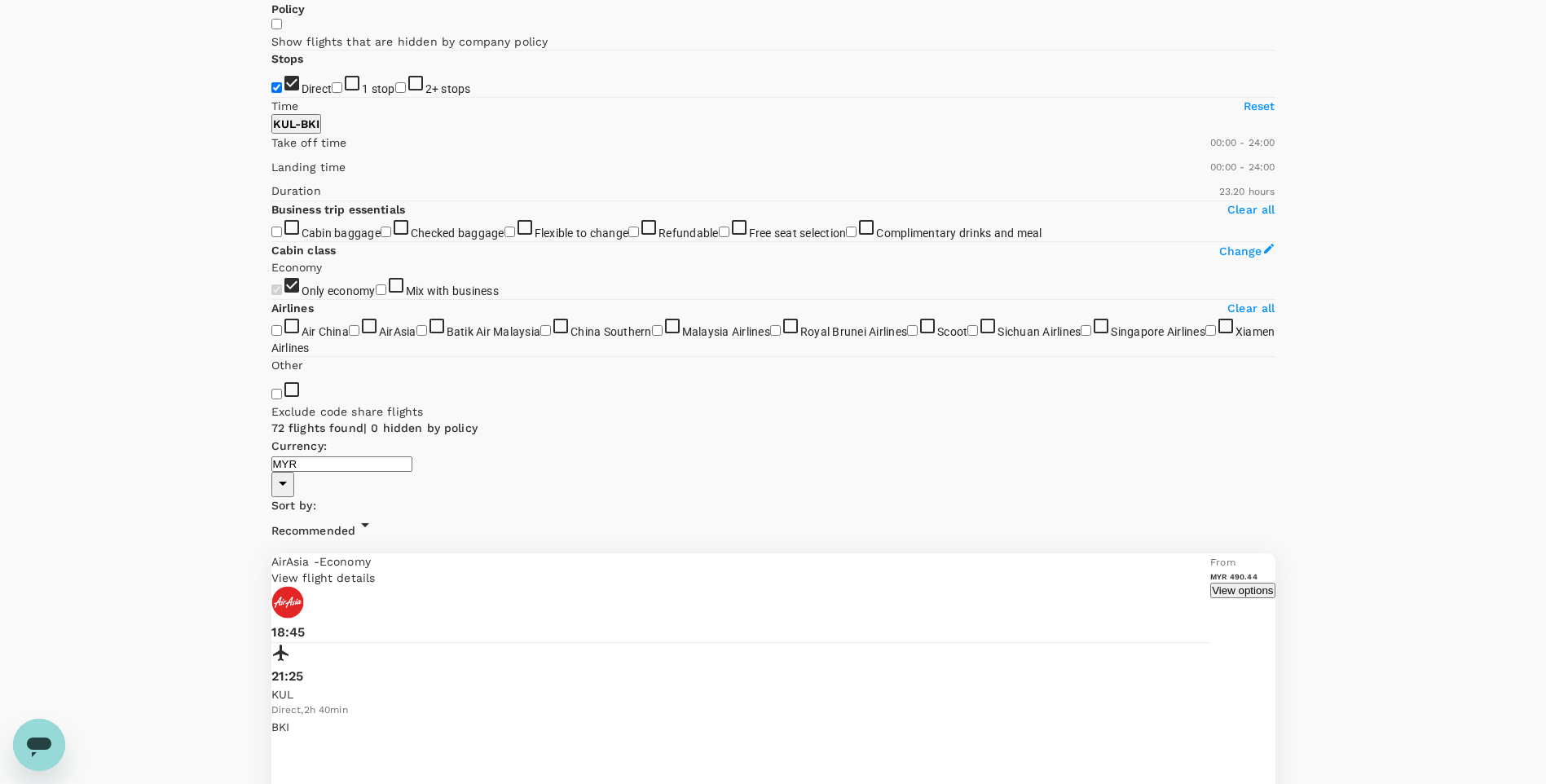 scroll, scrollTop: 0, scrollLeft: 0, axis: both 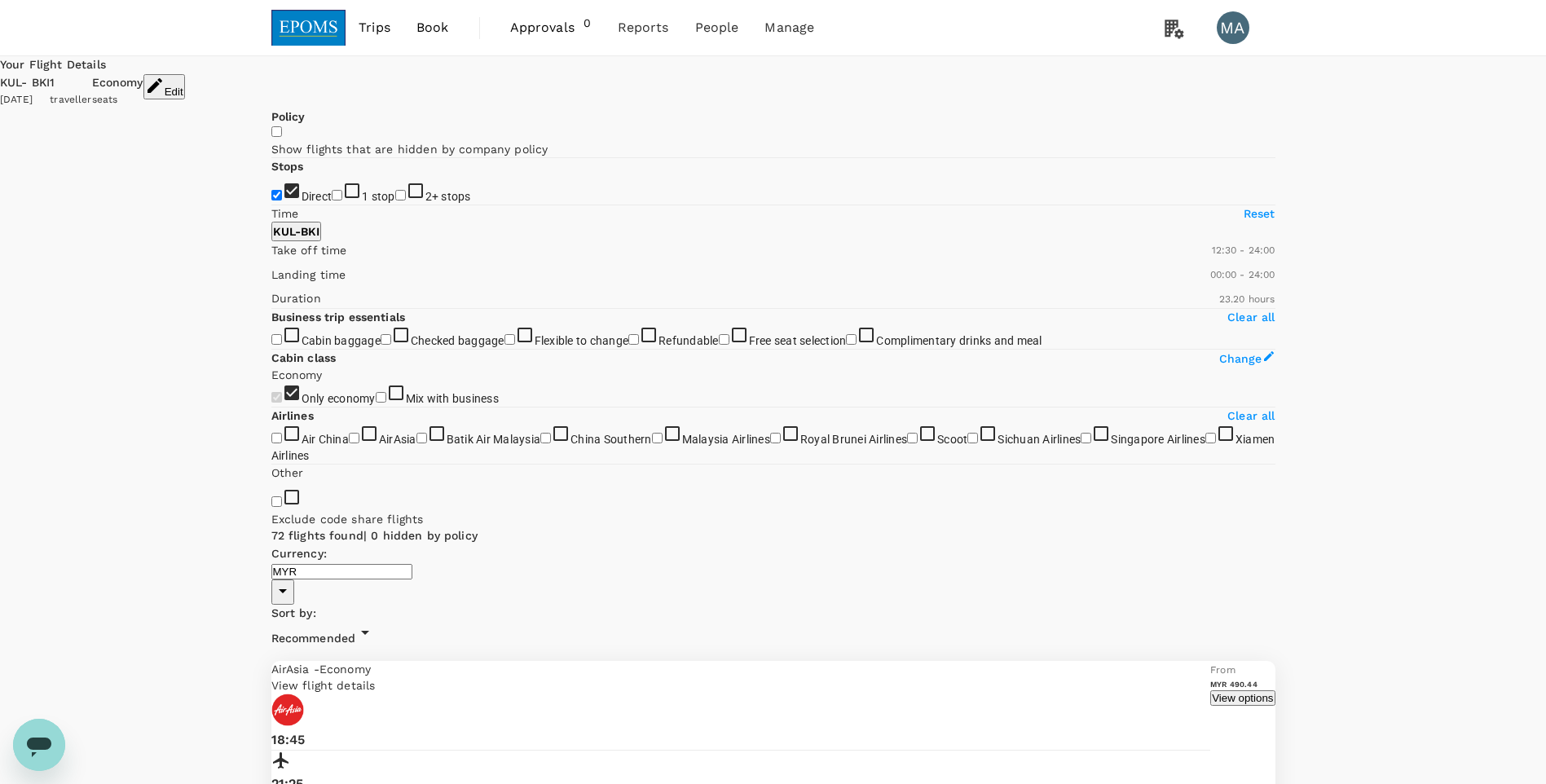 type on "720" 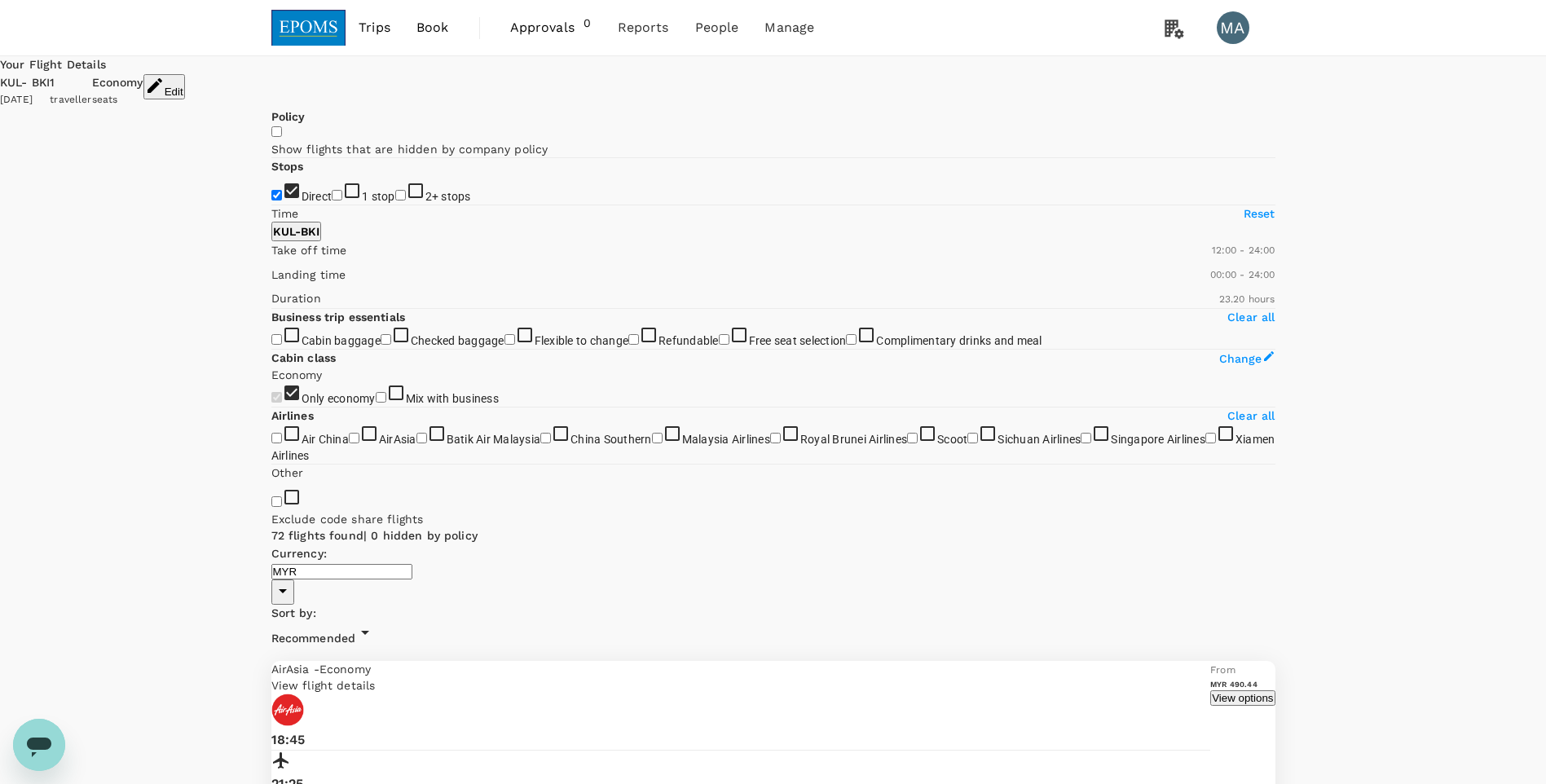 drag, startPoint x: 265, startPoint y: 488, endPoint x: 399, endPoint y: 487, distance: 134.00373 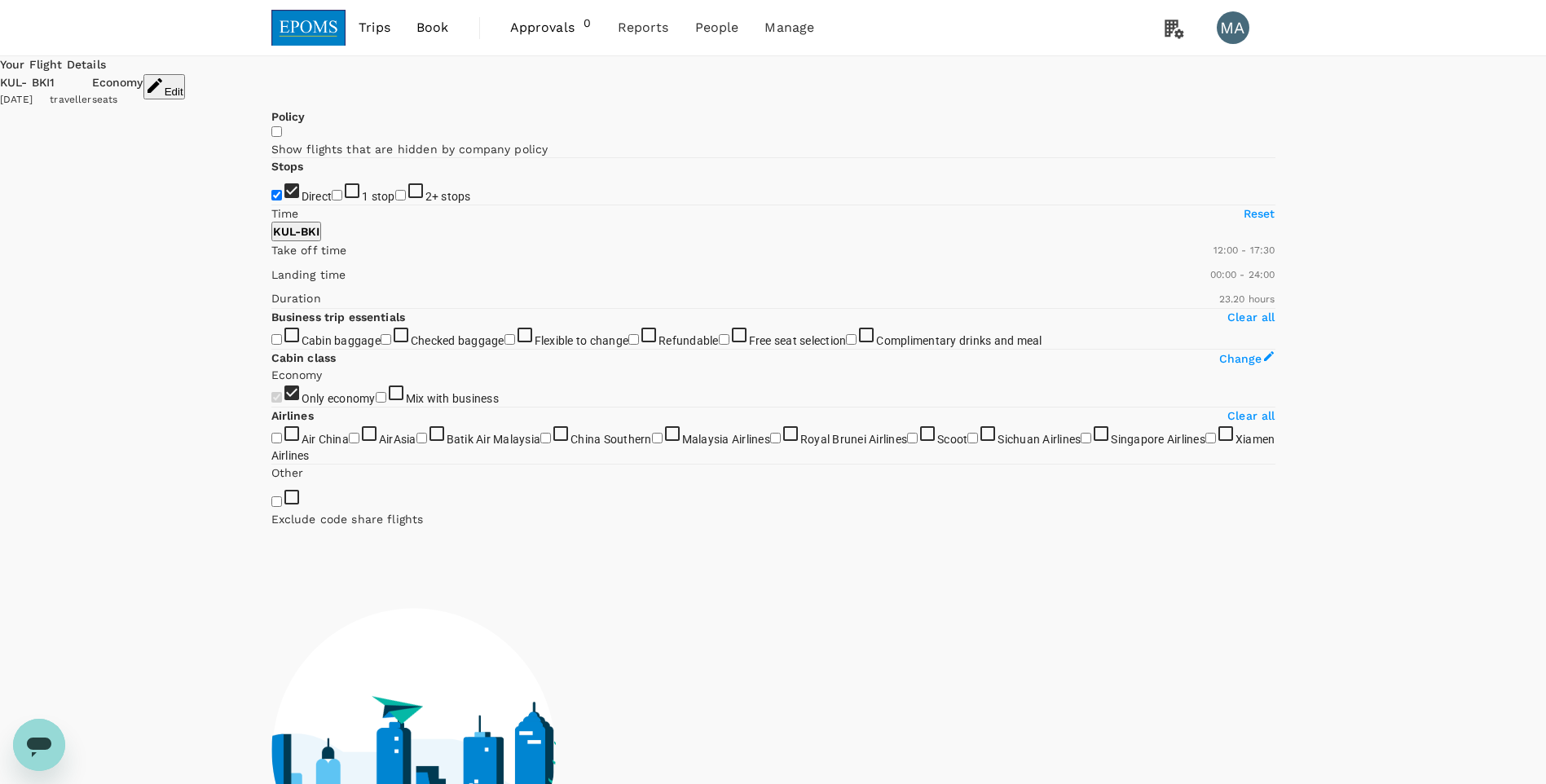 type on "1020" 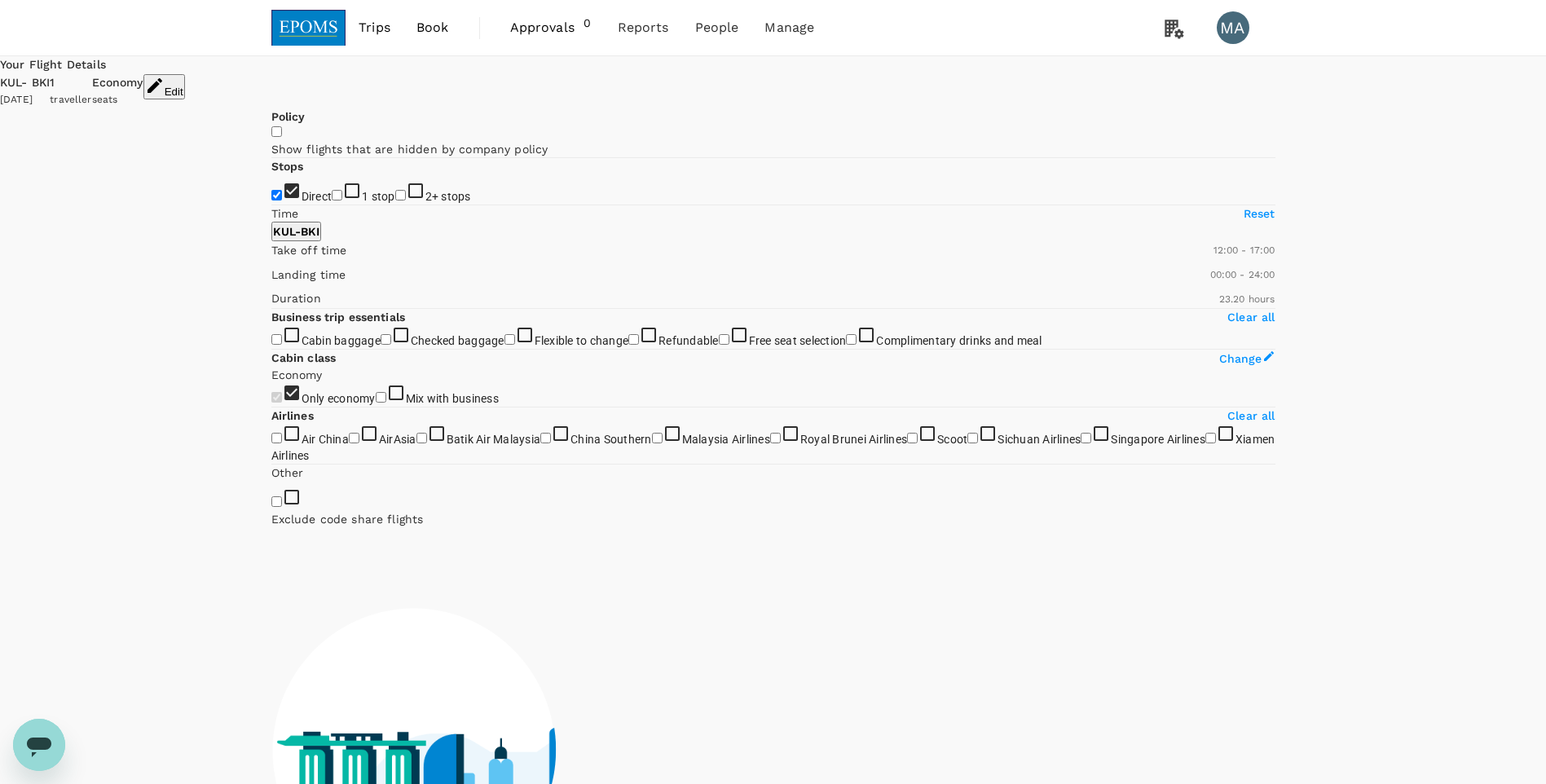 drag, startPoint x: 518, startPoint y: 489, endPoint x: 450, endPoint y: 491, distance: 68.0294 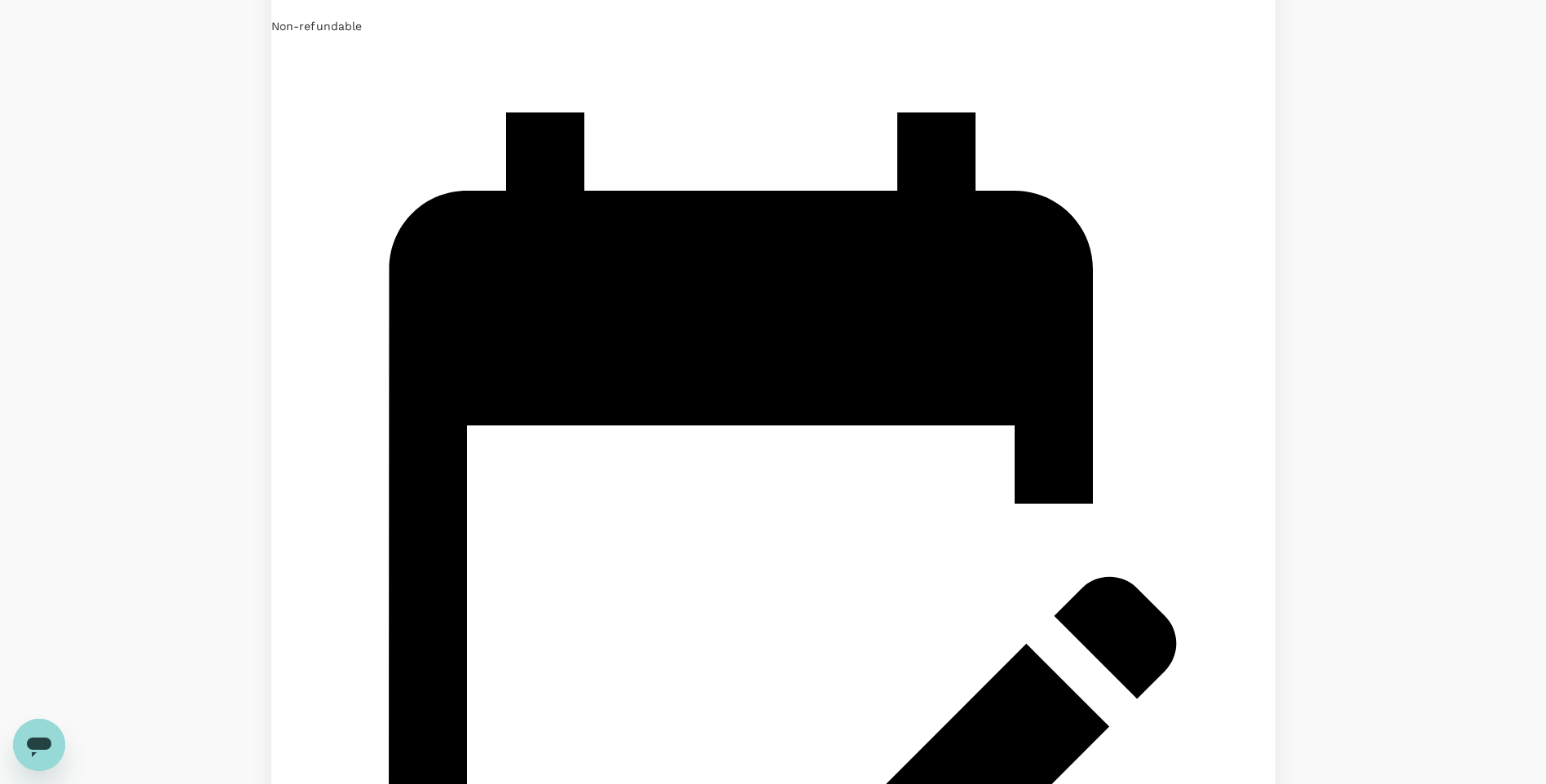 scroll, scrollTop: 1793, scrollLeft: 0, axis: vertical 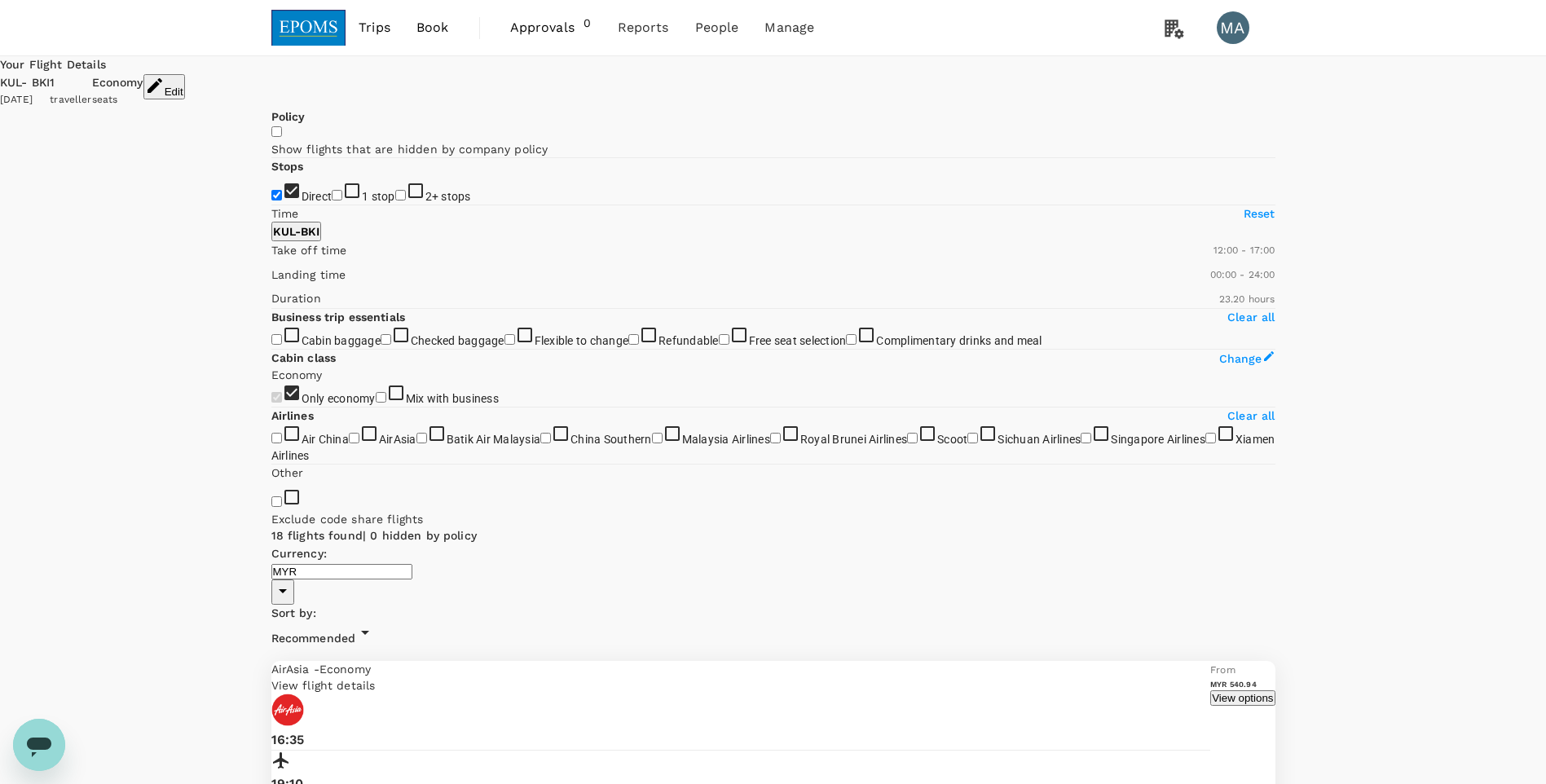 click on "Sort by :" at bounding box center [293, 613] 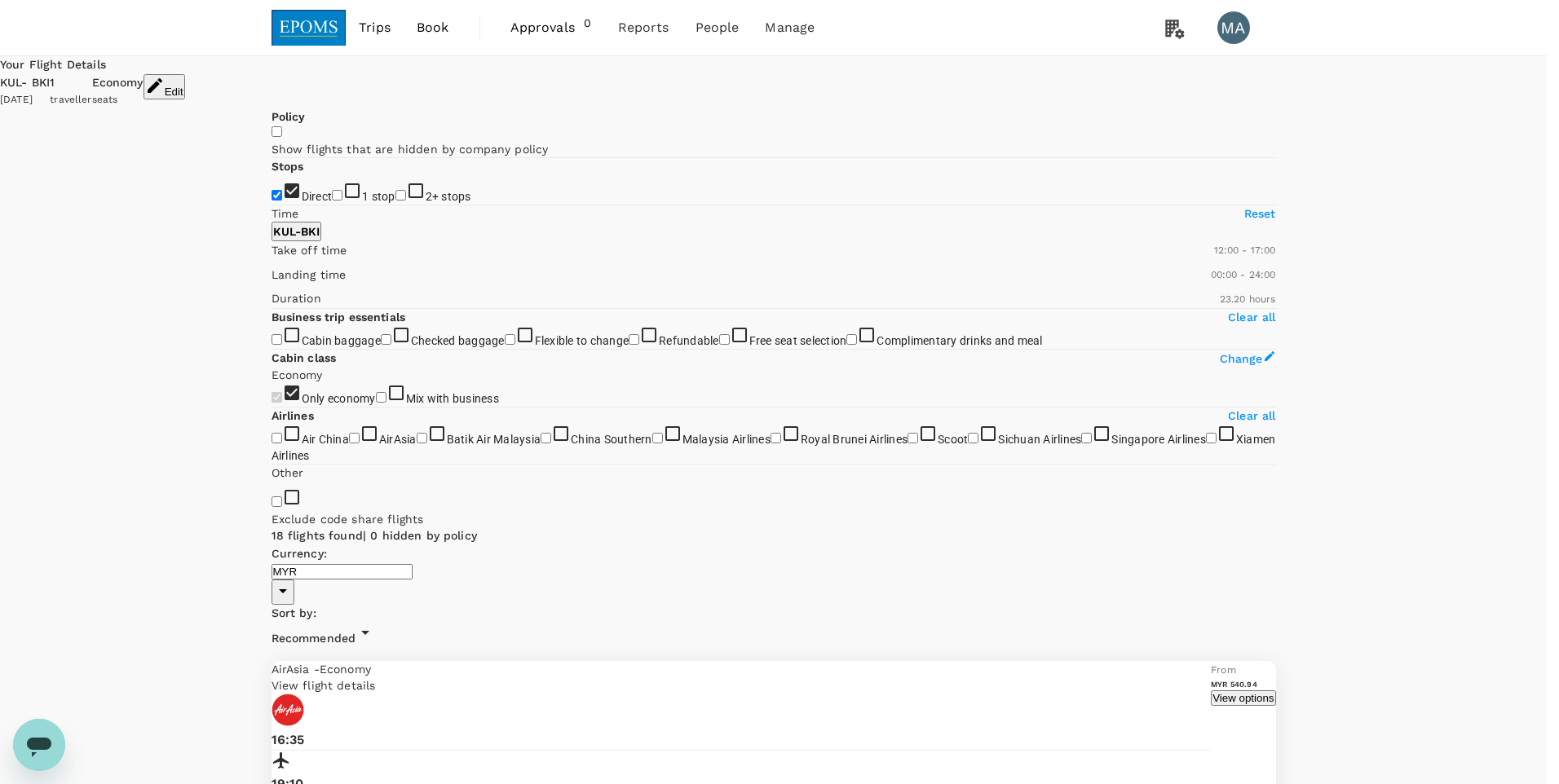 click on "Lowest Price" at bounding box center [773, 41040] 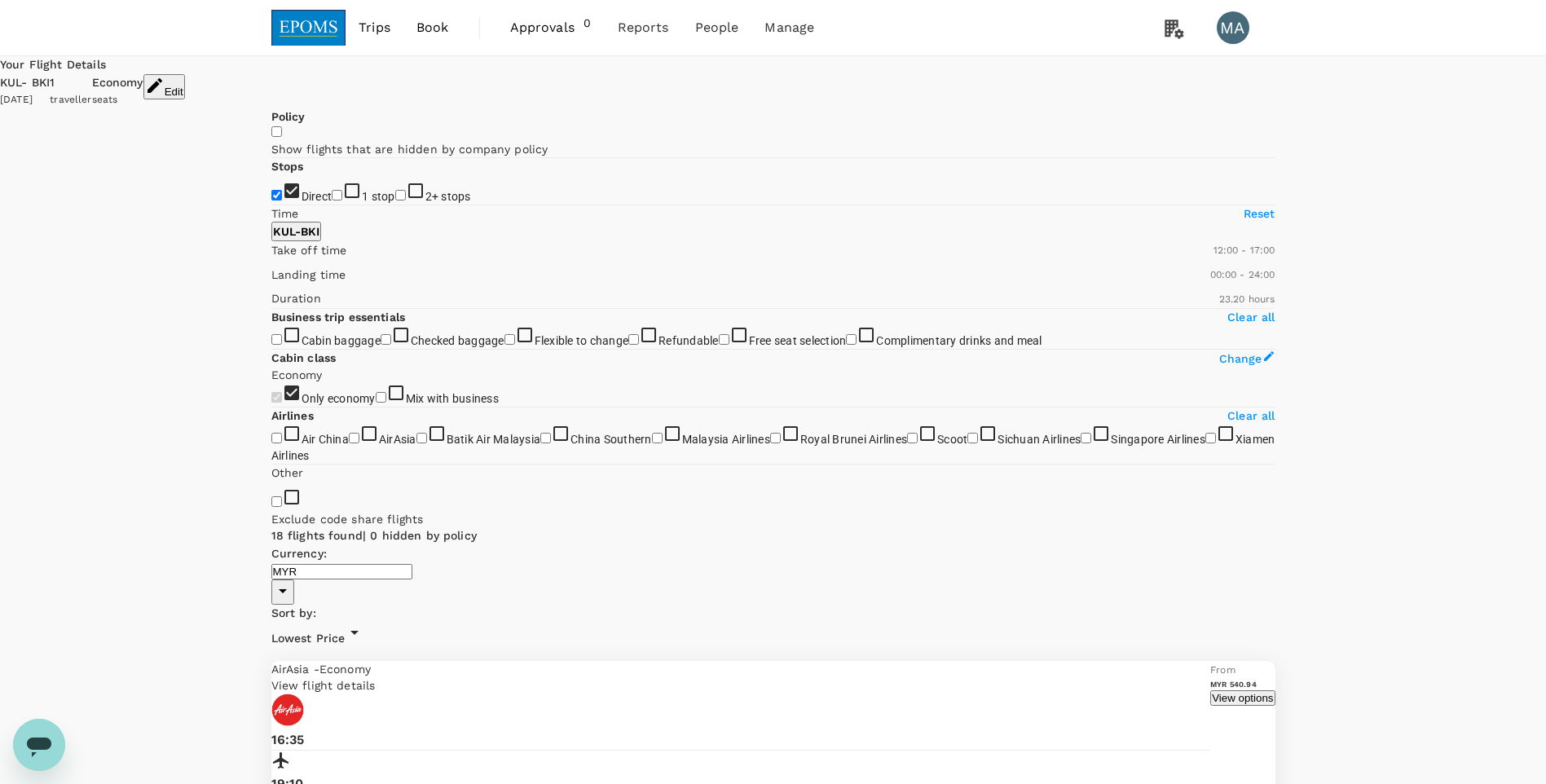 click on "Lowest Price" at bounding box center (308, 638) 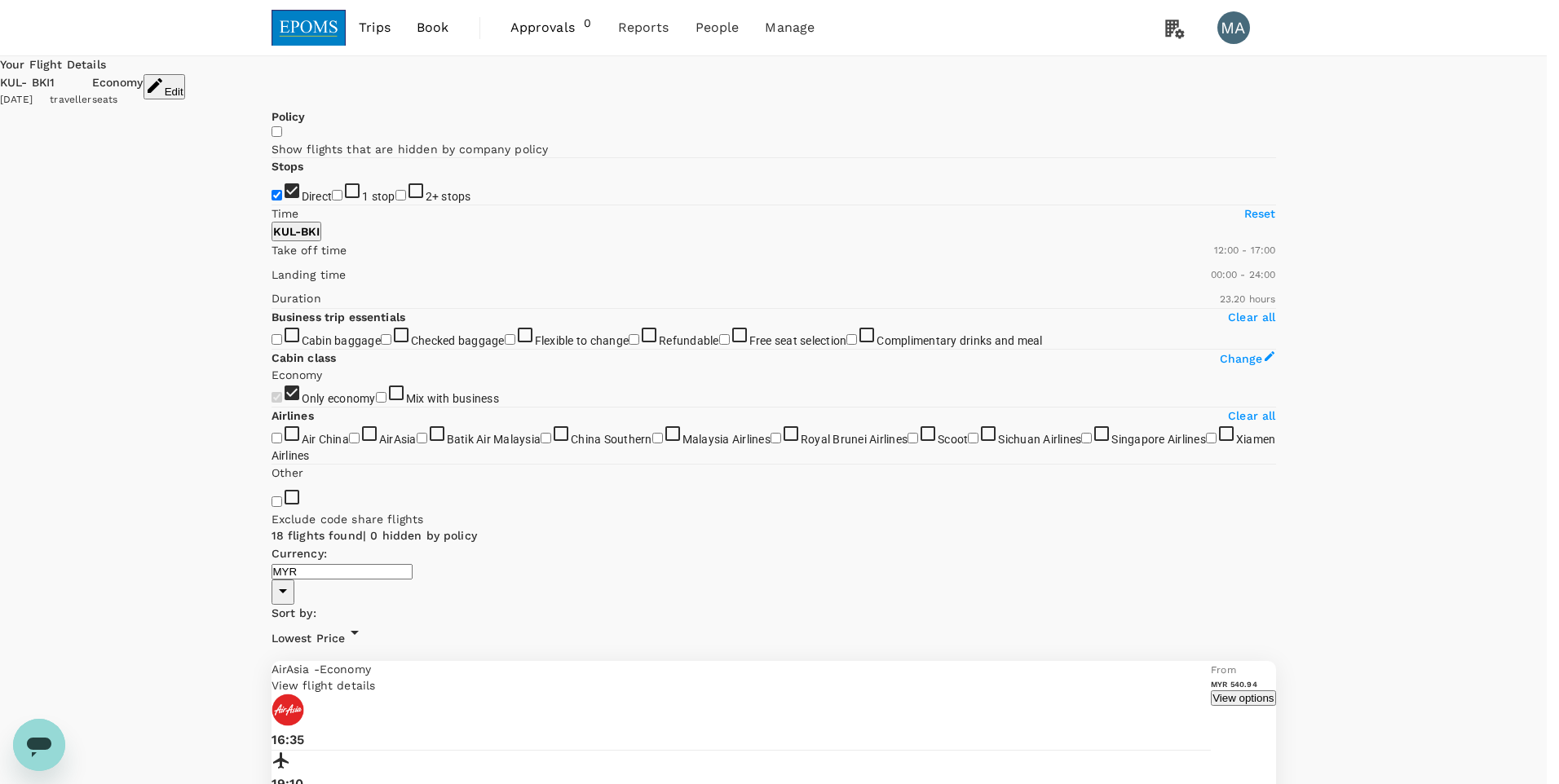click on "Departure Time" at bounding box center [773, 41121] 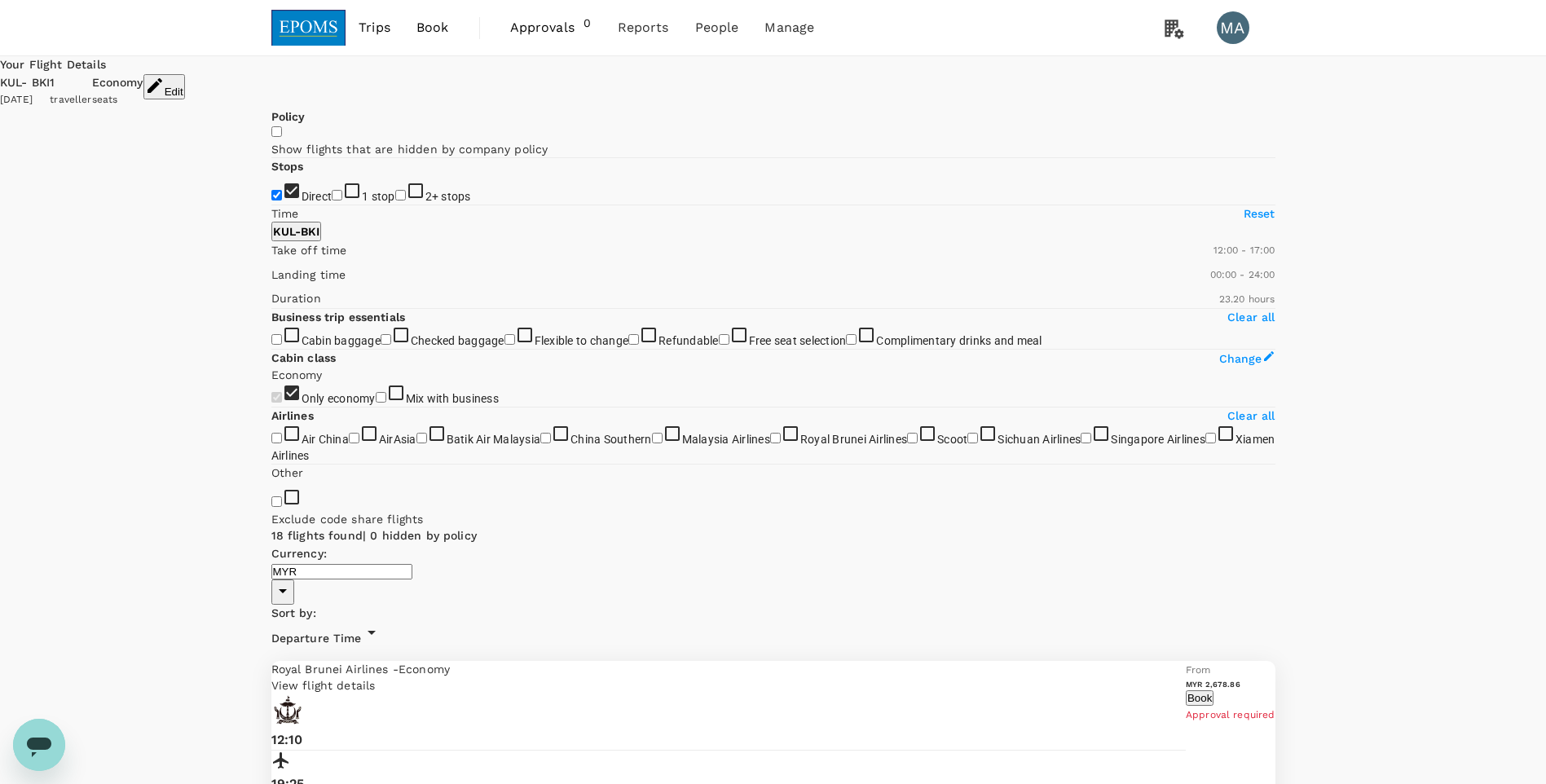 click on "Your Flight Details KUL  -   BKI [DATE] 1 traveller Economy seats Edit Policy Show flights that are hidden by company policy Stops Direct 1 stop 2+ stops Time Reset KUL - BKI Take off time 12:00 - 17:00 Landing time 00:00 - 24:00 Duration 23.20 hours Business trip essentials Clear all Cabin baggage Checked baggage Flexible to change Refundable Free seat selection Complimentary drinks and meal Cabin class Change Economy Only economy Mix with business Airlines Clear all Air China AirAsia Batik Air [GEOGRAPHIC_DATA] [GEOGRAPHIC_DATA] Southern Malaysia Airlines Royal Brunei Airlines Scoot Sichuan Airlines Singapore Airlines Xiamen Airlines Other Exclude code share flights 18   flights found  |   0   hidden by policy Currency :  MYR Sort by :  Departure Time Royal Brunei Airlines     - Economy   View flight details 12:10 19:25 KUL 1 stop ,  7h 15min BKI Refundable (MYR 399.04 fee) Changeable 30kg + 8 Others From MYR 2,678.86 Book Approval required AirAsia     - Economy   View flight details 12:30 15:05 KUL Direct ,  2h 35min BKI" at bounding box center (773, 20517) 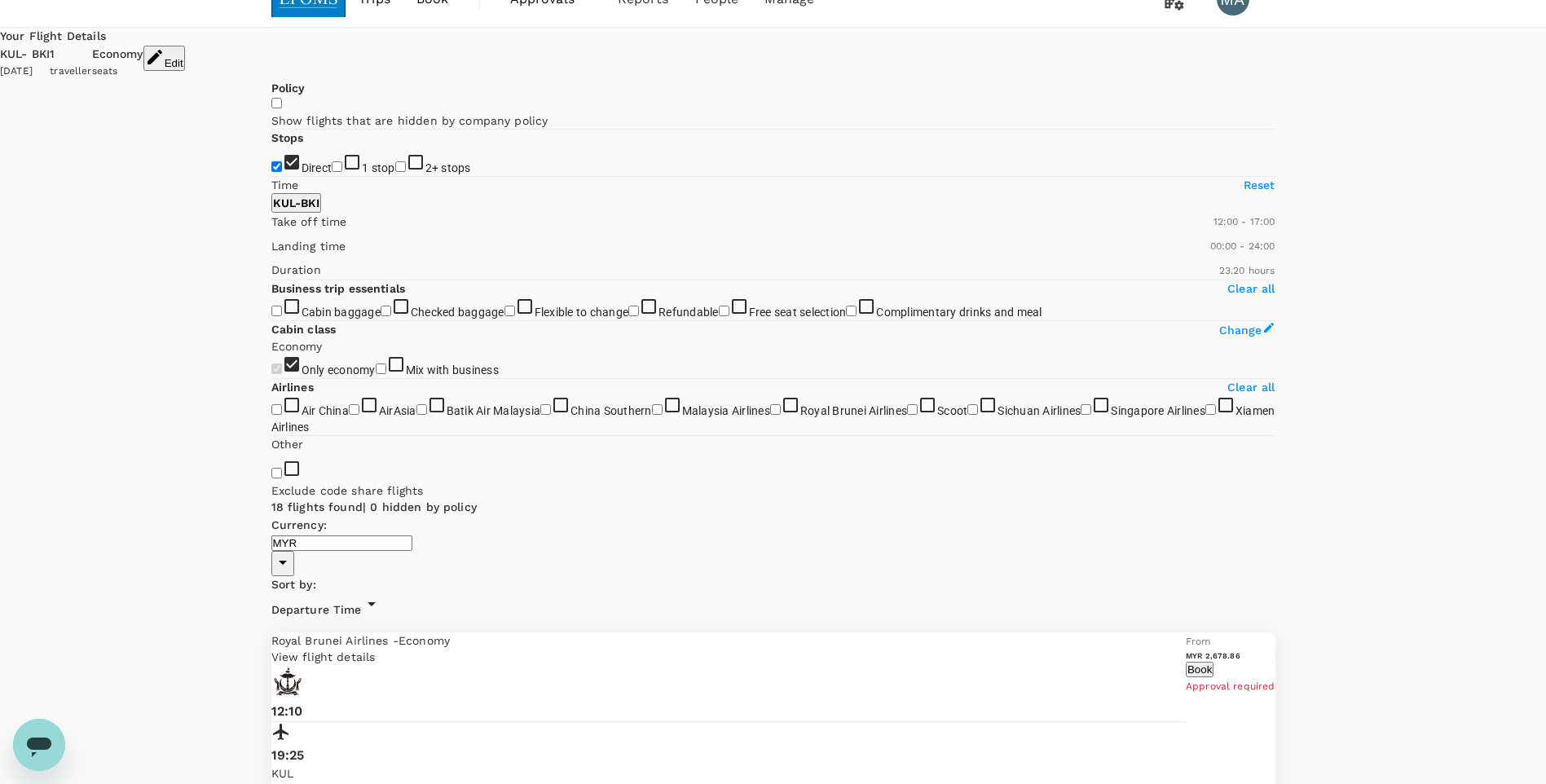 scroll, scrollTop: 0, scrollLeft: 0, axis: both 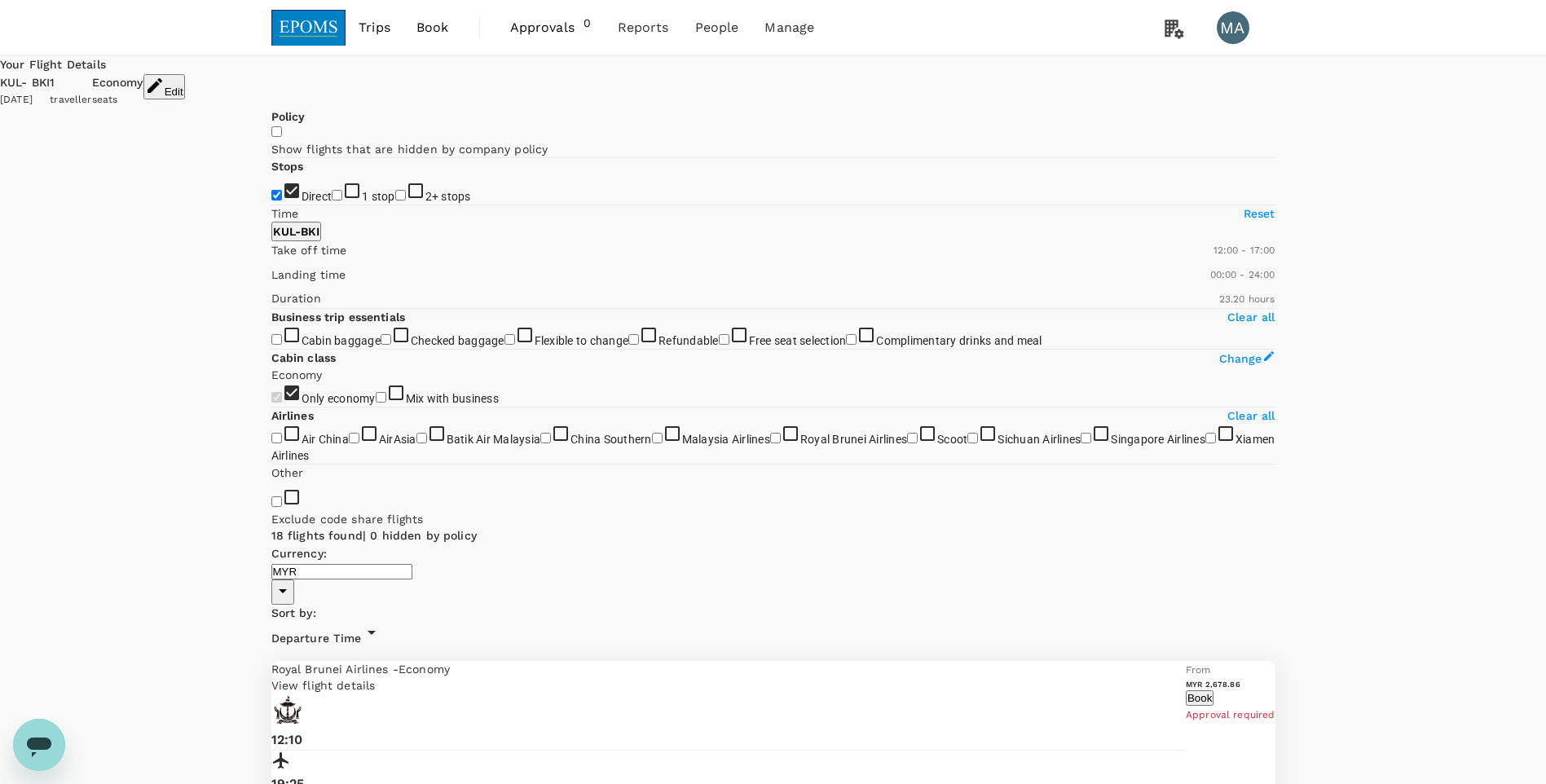 click on "Your Flight Details KUL  -   BKI [DATE] 1 traveller Economy seats Edit Policy Show flights that are hidden by company policy Stops Direct 1 stop 2+ stops Time Reset KUL - BKI Take off time 12:00 - 17:00 Landing time 00:00 - 24:00 Duration 23.20 hours Business trip essentials Clear all Cabin baggage Checked baggage Flexible to change Refundable Free seat selection Complimentary drinks and meal Cabin class Change Economy Only economy Mix with business Airlines Clear all Air China AirAsia Batik Air [GEOGRAPHIC_DATA] [GEOGRAPHIC_DATA] Southern Malaysia Airlines Royal Brunei Airlines Scoot Sichuan Airlines Singapore Airlines Xiamen Airlines Other Exclude code share flights 18   flights found  |   0   hidden by policy Currency :  MYR Sort by :  Departure Time Royal Brunei Airlines     - Economy   View flight details 12:10 19:25 KUL 1 stop ,  7h 15min BKI Refundable (MYR 399.04 fee) Changeable 30kg + 8 Others From MYR 2,678.86 Book Approval required AirAsia     - Economy   View flight details 12:30 15:05 KUL Direct ,  2h 35min BKI" at bounding box center [773, 20517] 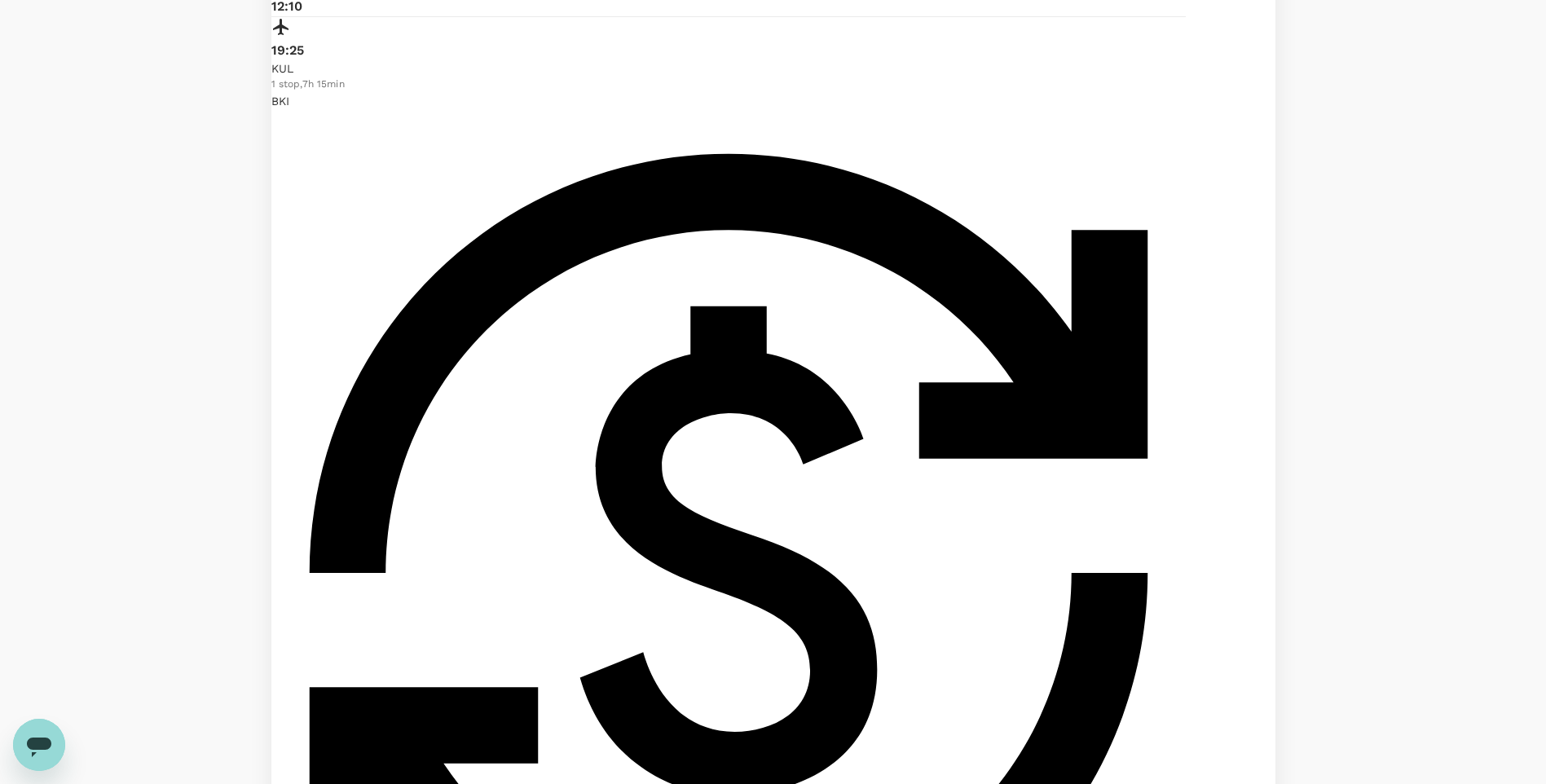 scroll, scrollTop: 815, scrollLeft: 0, axis: vertical 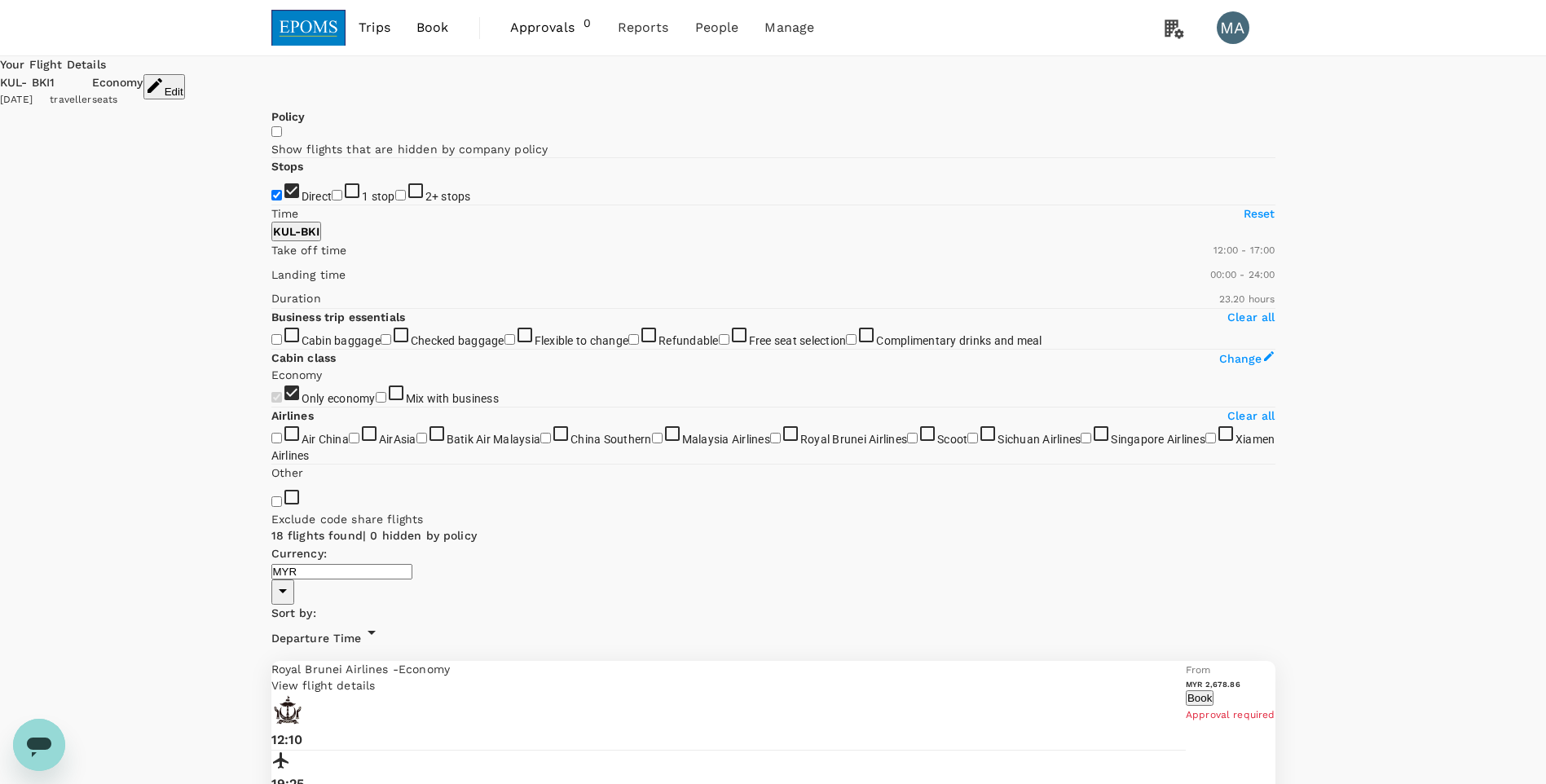 click on "Departure Time" at bounding box center (316, 638) 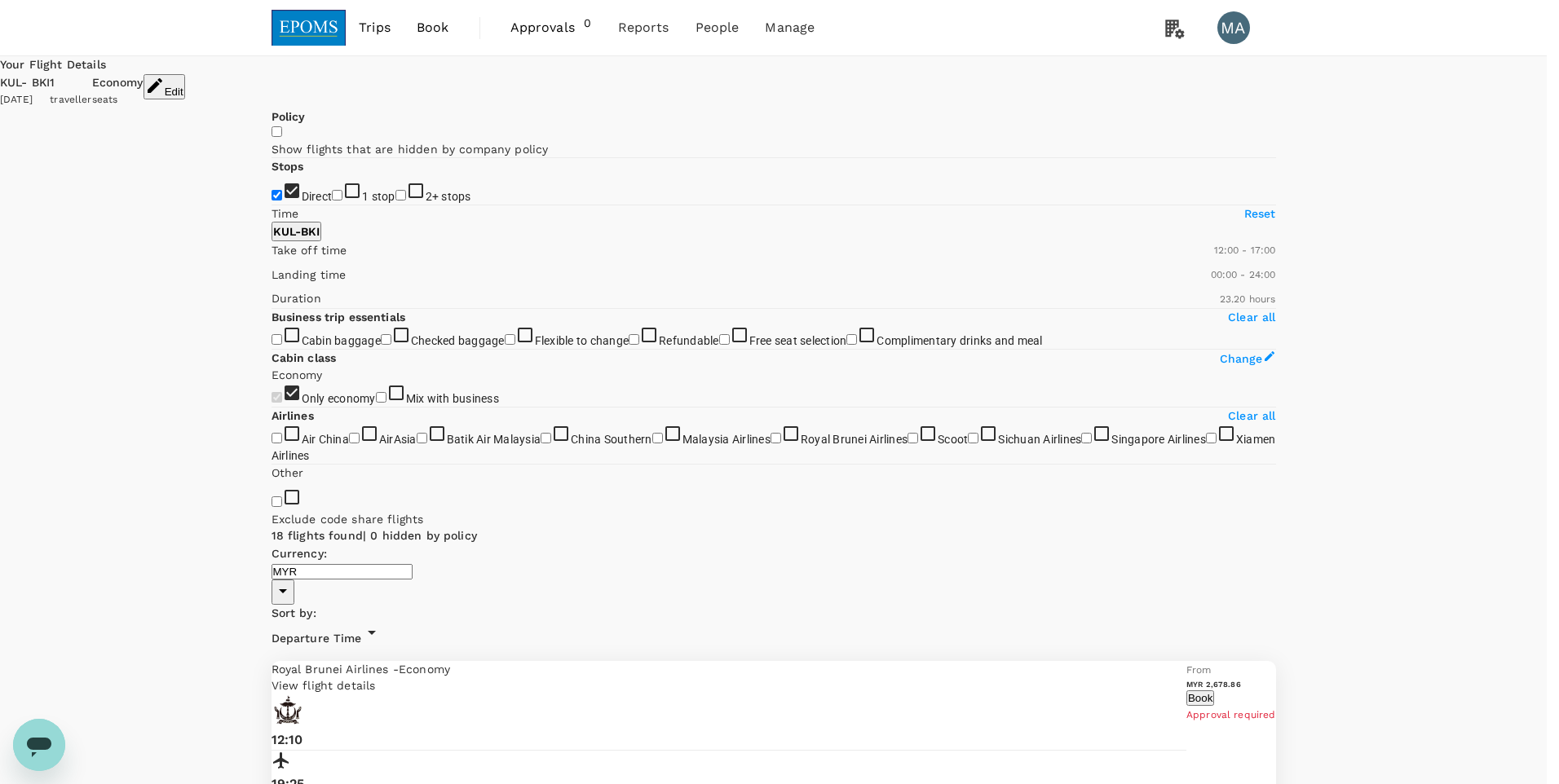 click on "Lowest Price" at bounding box center [773, 41067] 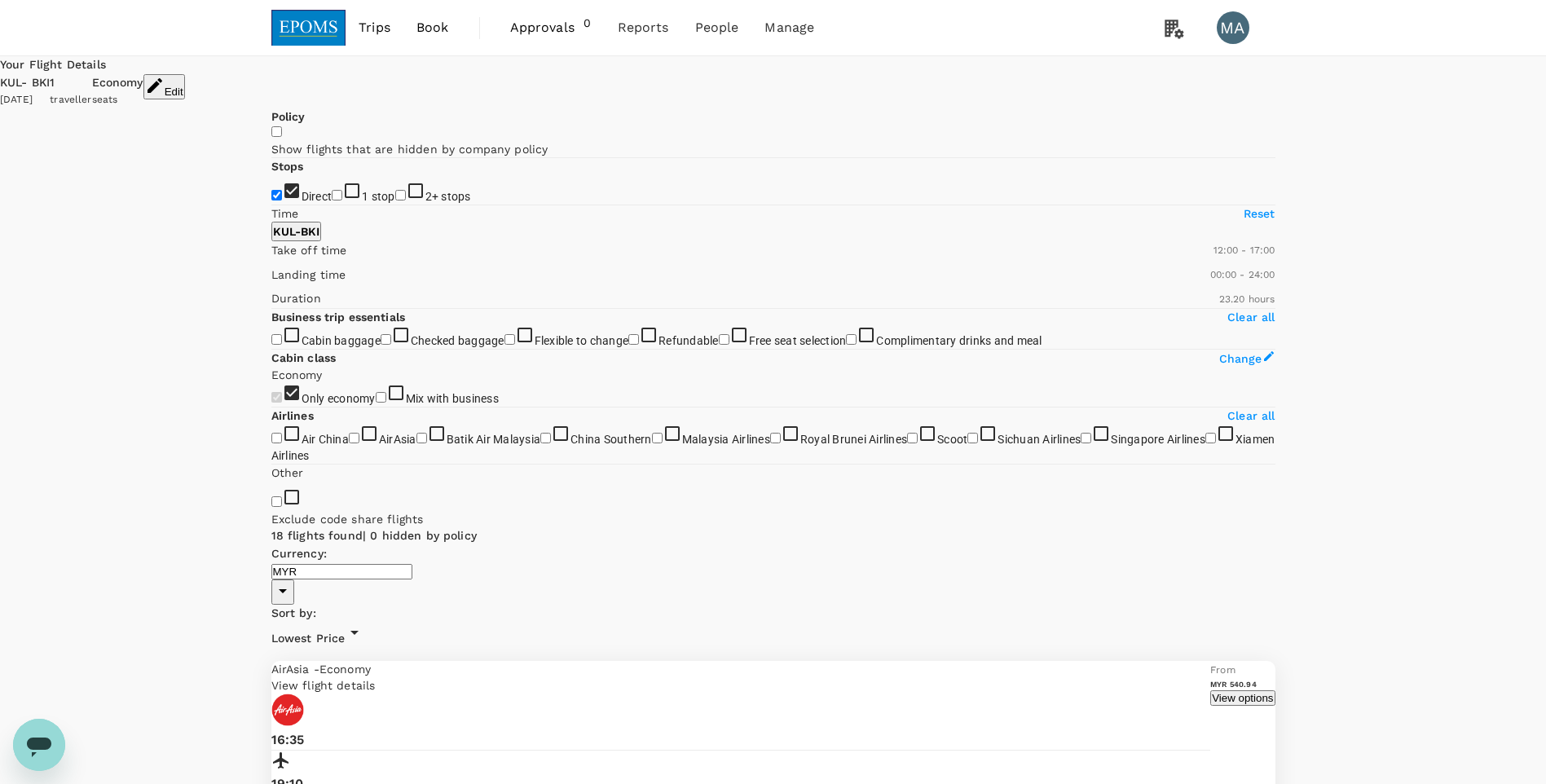 click on "Your Flight Details KUL  -   BKI [DATE] 1 traveller Economy seats Edit Policy Show flights that are hidden by company policy Stops Direct 1 stop 2+ stops Time Reset KUL - BKI Take off time 12:00 - 17:00 Landing time 00:00 - 24:00 Duration 23.20 hours Business trip essentials Clear all Cabin baggage Checked baggage Flexible to change Refundable Free seat selection Complimentary drinks and meal Cabin class Change Economy Only economy Mix with business Airlines Clear all Air China AirAsia Batik Air [GEOGRAPHIC_DATA] [GEOGRAPHIC_DATA] Southern Malaysia Airlines Royal Brunei Airlines Scoot Sichuan Airlines Singapore Airlines Xiamen Airlines Other Exclude code share flights 18   flights found  |   0   hidden by policy Currency :  MYR Sort by :  Lowest Price AirAsia     - Economy   View flight details 16:35 19:10 KUL Direct ,  2h 35min BKI Non-refundable Changeable (with a fee) No checked baggage + 1 Others From MYR 540.94 View options AirAsia     - Economy   View flight details 14:50 17:30 KUL Direct ,  2h 40min BKI Non-refundable" at bounding box center [773, 20517] 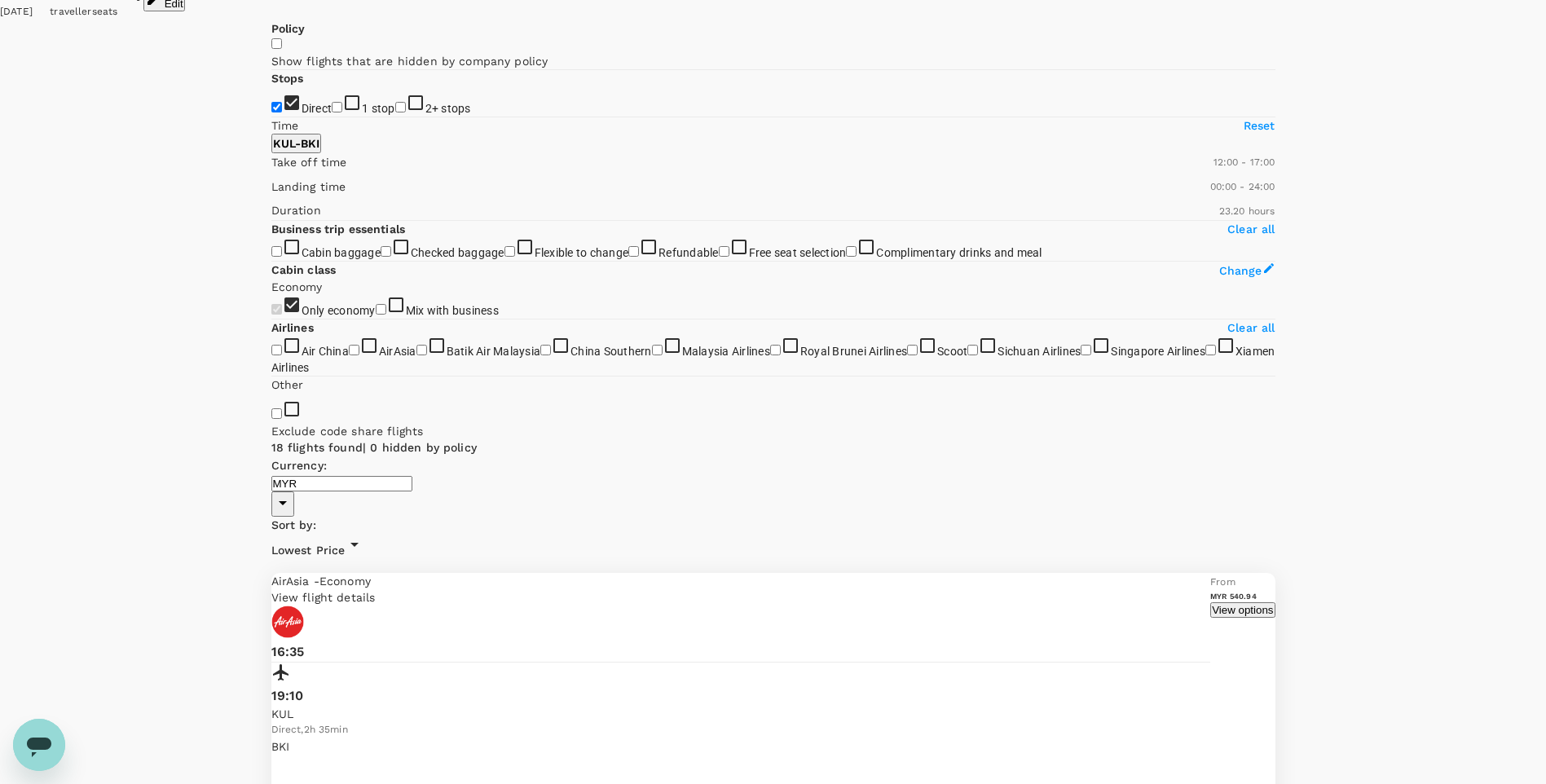 scroll, scrollTop: 0, scrollLeft: 0, axis: both 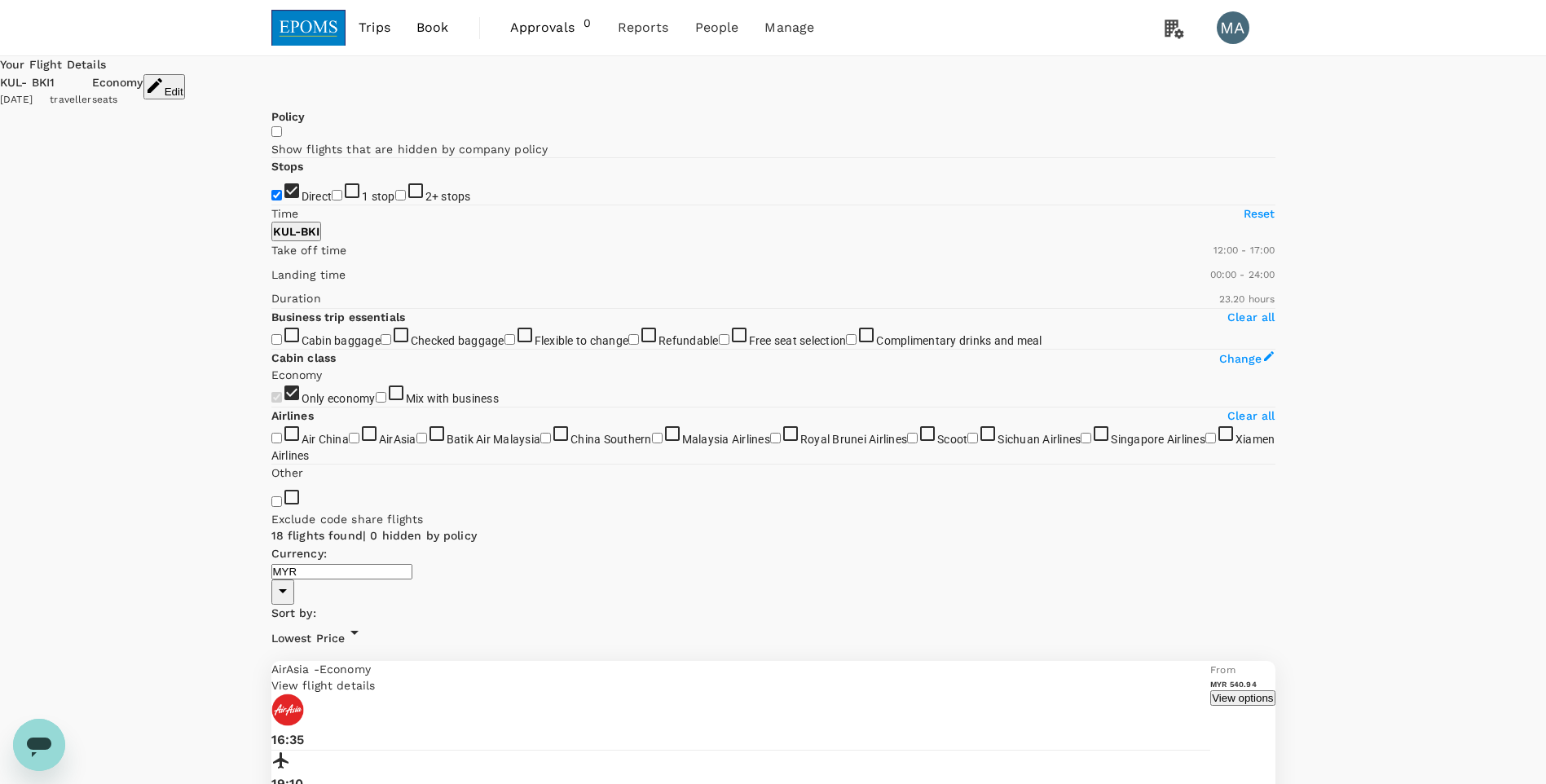 click on "[DATE]" at bounding box center (24, 100) 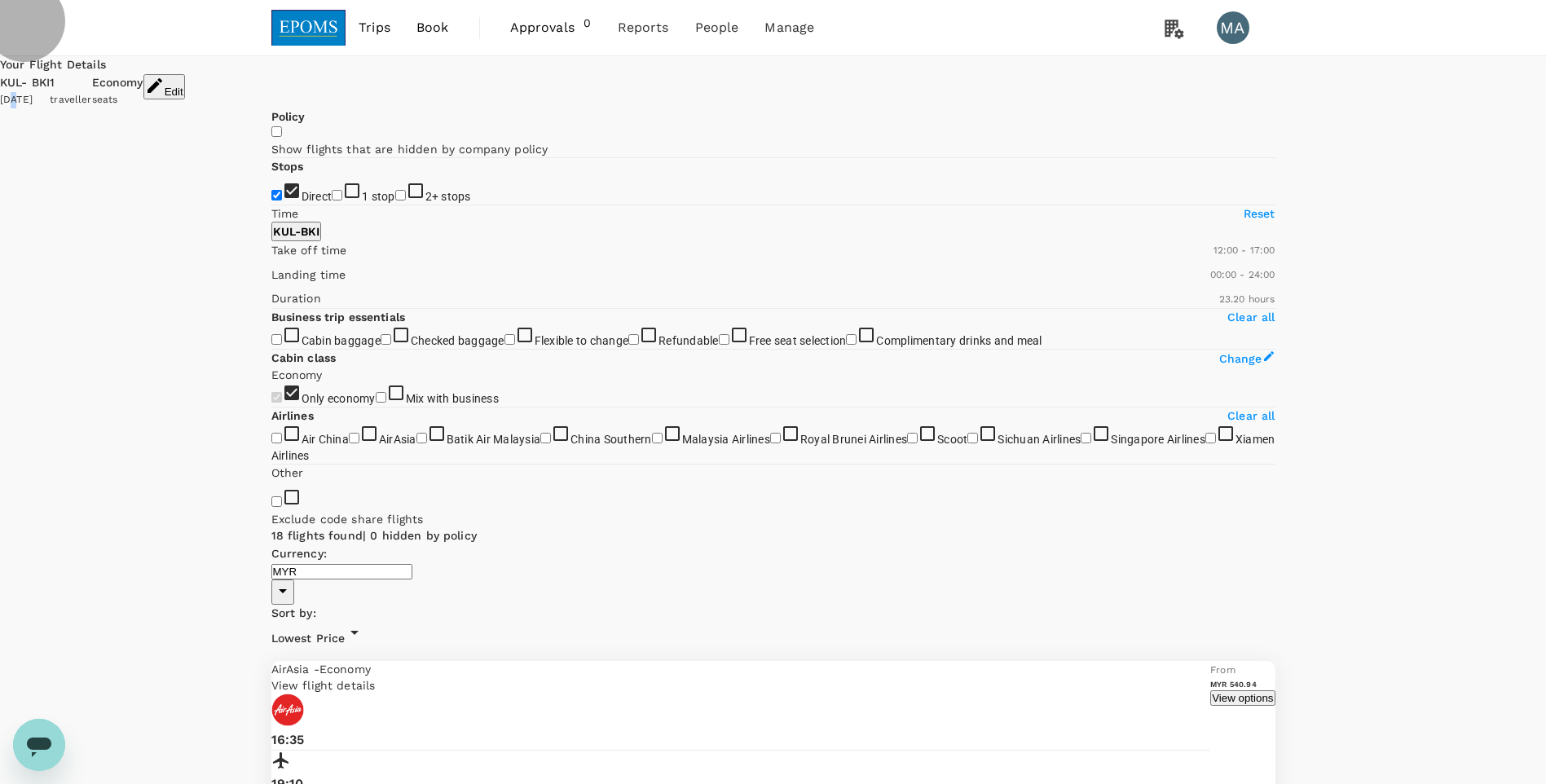 click on "Edit" at bounding box center [164, 86] 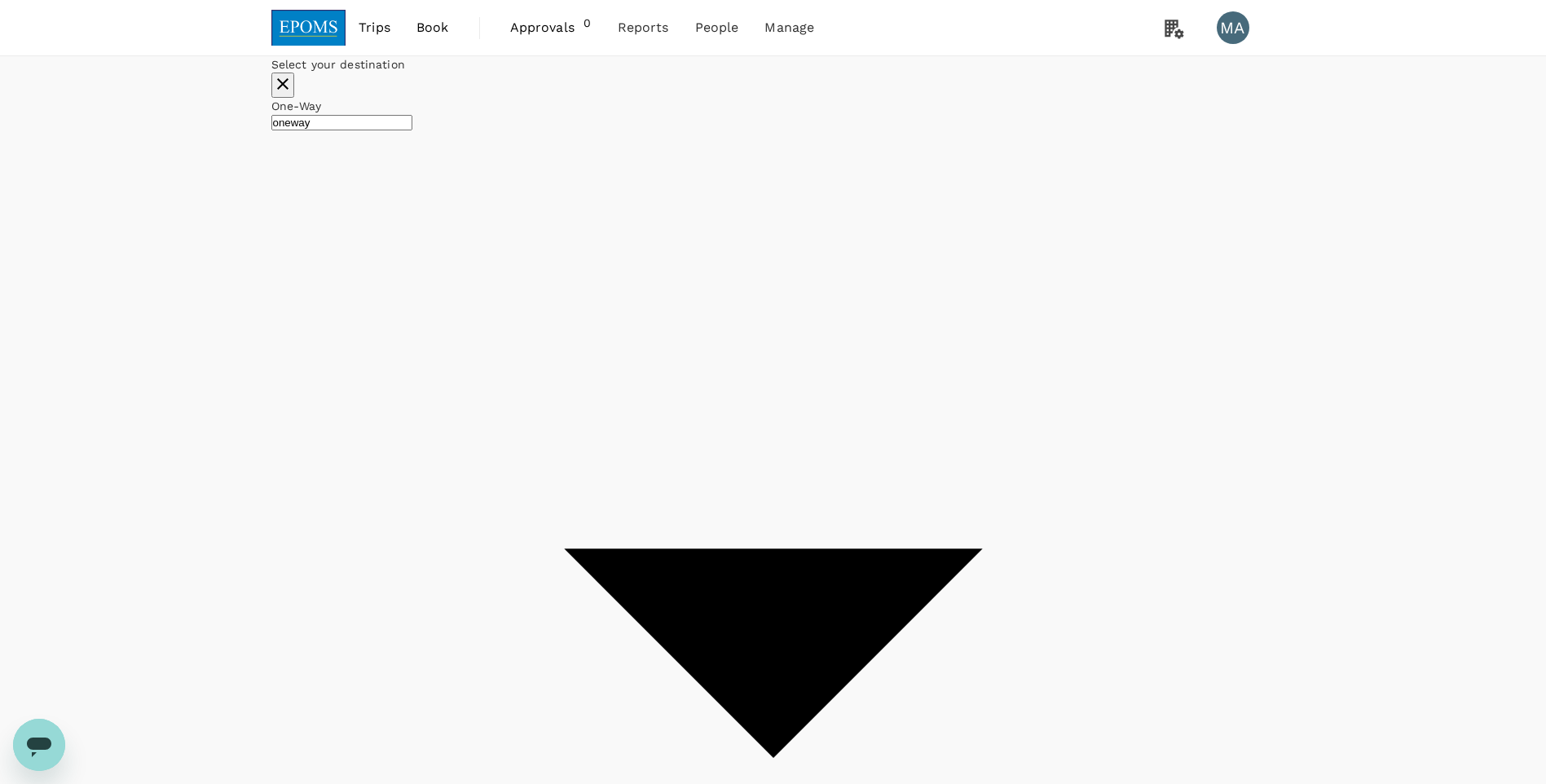 click at bounding box center (378, 2377) 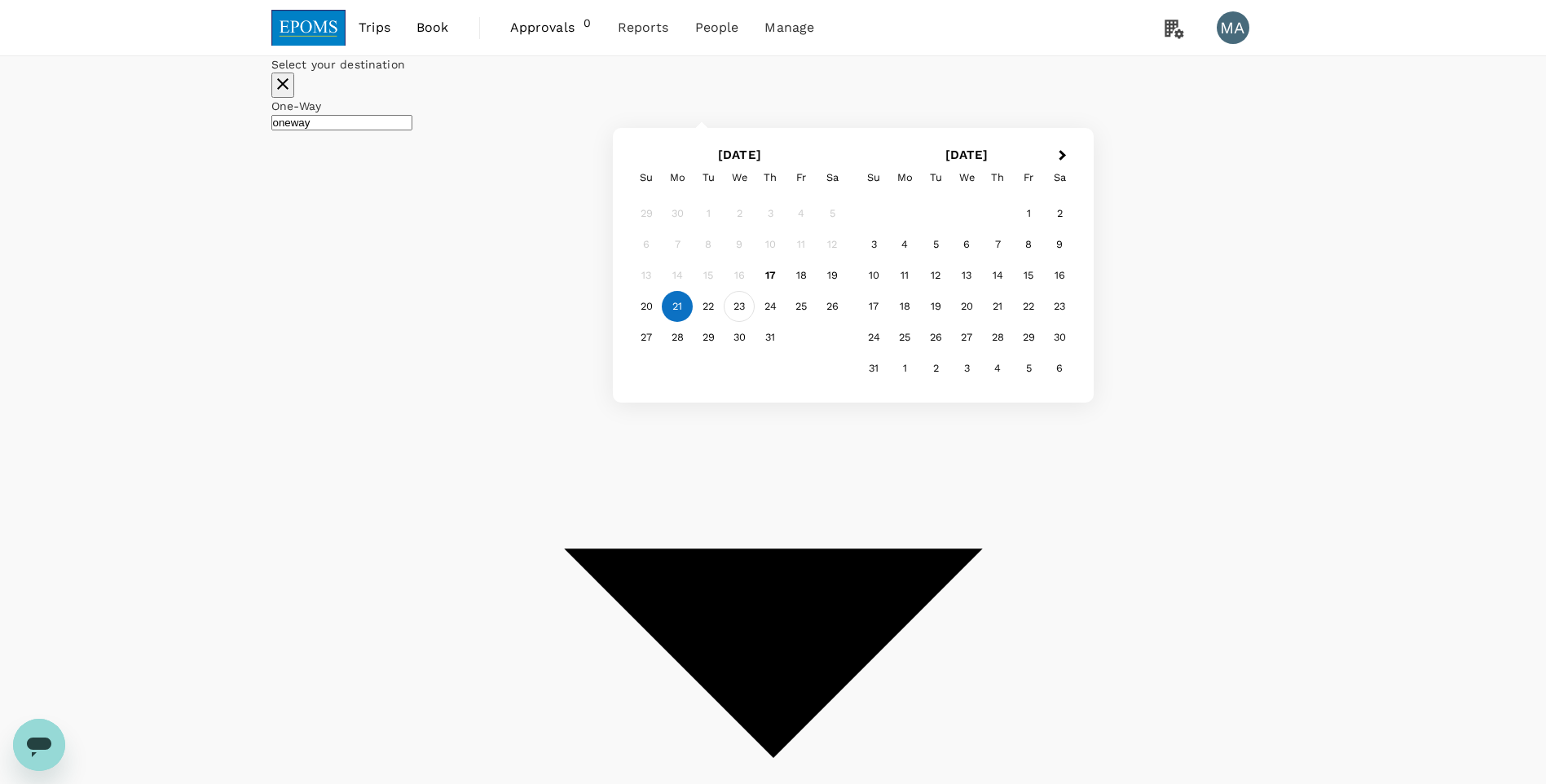 type on "Bintulu (BTU)" 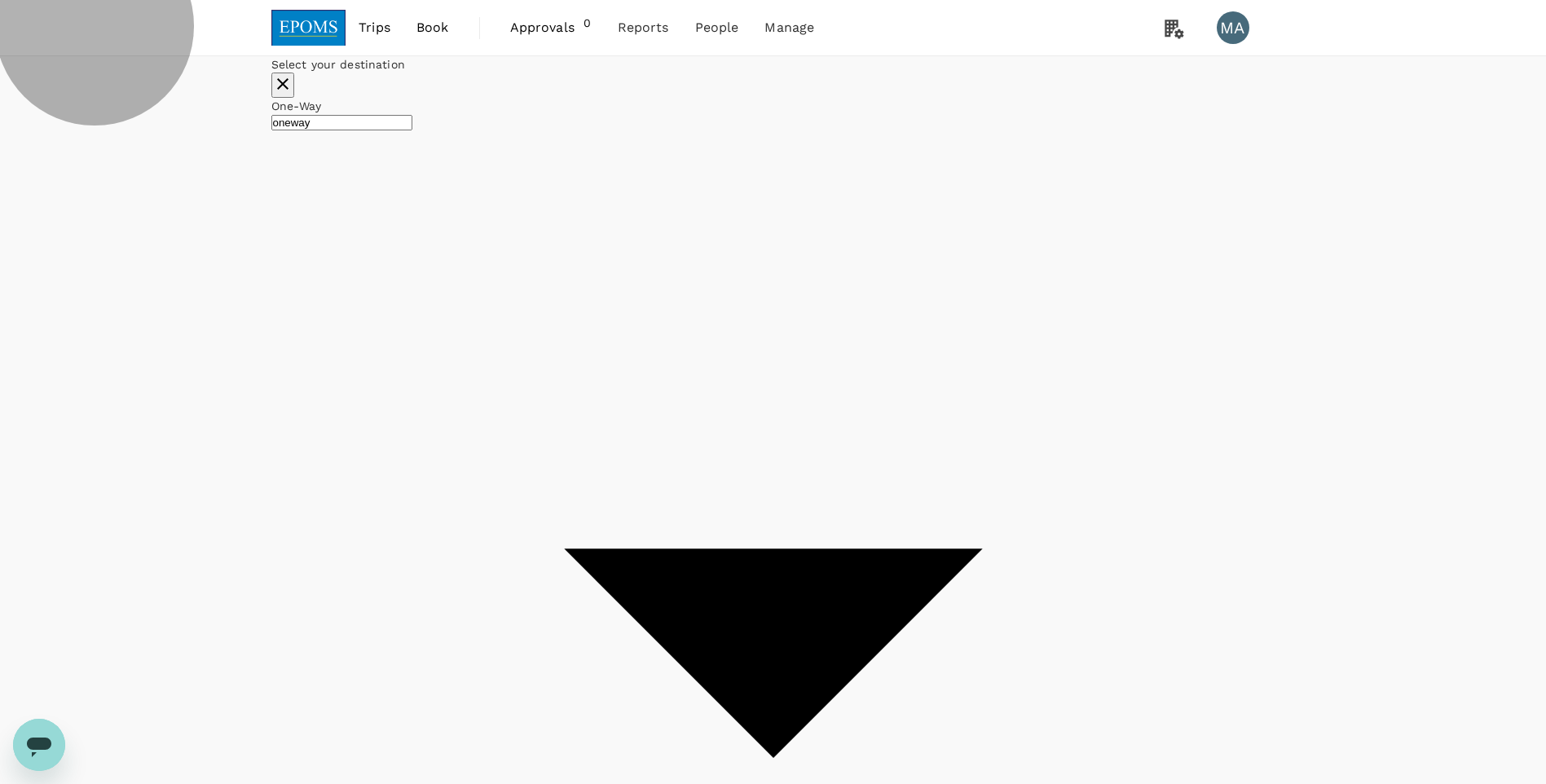 click on "Apply edit" at bounding box center (297, 3541) 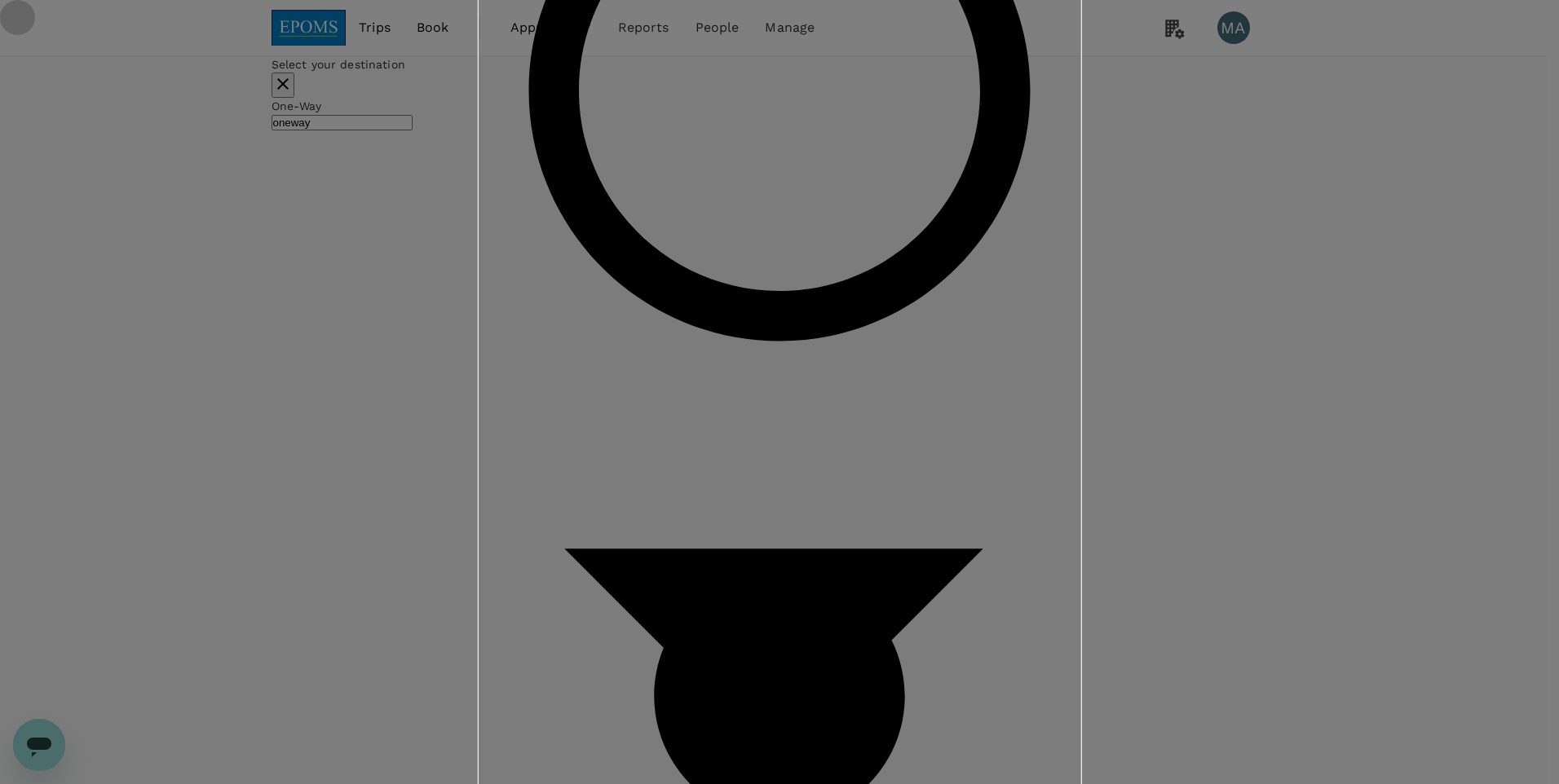 click on "General ( [PERSON_NAME] BINTI [PERSON_NAME], You )" at bounding box center (484, -2747) 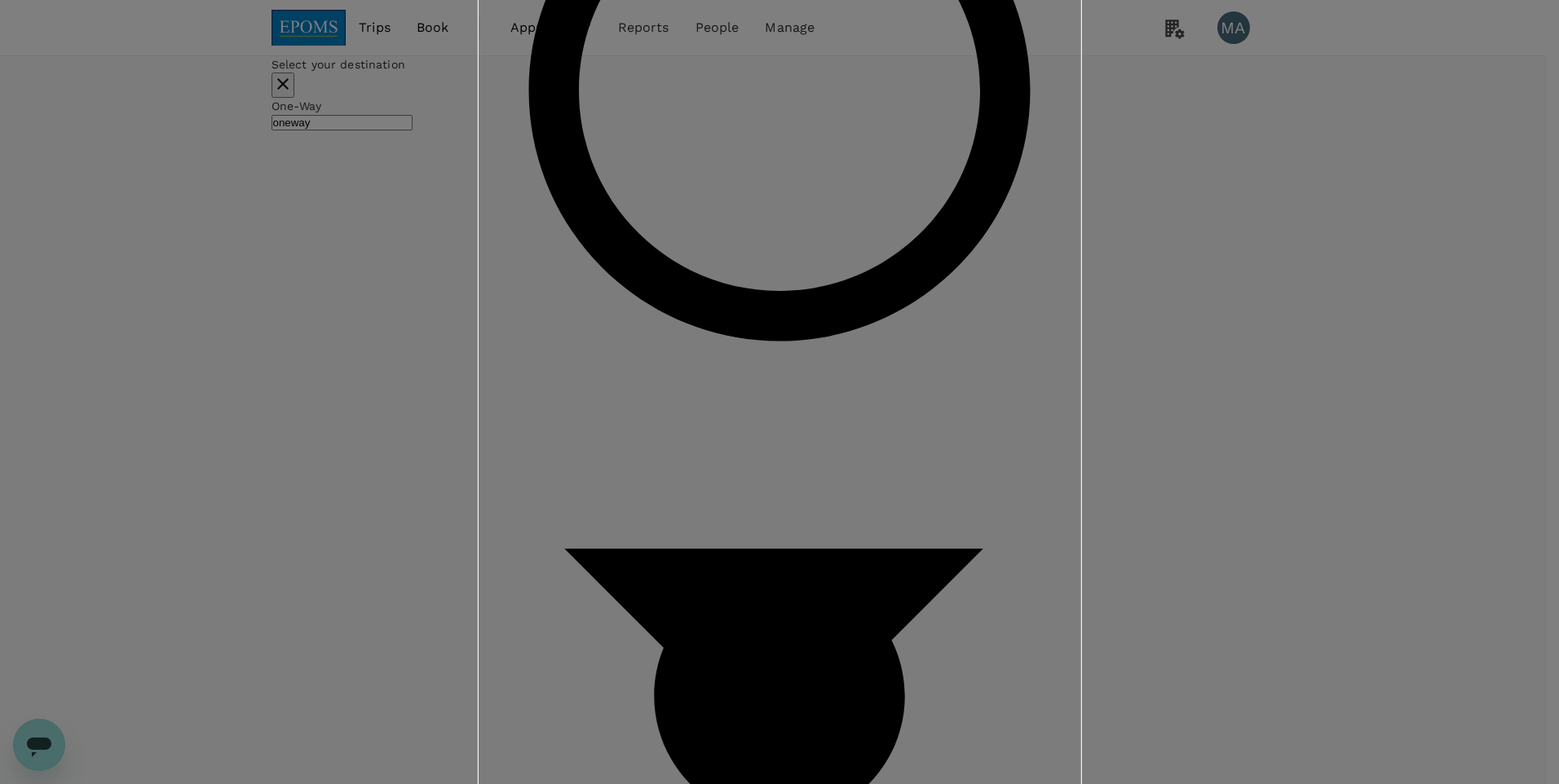 click on "Confirm" at bounding box center [546, 3628] 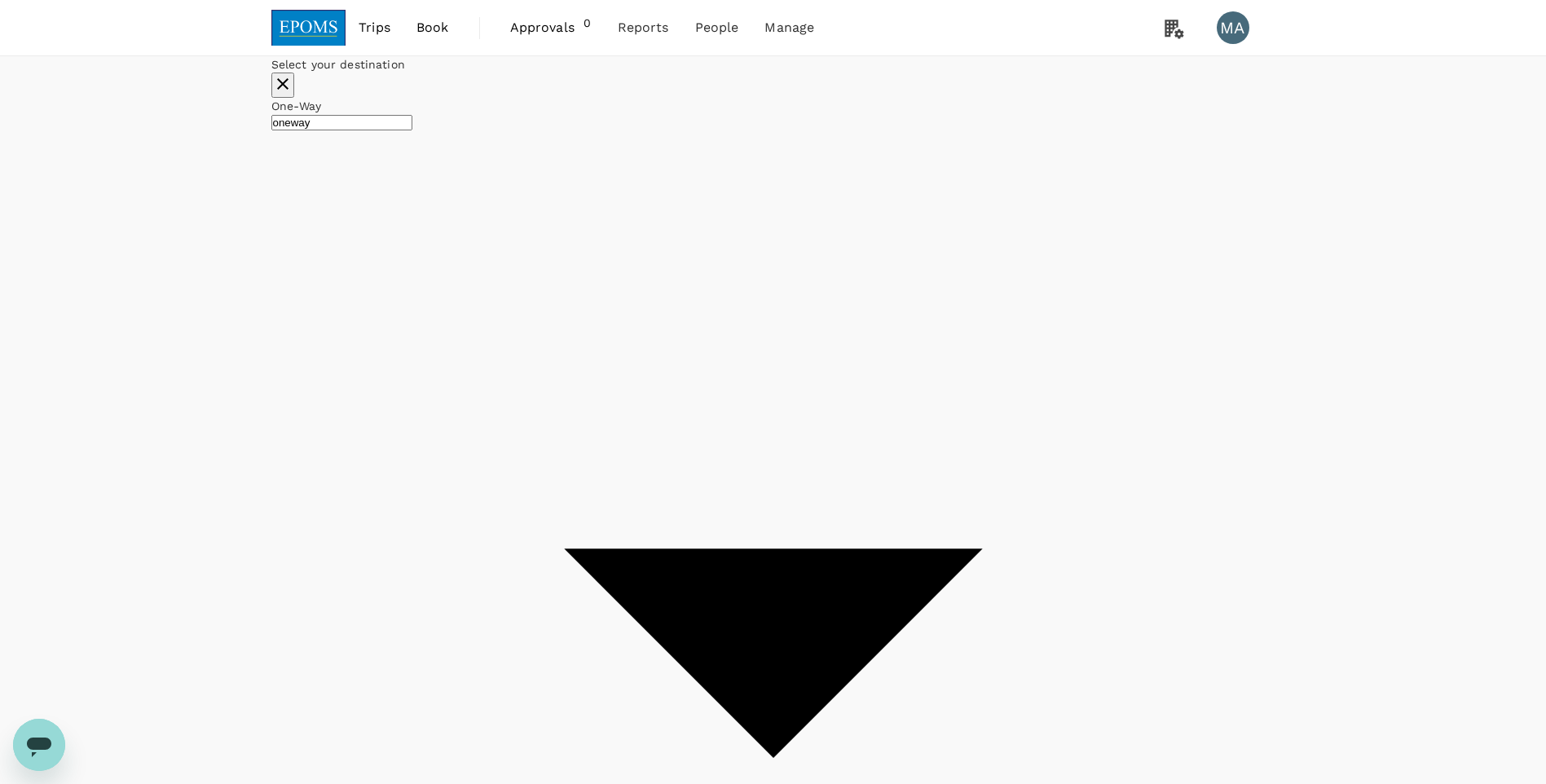 checkbox on "false" 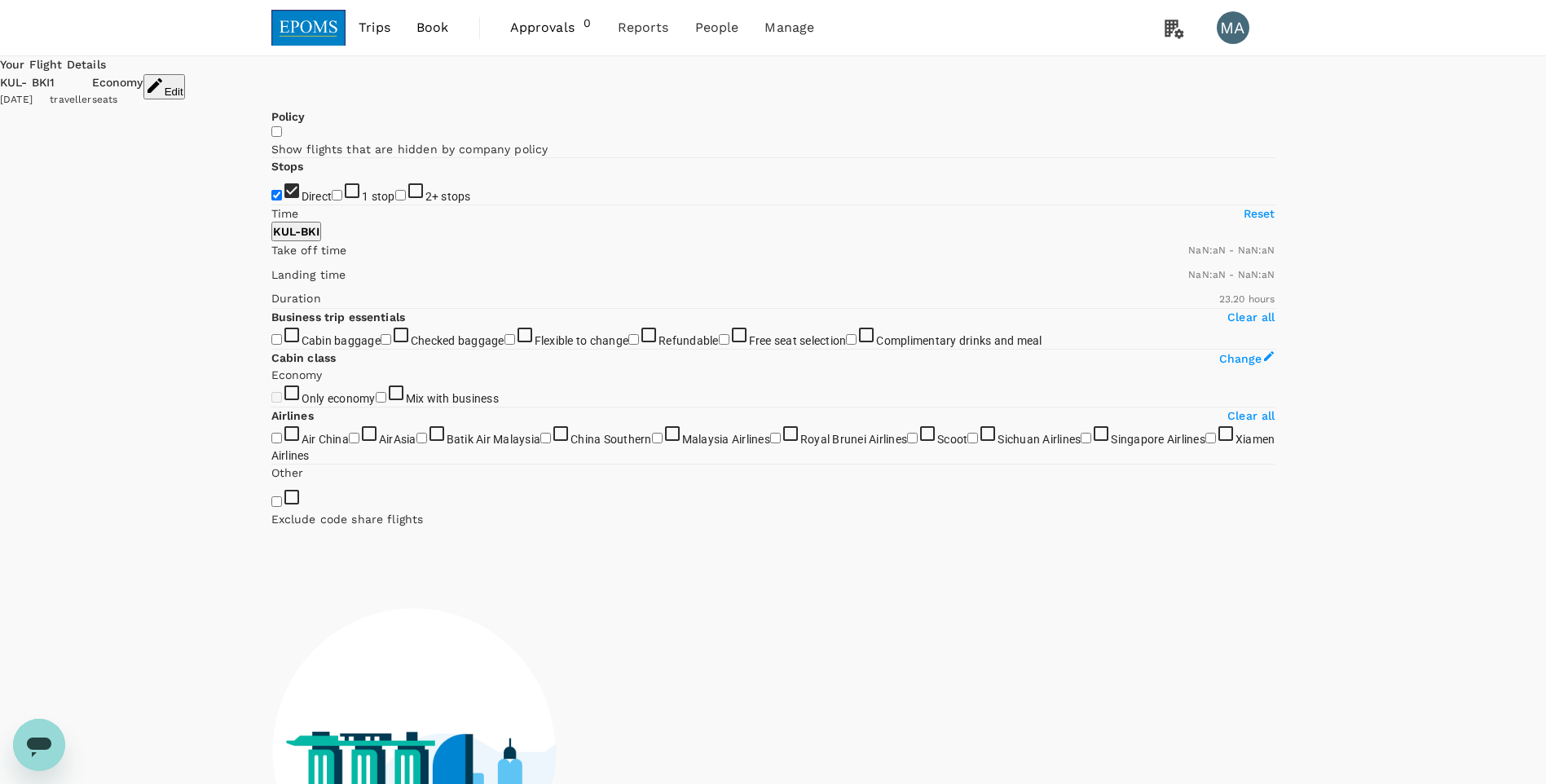 type on "1440" 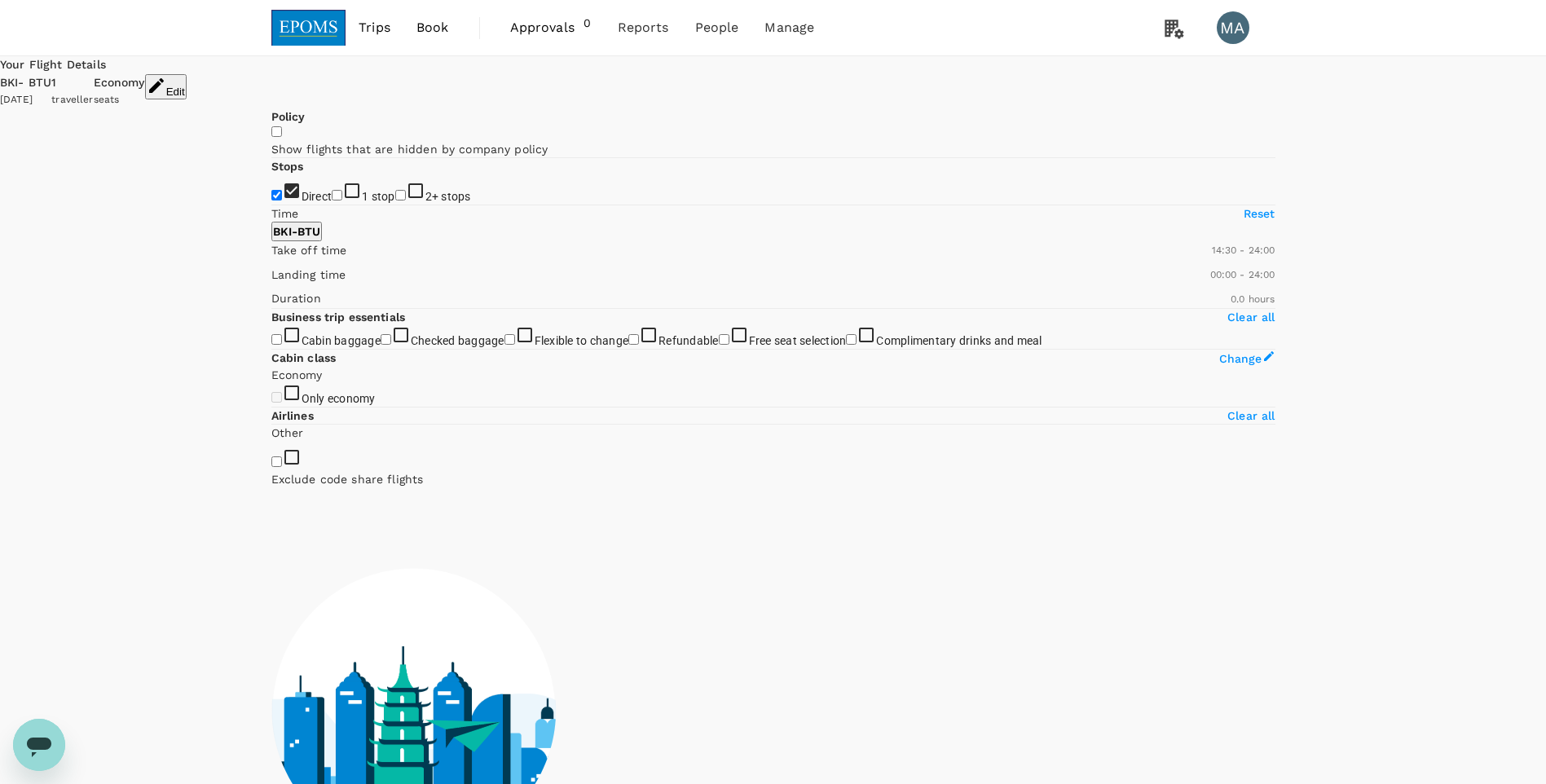 type on "840" 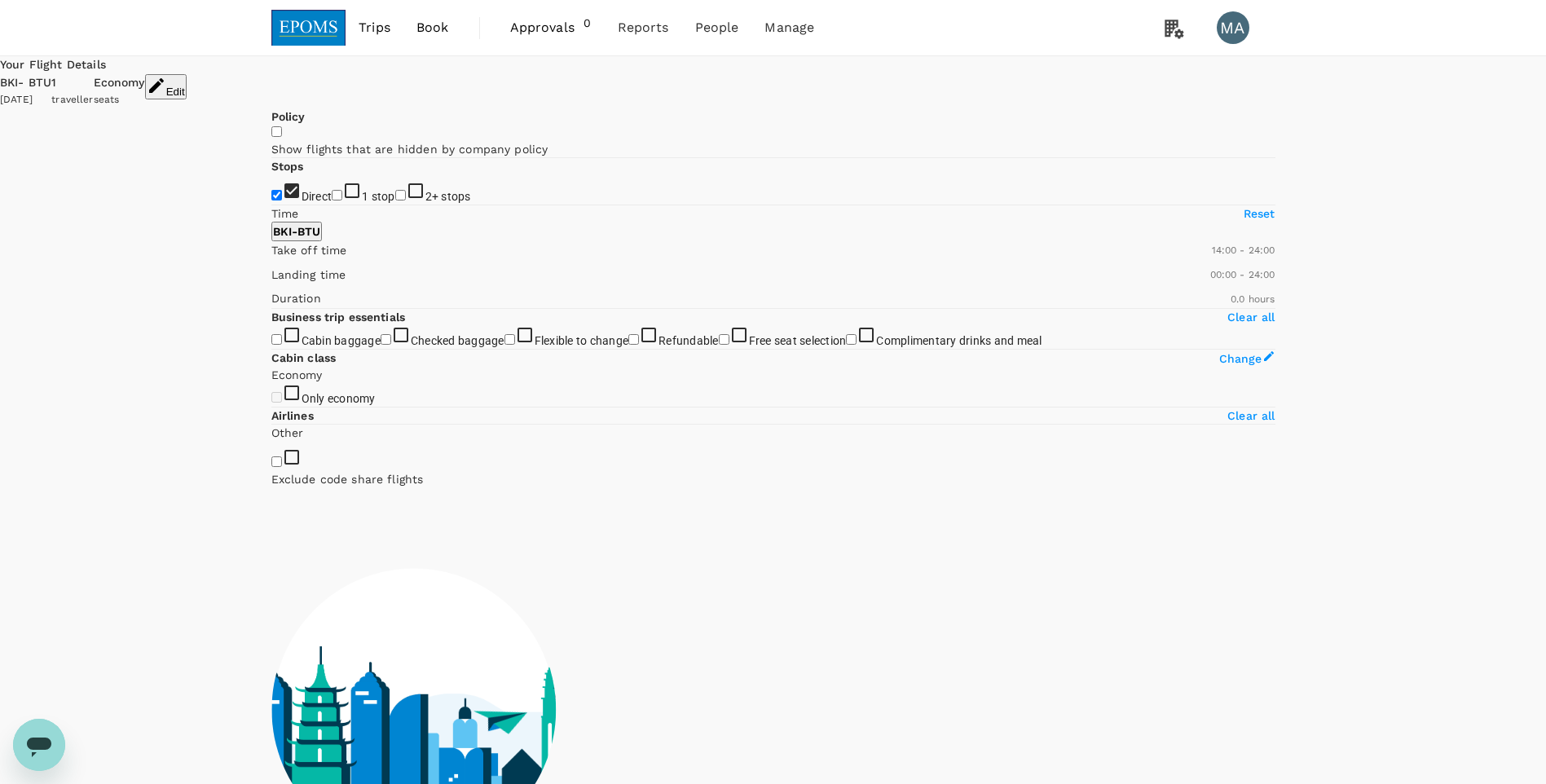 drag, startPoint x: 280, startPoint y: 488, endPoint x: 415, endPoint y: 486, distance: 135.0148 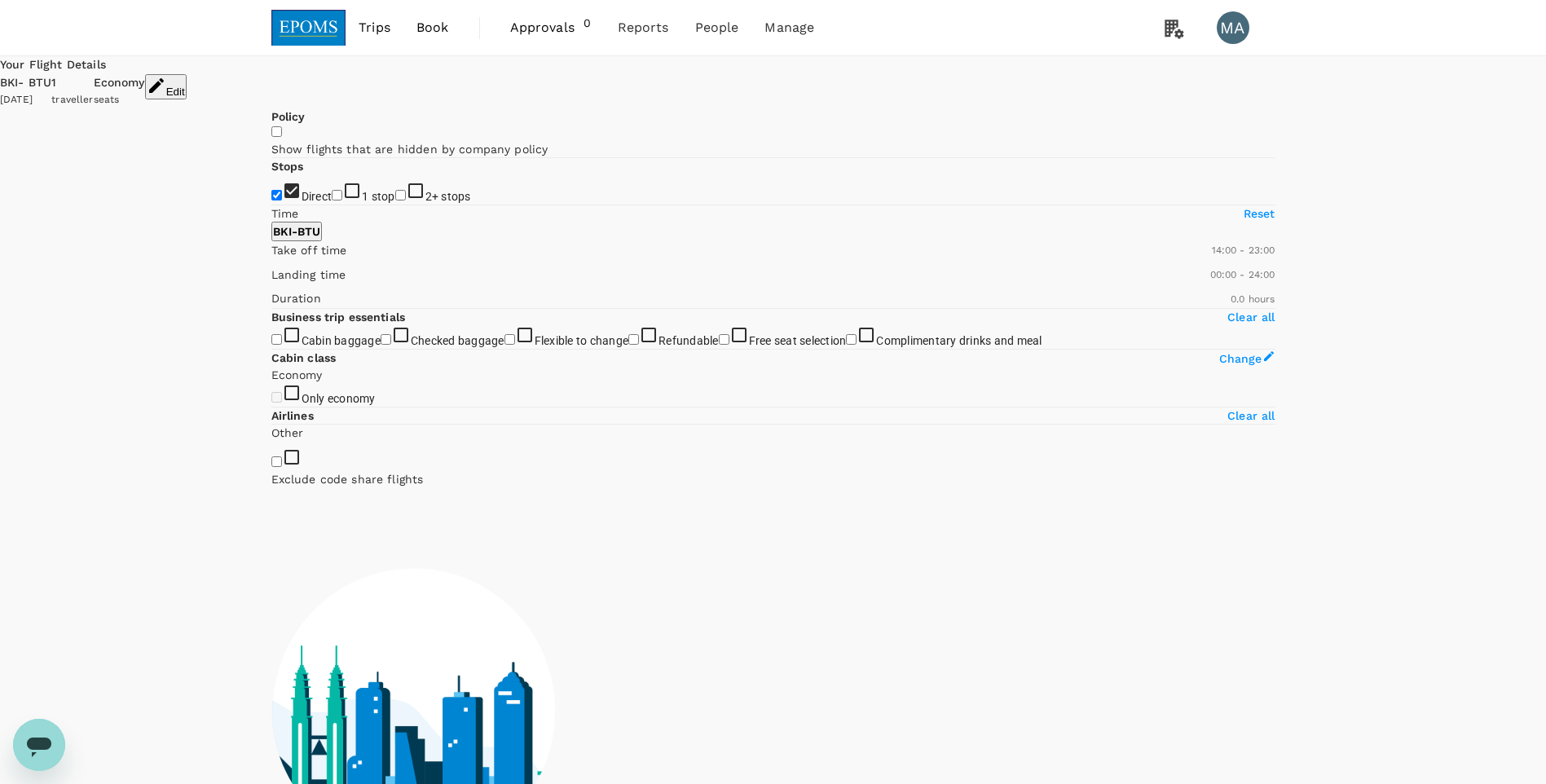 type on "1290" 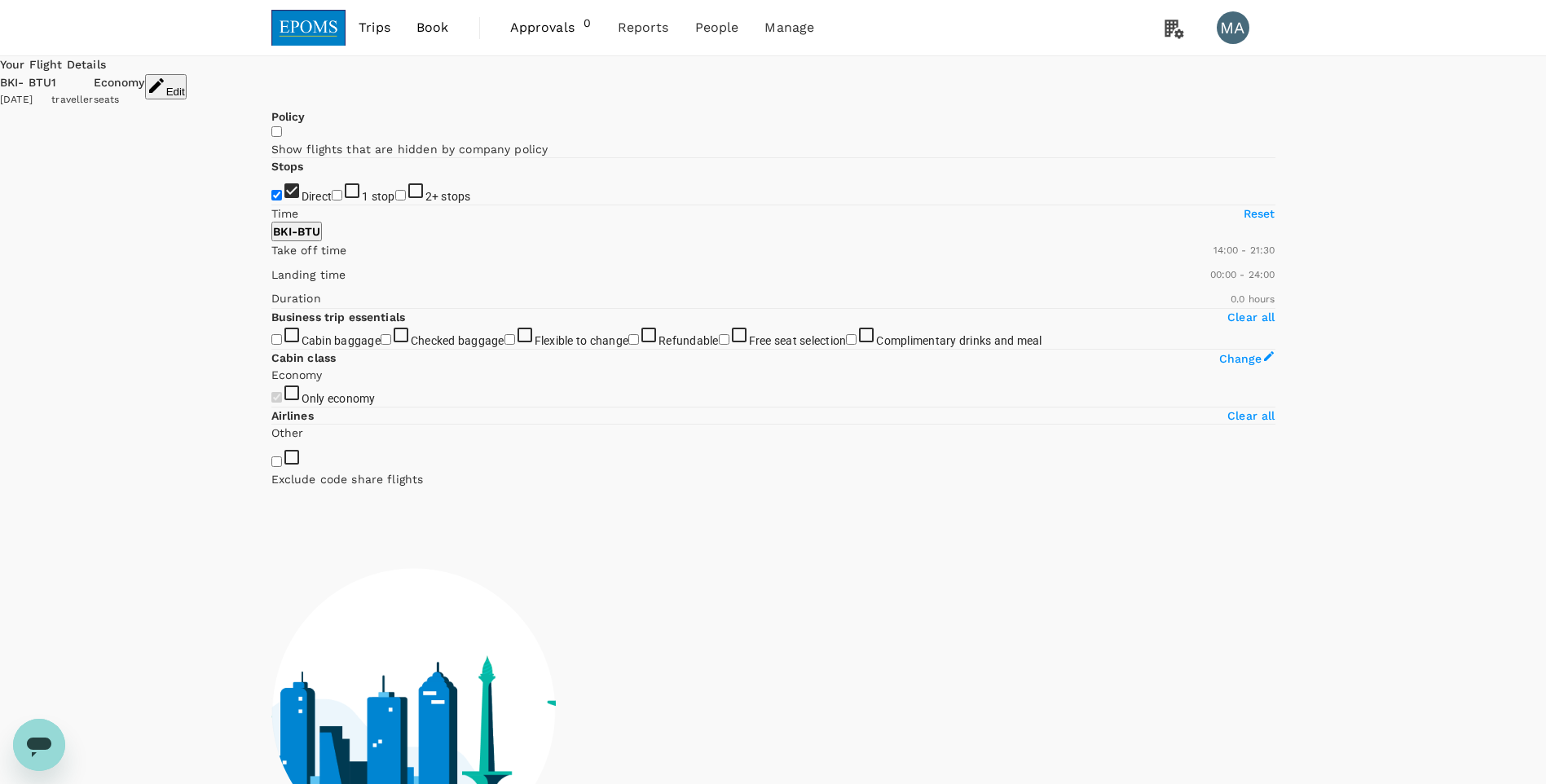 checkbox on "true" 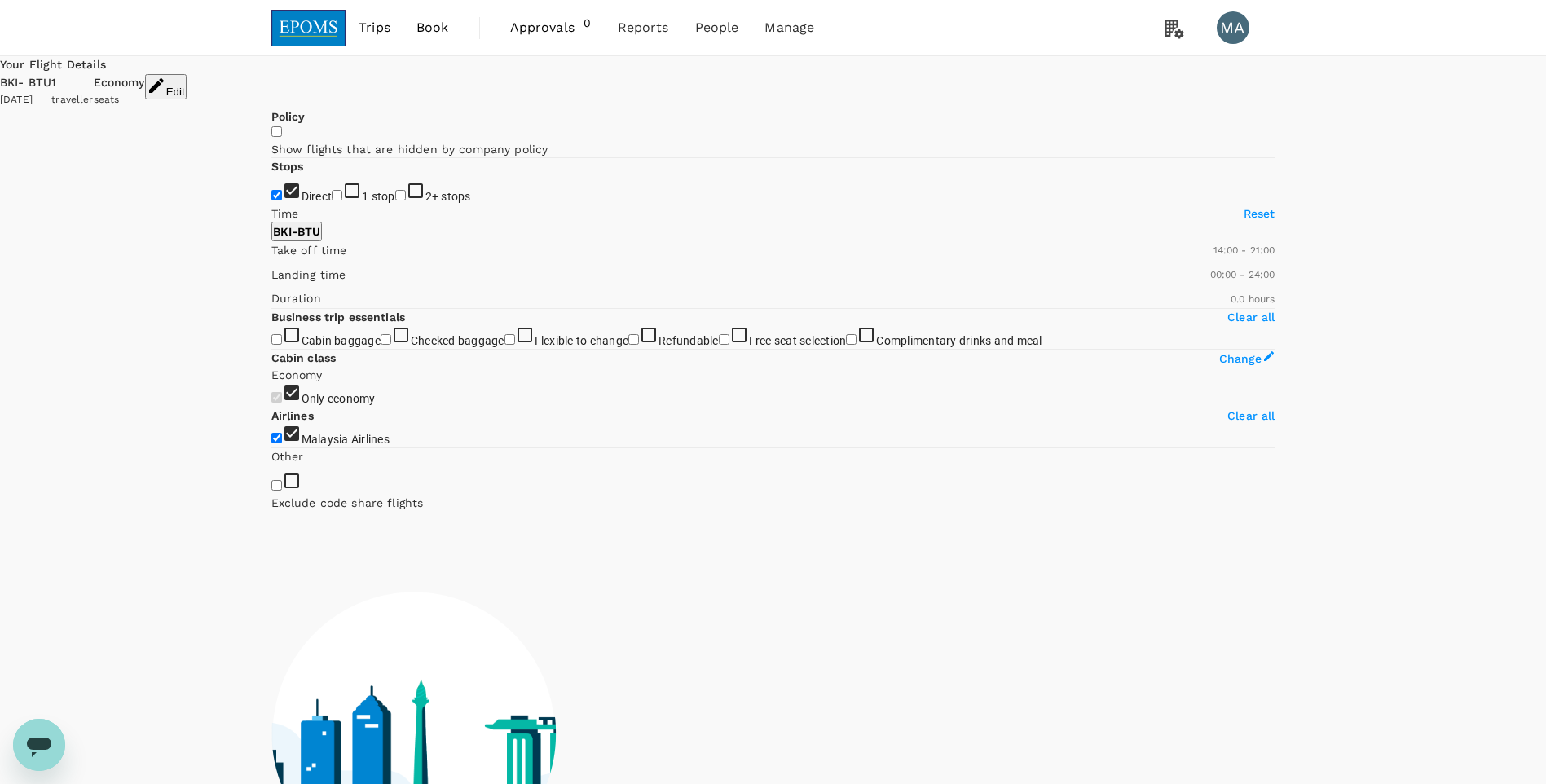 type on "1200" 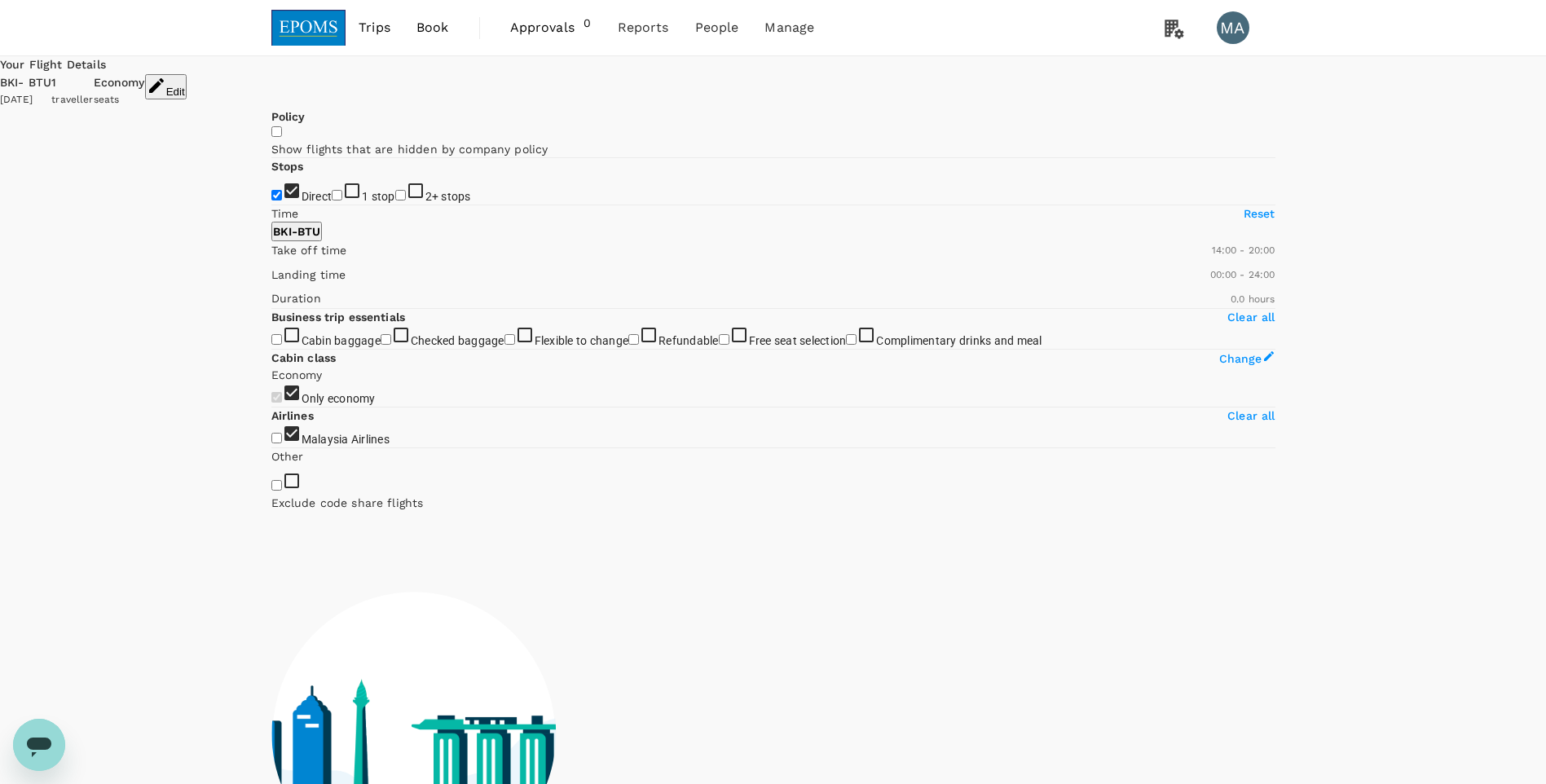 type on "60" 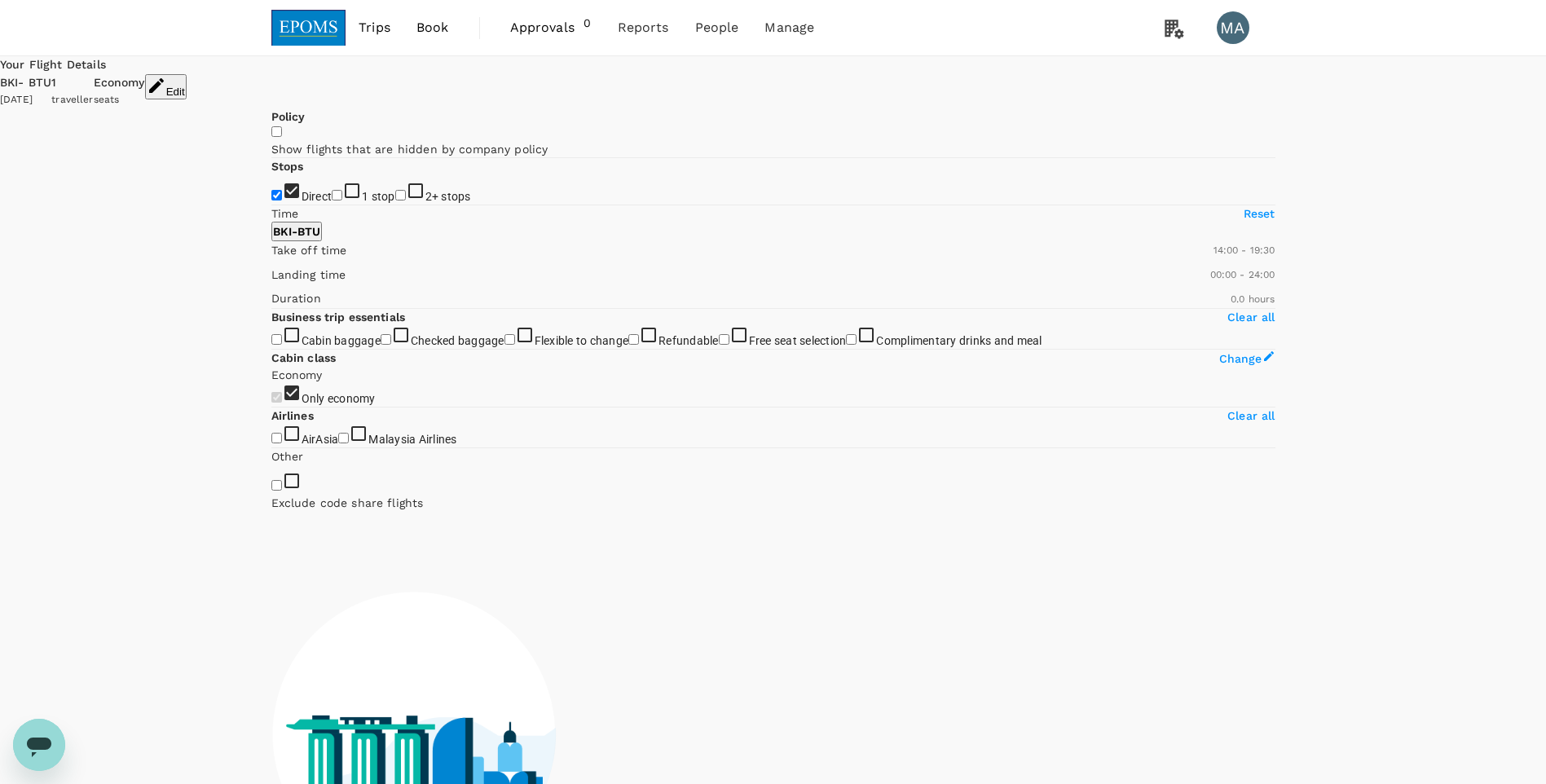type on "1140" 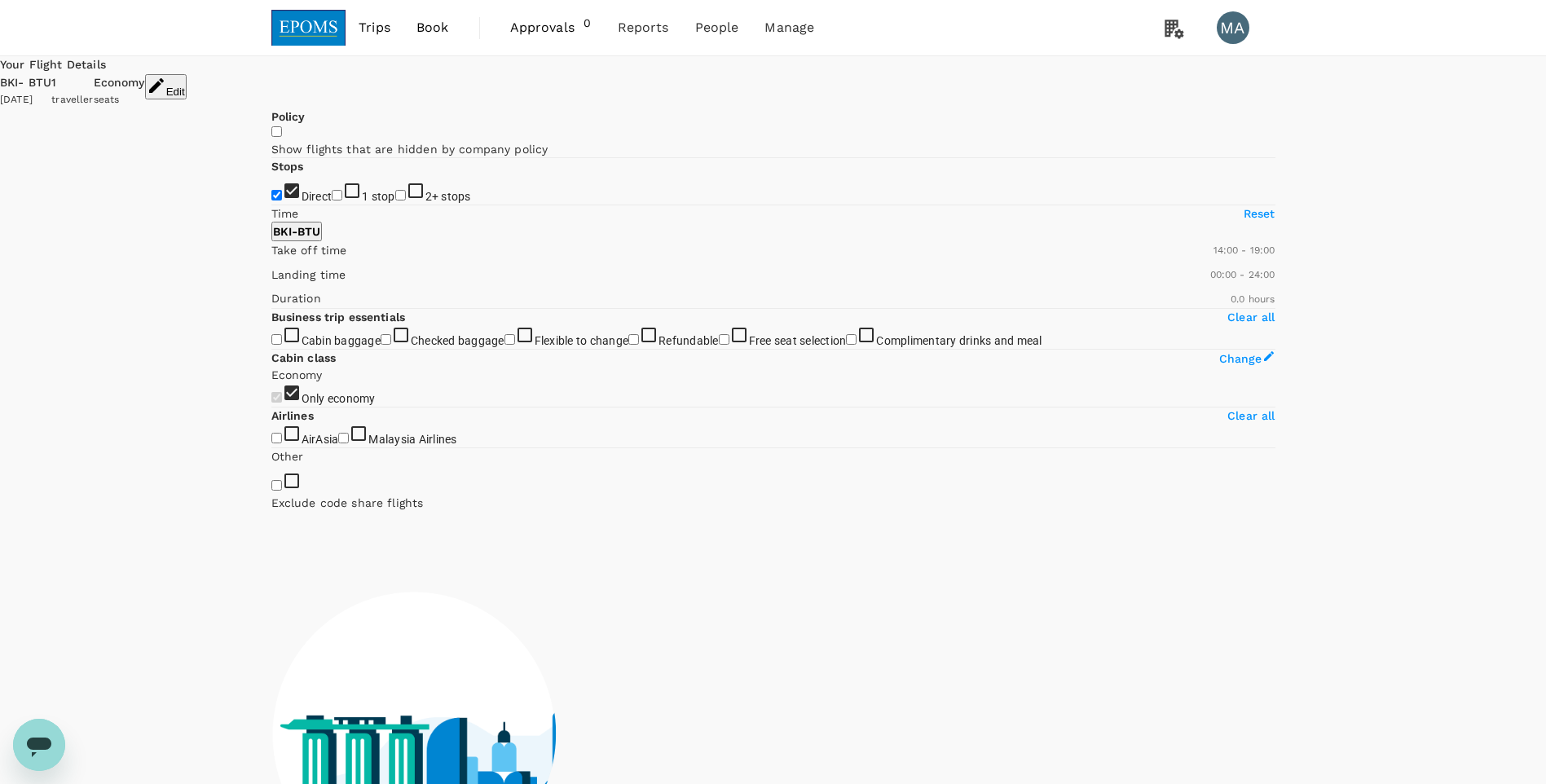 drag, startPoint x: 515, startPoint y: 483, endPoint x: 470, endPoint y: 486, distance: 45.099889 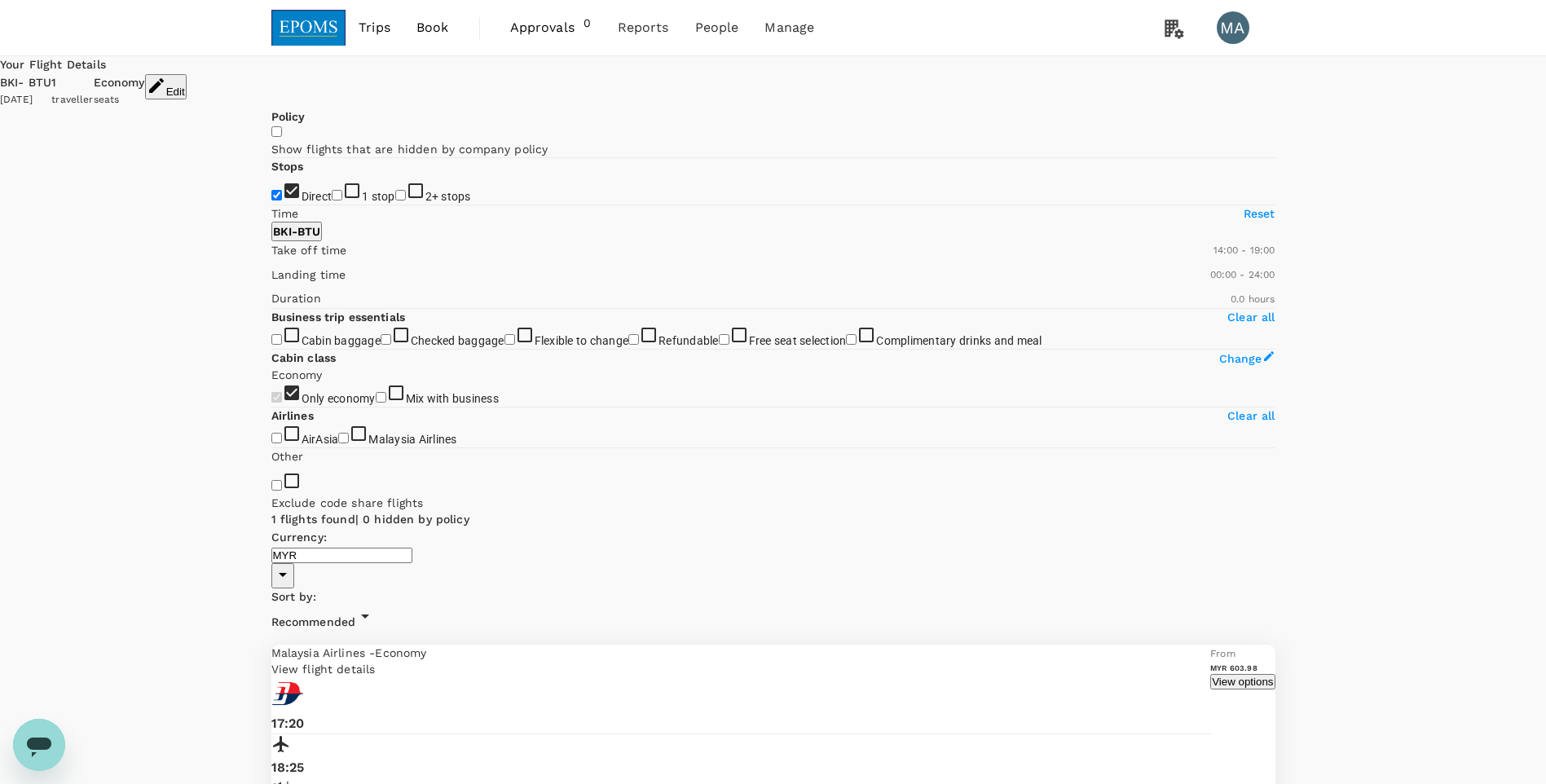 type on "0" 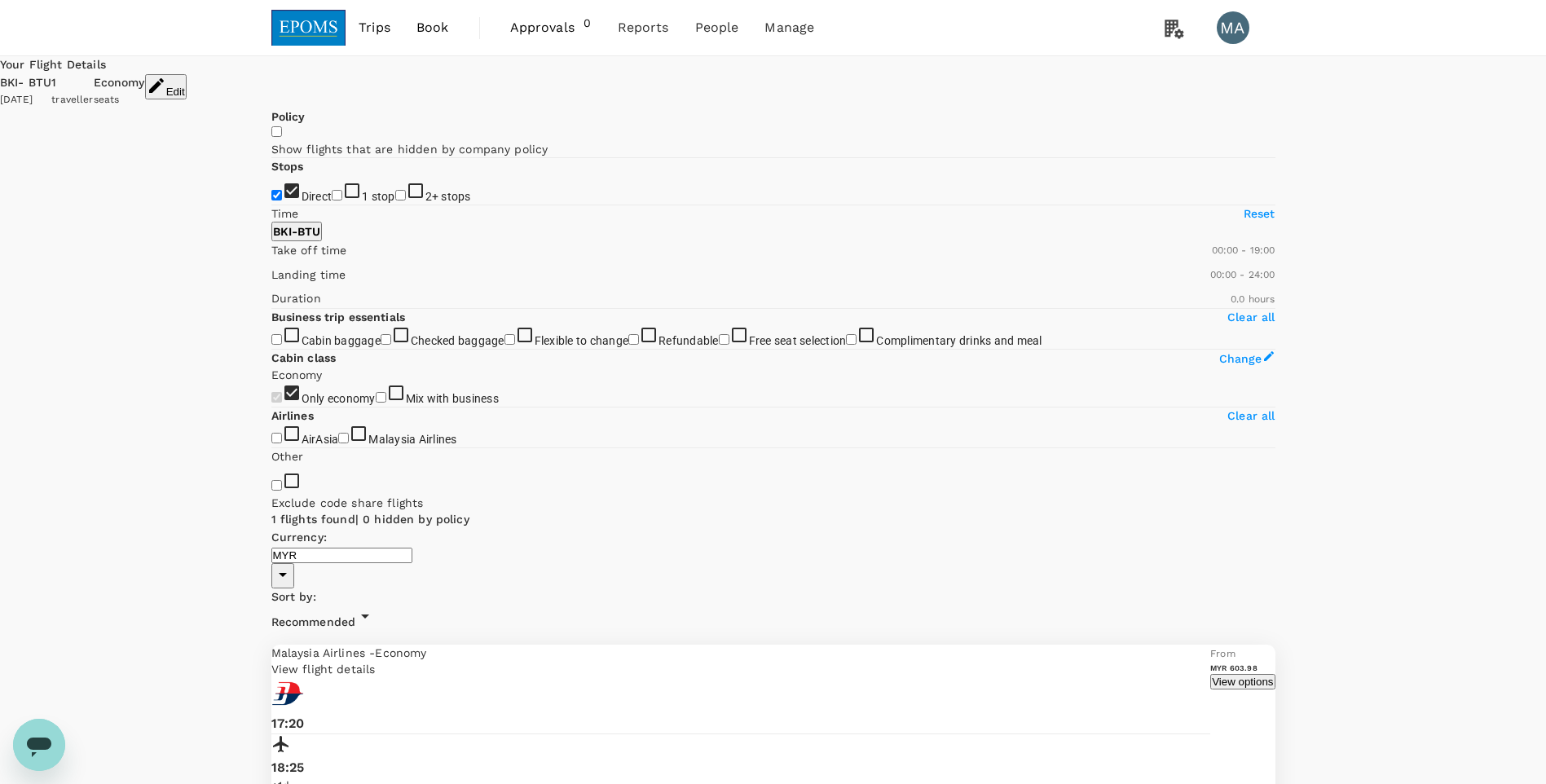 drag, startPoint x: 229, startPoint y: 483, endPoint x: 190, endPoint y: 484, distance: 39.012818 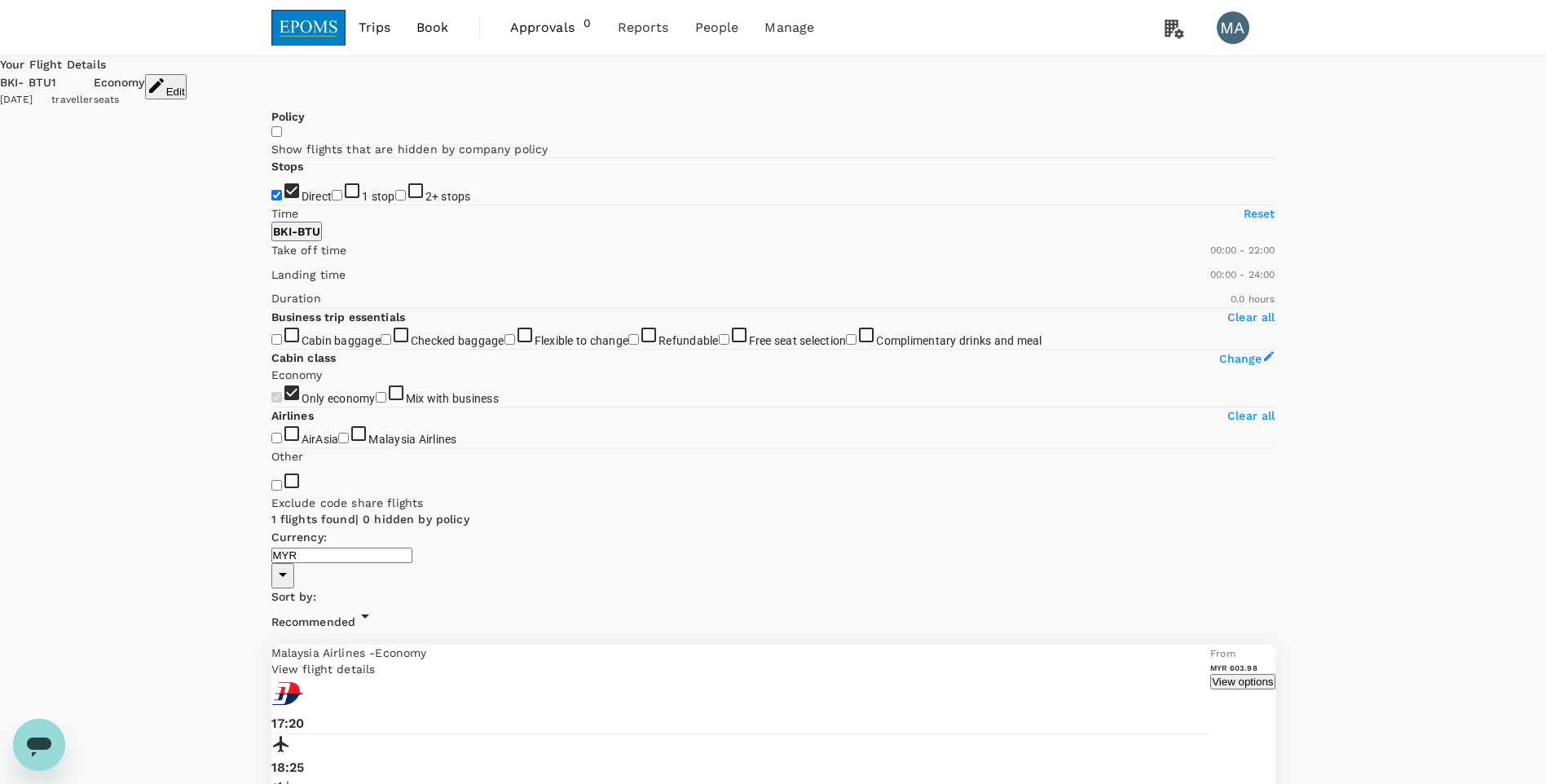 type on "1440" 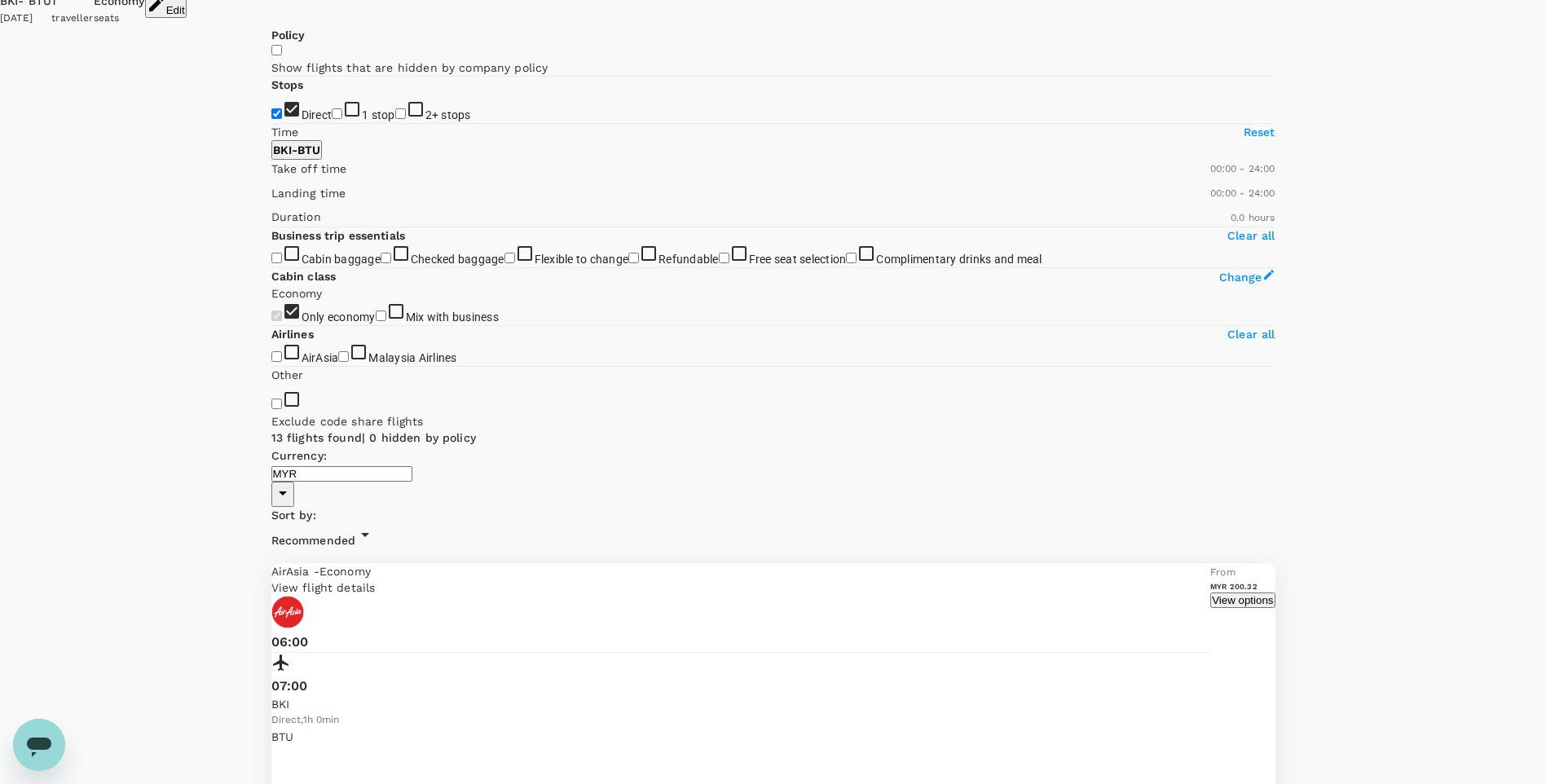 scroll, scrollTop: 0, scrollLeft: 0, axis: both 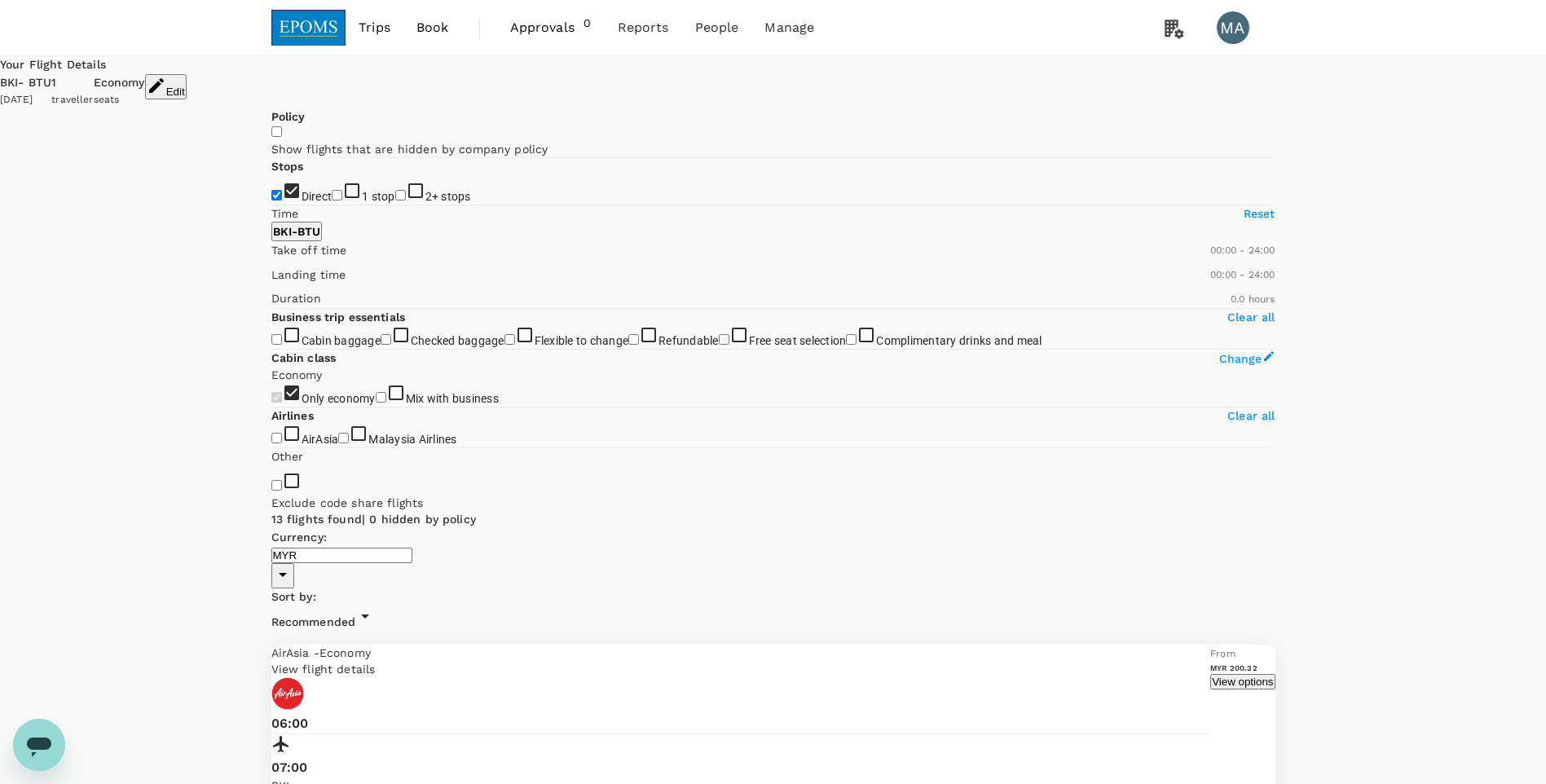 click on "13   flights found  |   0   hidden by policy Currency :  MYR Sort by :  Recommended AirAsia     - Economy   View flight details 06:00 07:00 BKI Direct ,  1h 0min BTU Non-refundable Changeable (with a fee) No checked baggage + 1 Others From MYR 200.32 View options Malaysia Airlines     - Economy   View flight details 13:35 18:25 BKI 2 stop ,  4h 50min BTU Refundable (with a fee) Changeable (with a fee) 20kg + 2 Others From MYR 617.39 View options Malaysia Airlines     - Economy   View flight details 10:55 18:25 BKI 2 stop ,  7h 30min BTU Refundable (with a fee) Changeable (with a fee) 20kg + 2 Others From MYR 571.04 Book Approval required Malaysia Airlines     - Economy   View flight details 09:15 18:25 BKI 2 stop ,  9h 10min BTU Refundable (with a fee) Changeable (with a fee) 10kg + 2 Others From MYR 436.86 View options Malaysia Airlines     - Economy   View flight details 09:15 18:25 BKI 2 stop ,  9h 10min BTU Refundable (with a fee) Changeable (with a fee) 10kg + 2 Others From MYR 436.86 View options   -" at bounding box center [773, 14554] 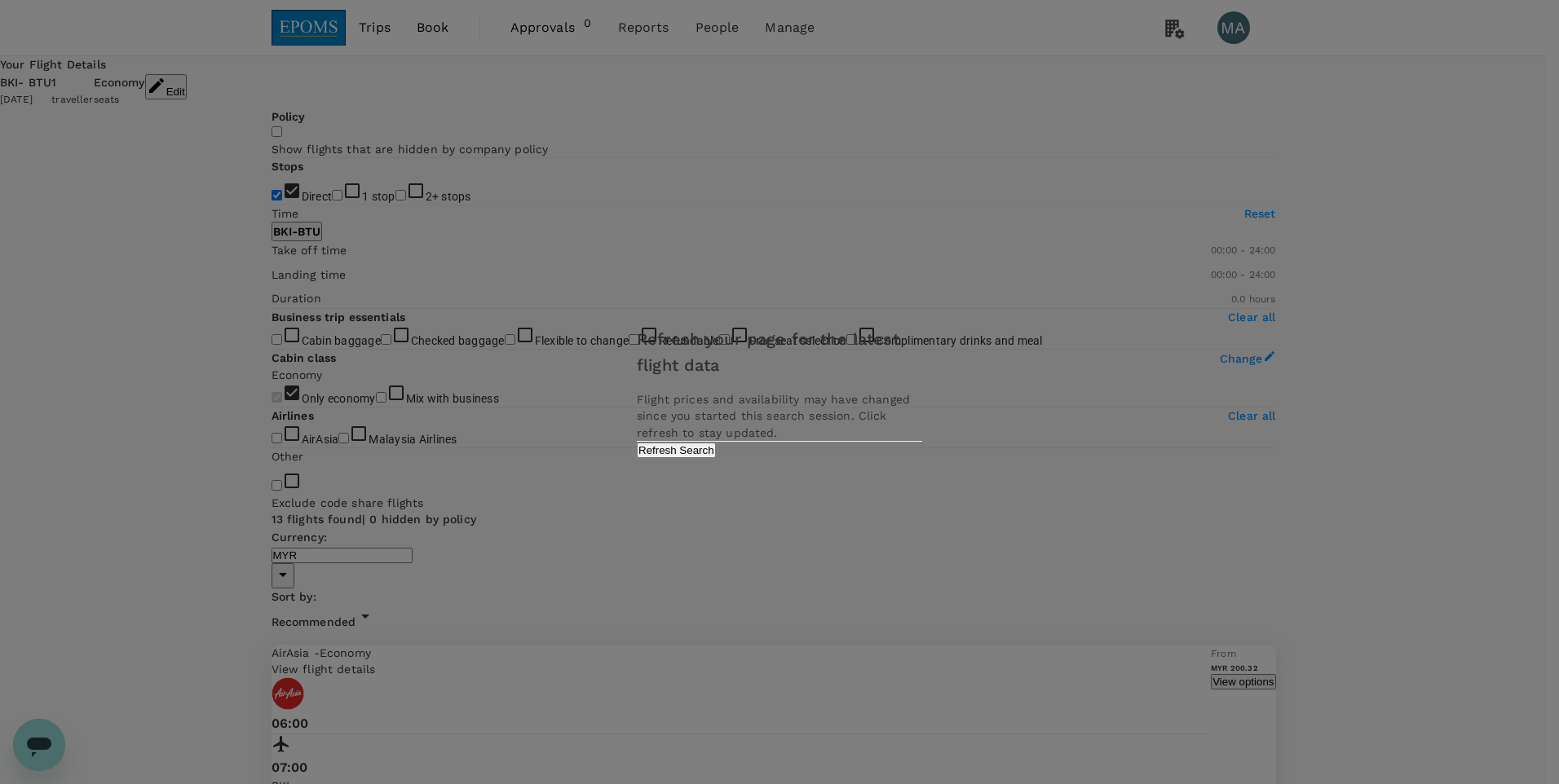 drag, startPoint x: 858, startPoint y: 461, endPoint x: 859, endPoint y: 448, distance: 13.038405 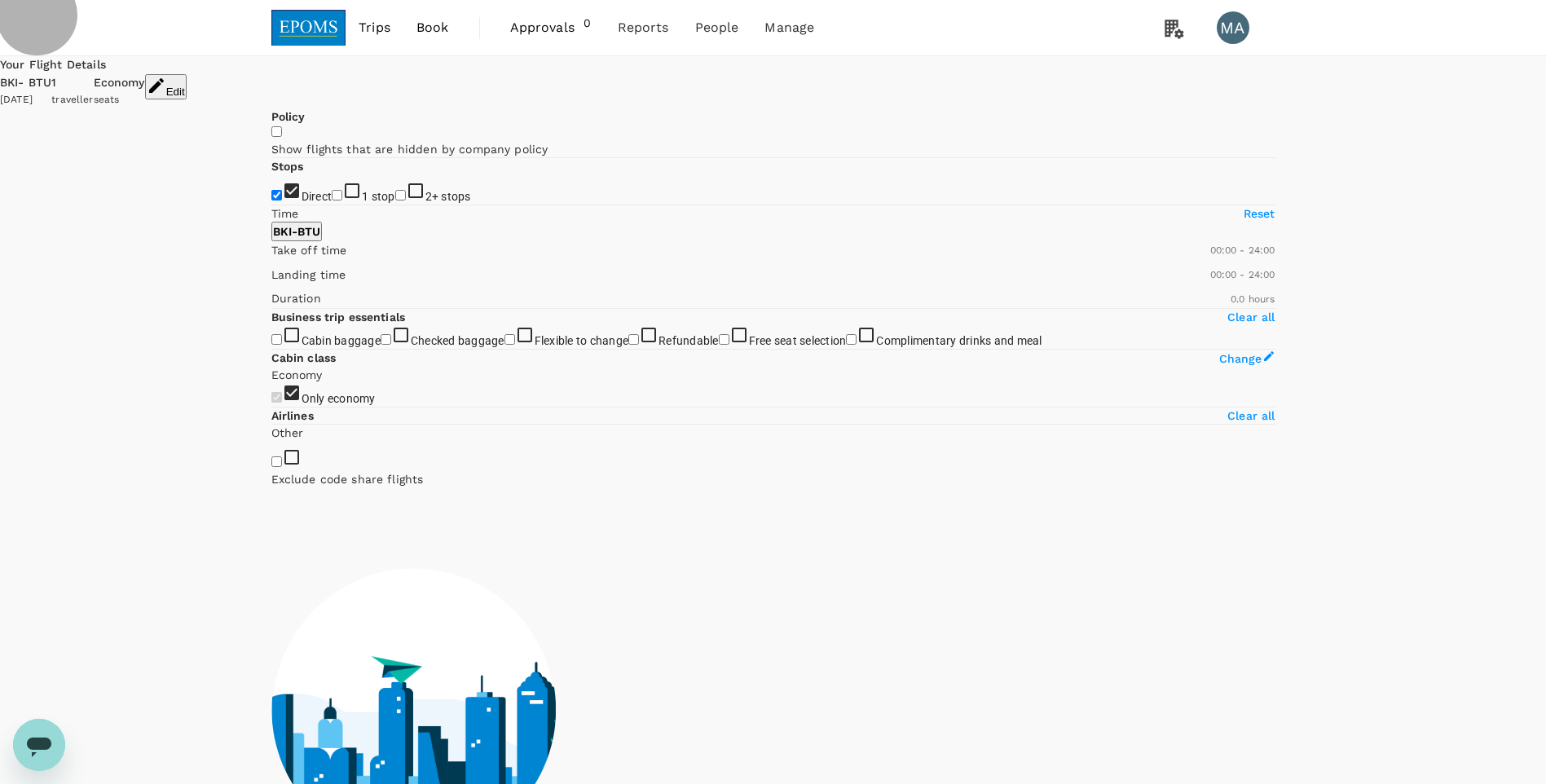 click on "Edit" at bounding box center [165, 86] 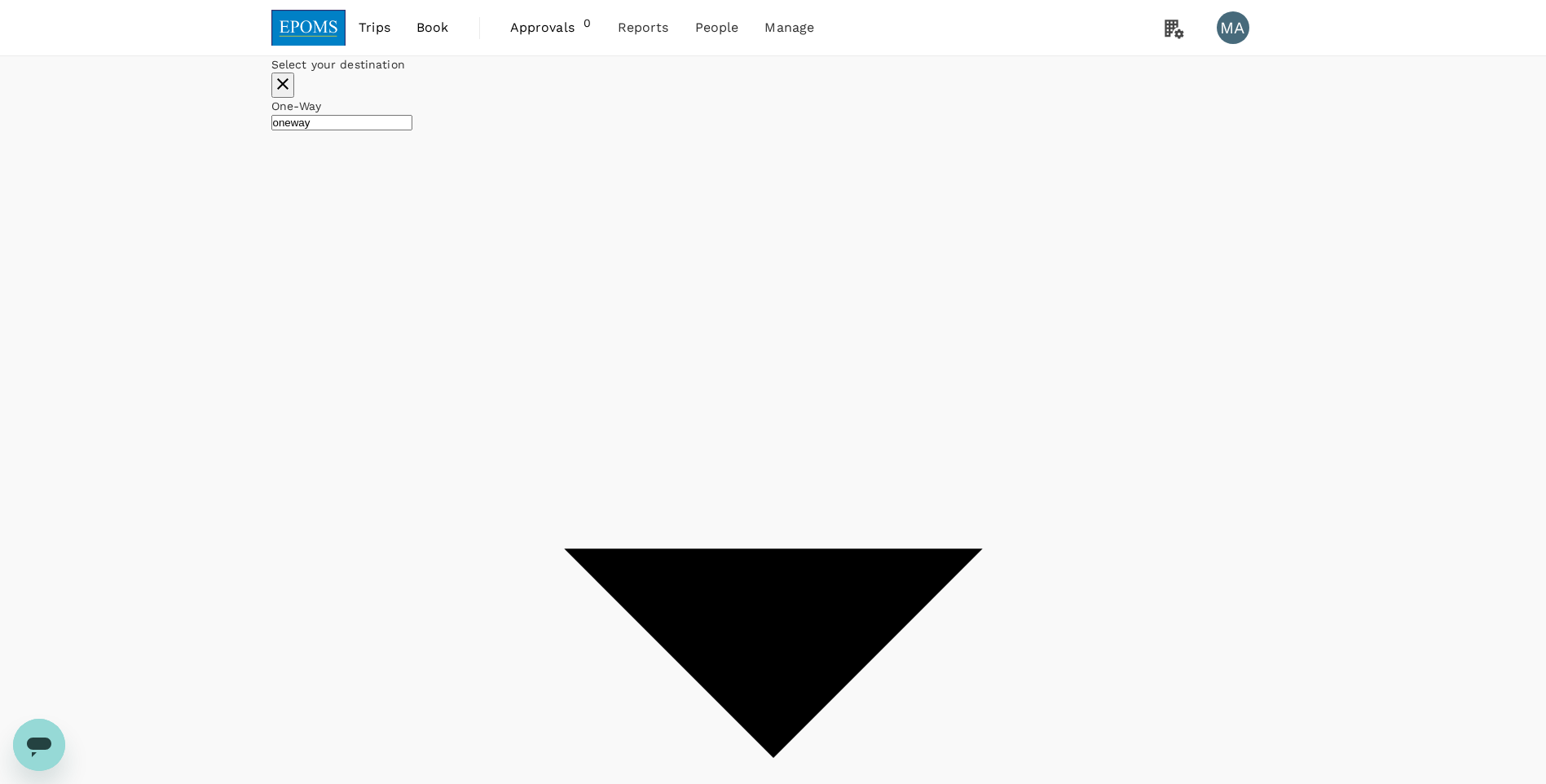 type on "Kota Kinabalu Intl (BKI)" 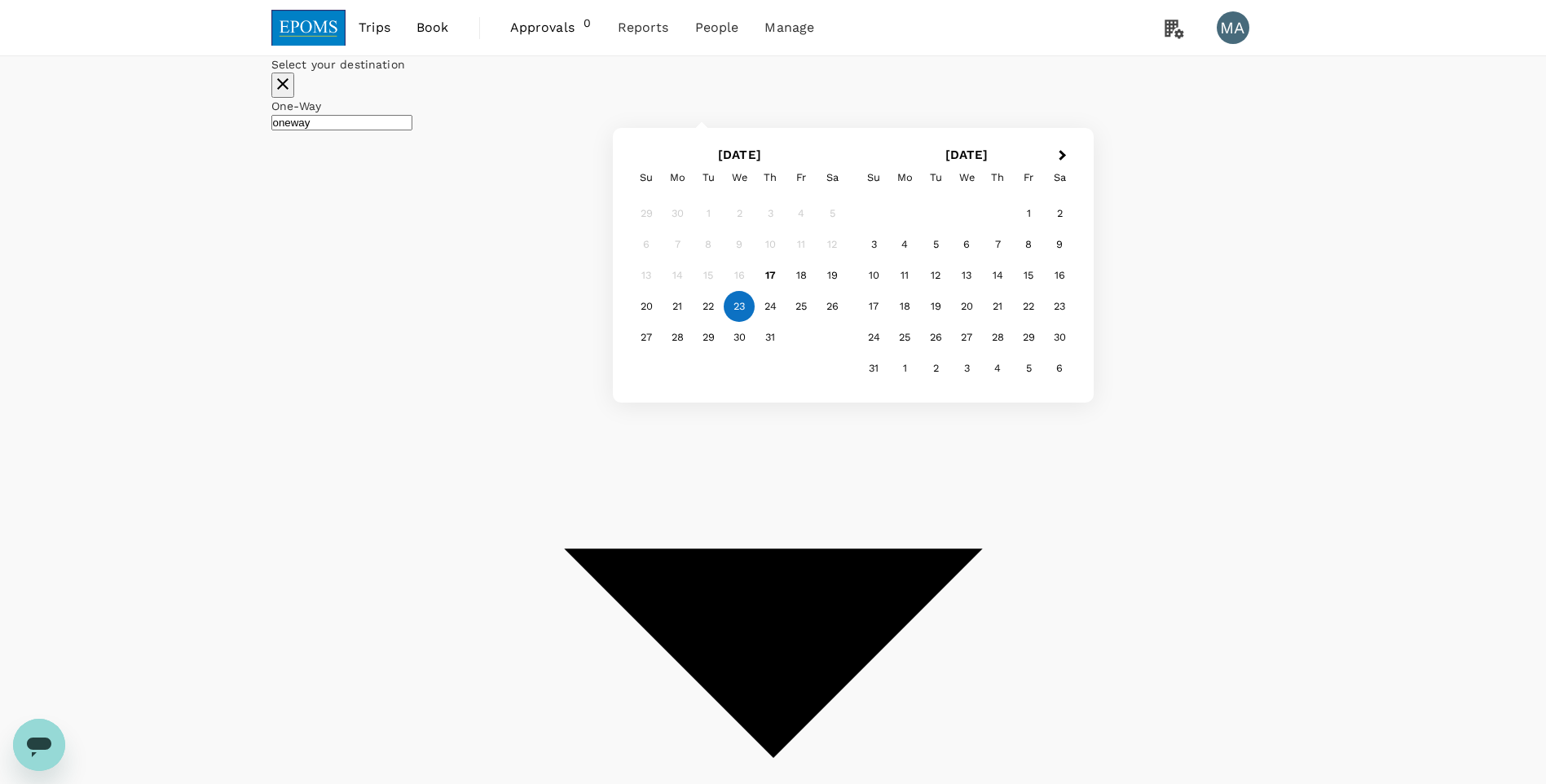 type on "Kuala Lumpur Intl ([GEOGRAPHIC_DATA])" 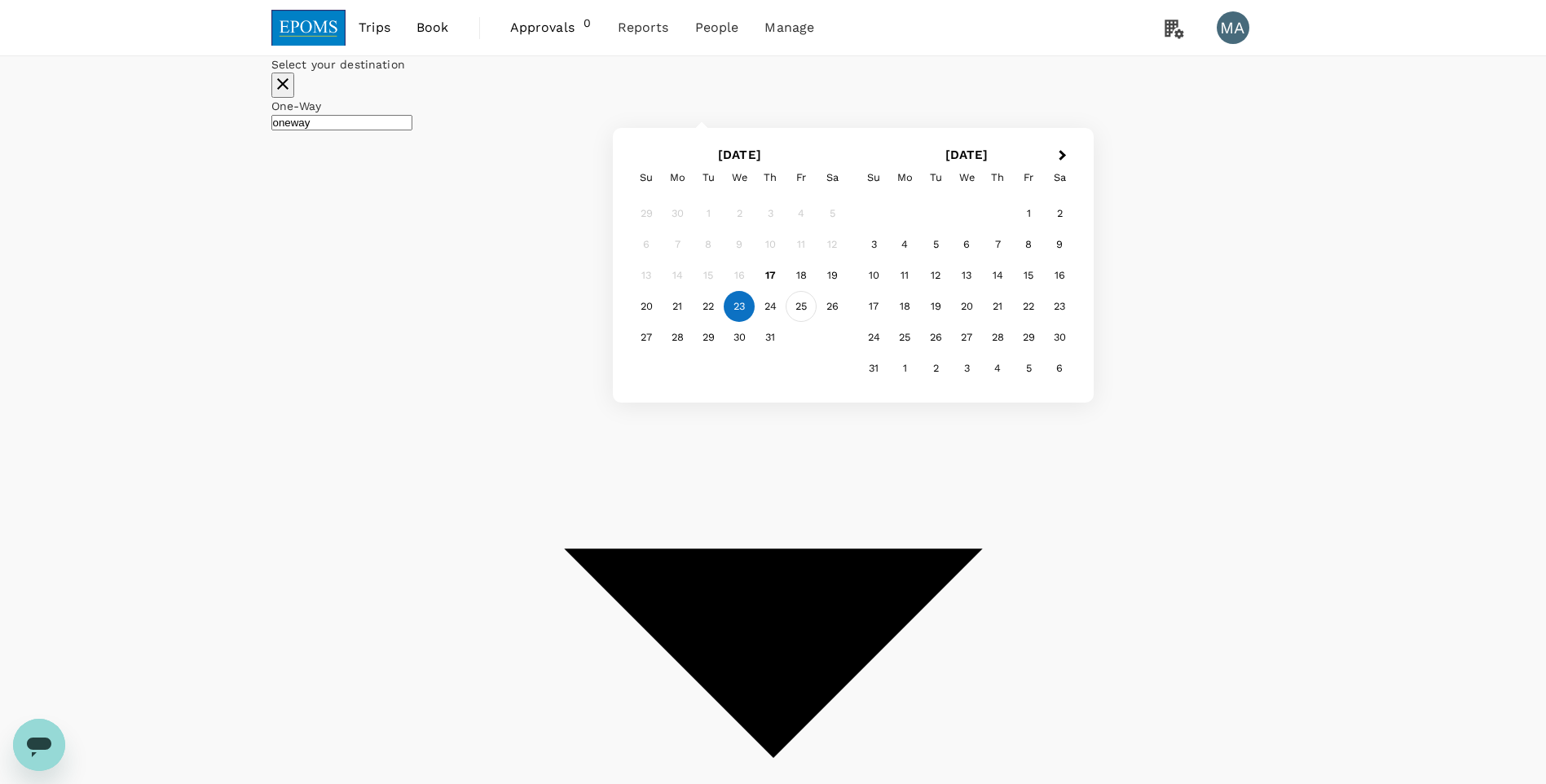 click on "25" at bounding box center [801, 306] 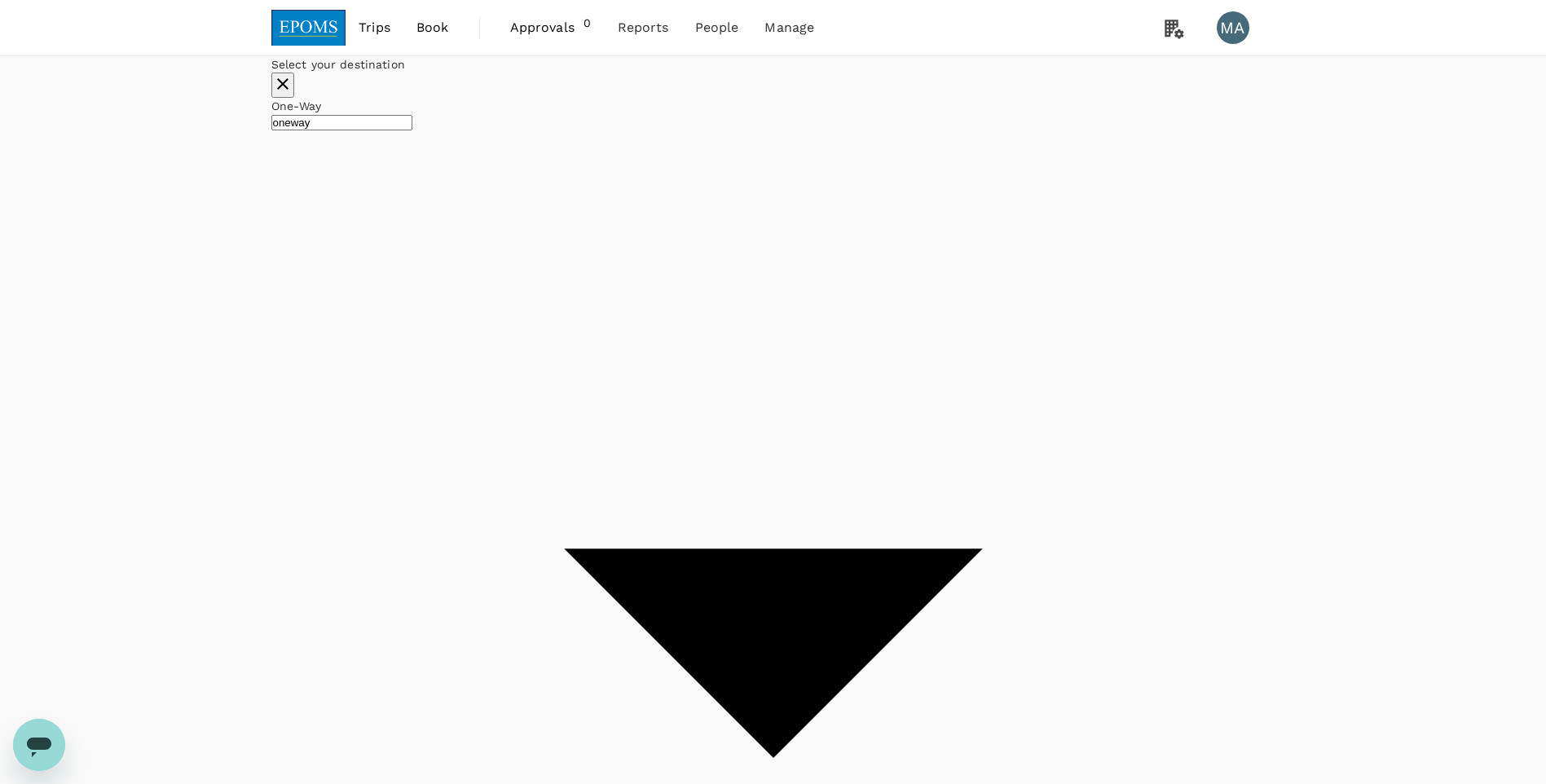 click on "Apply edit" at bounding box center [297, 3541] 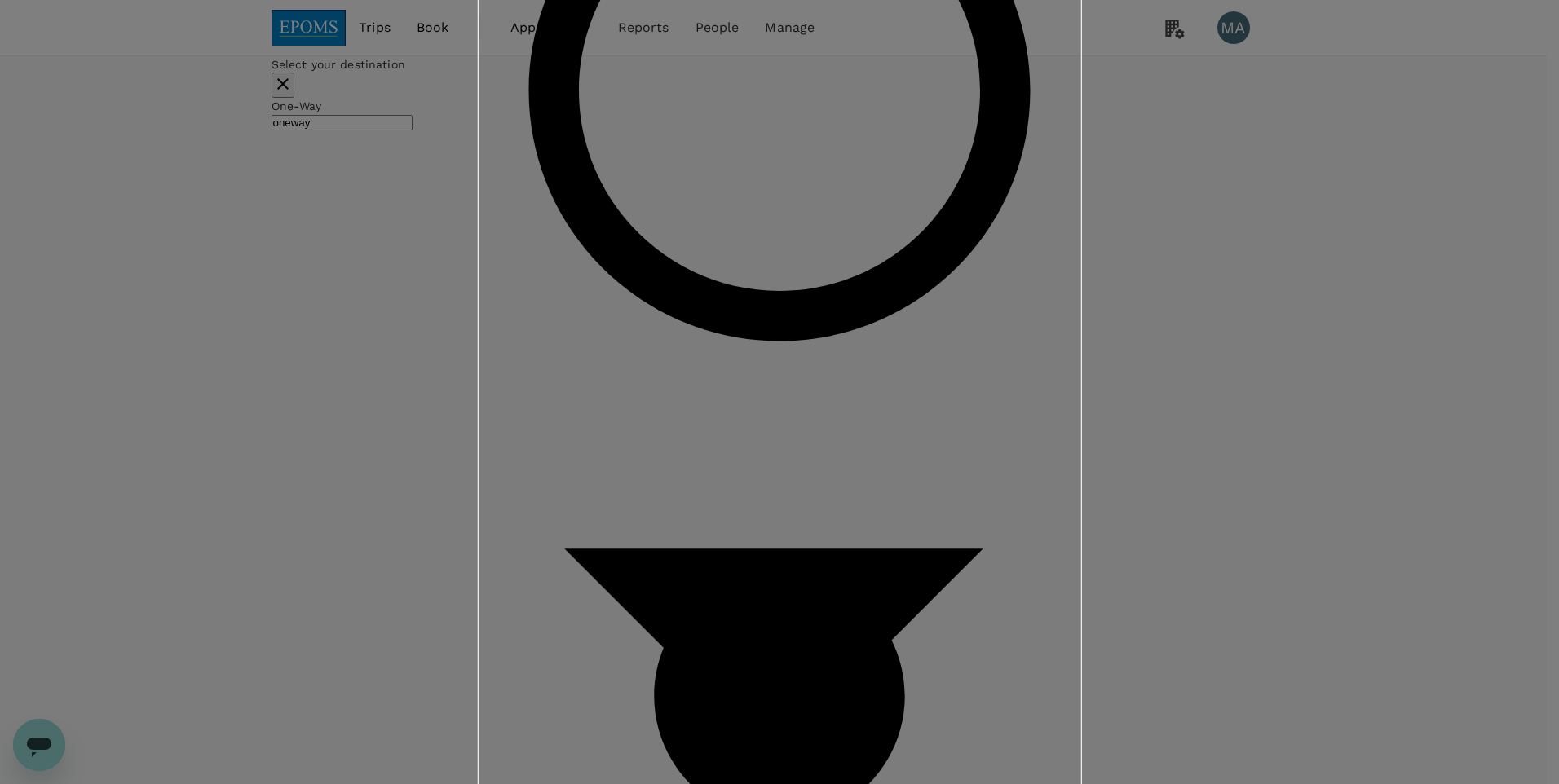 click on "General ( [PERSON_NAME] BINTI [PERSON_NAME], You )" at bounding box center [484, -2747] 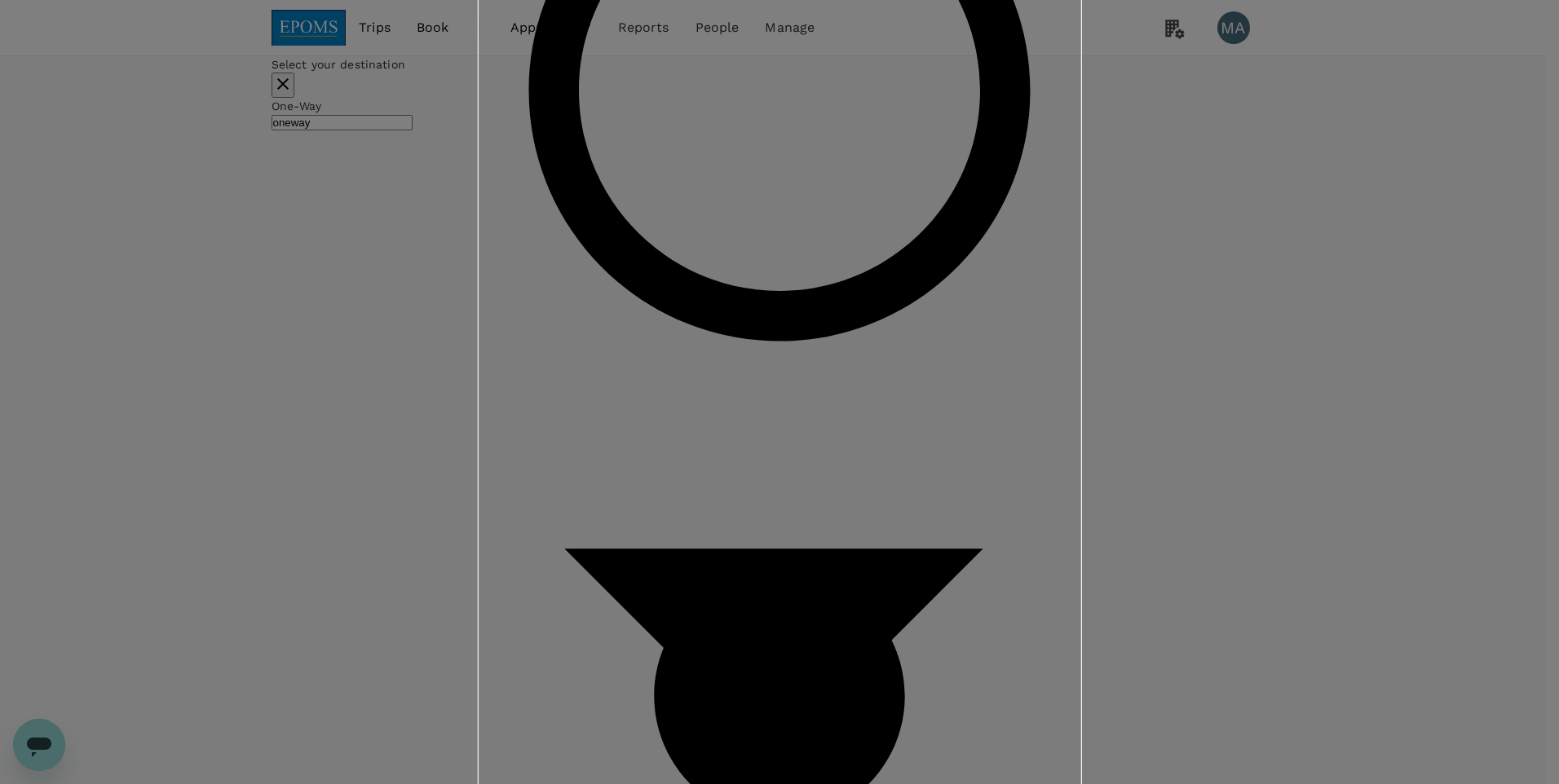 click on "Confirm" at bounding box center (546, 3628) 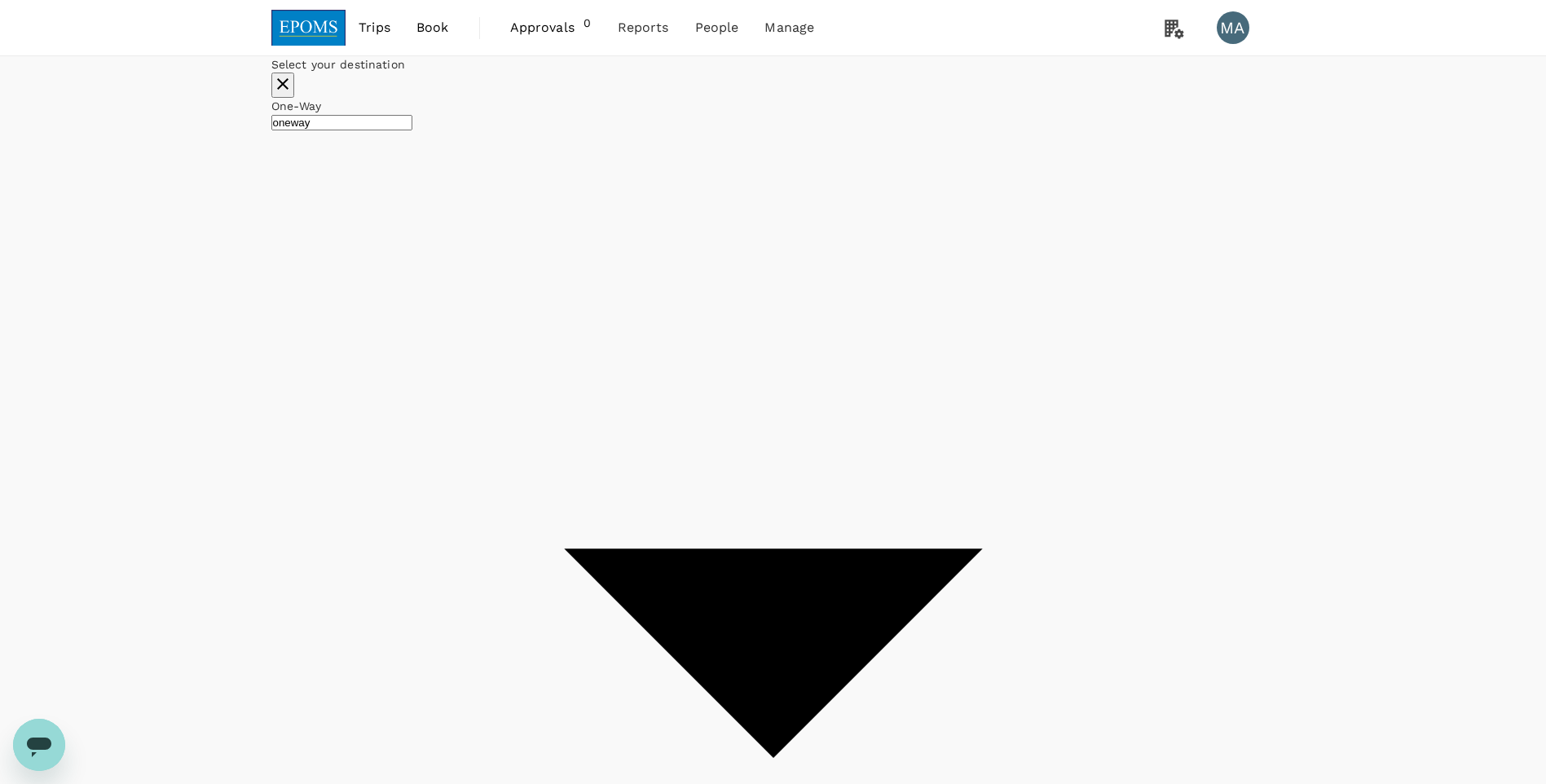 checkbox on "false" 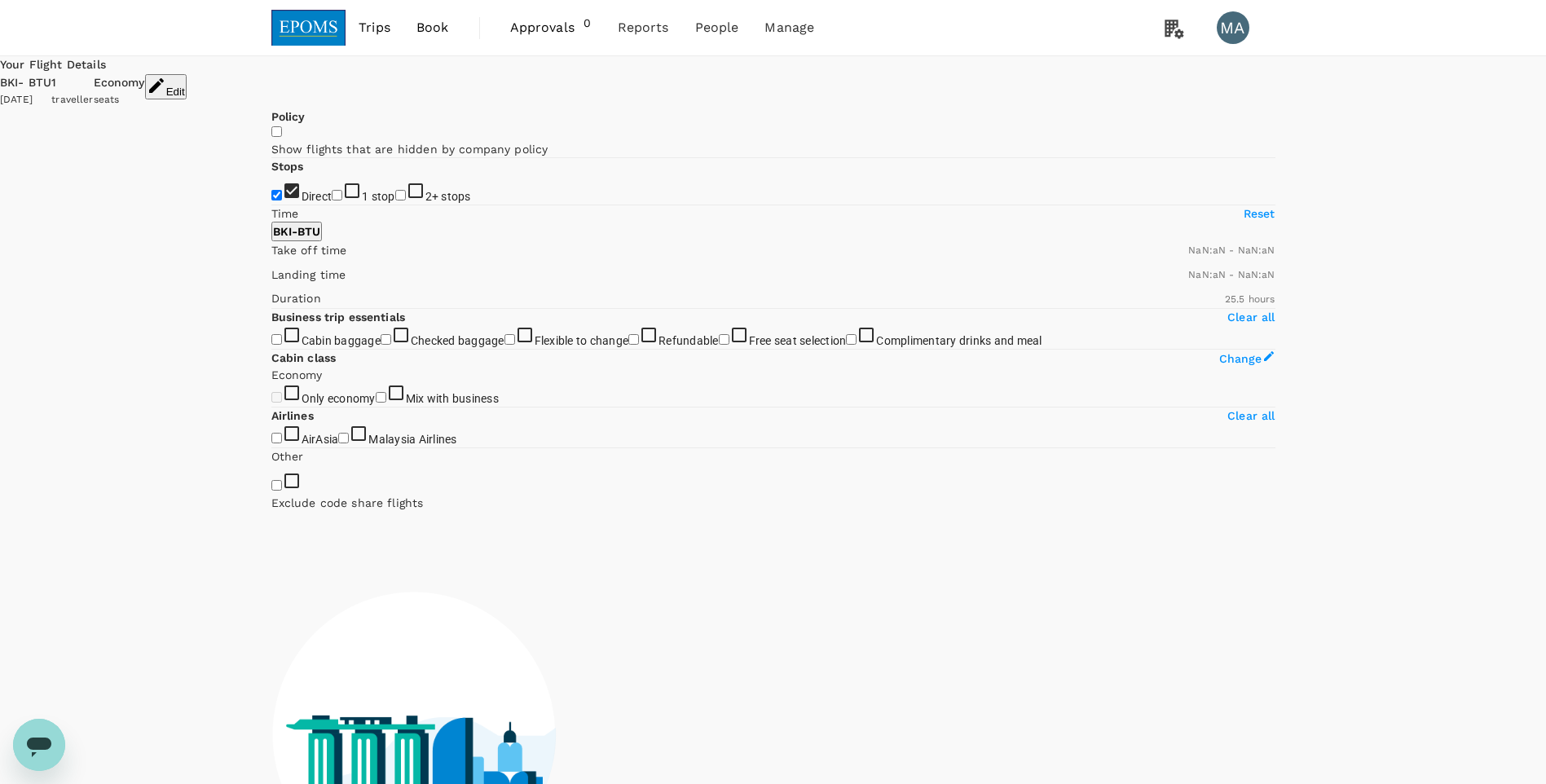 type on "1440" 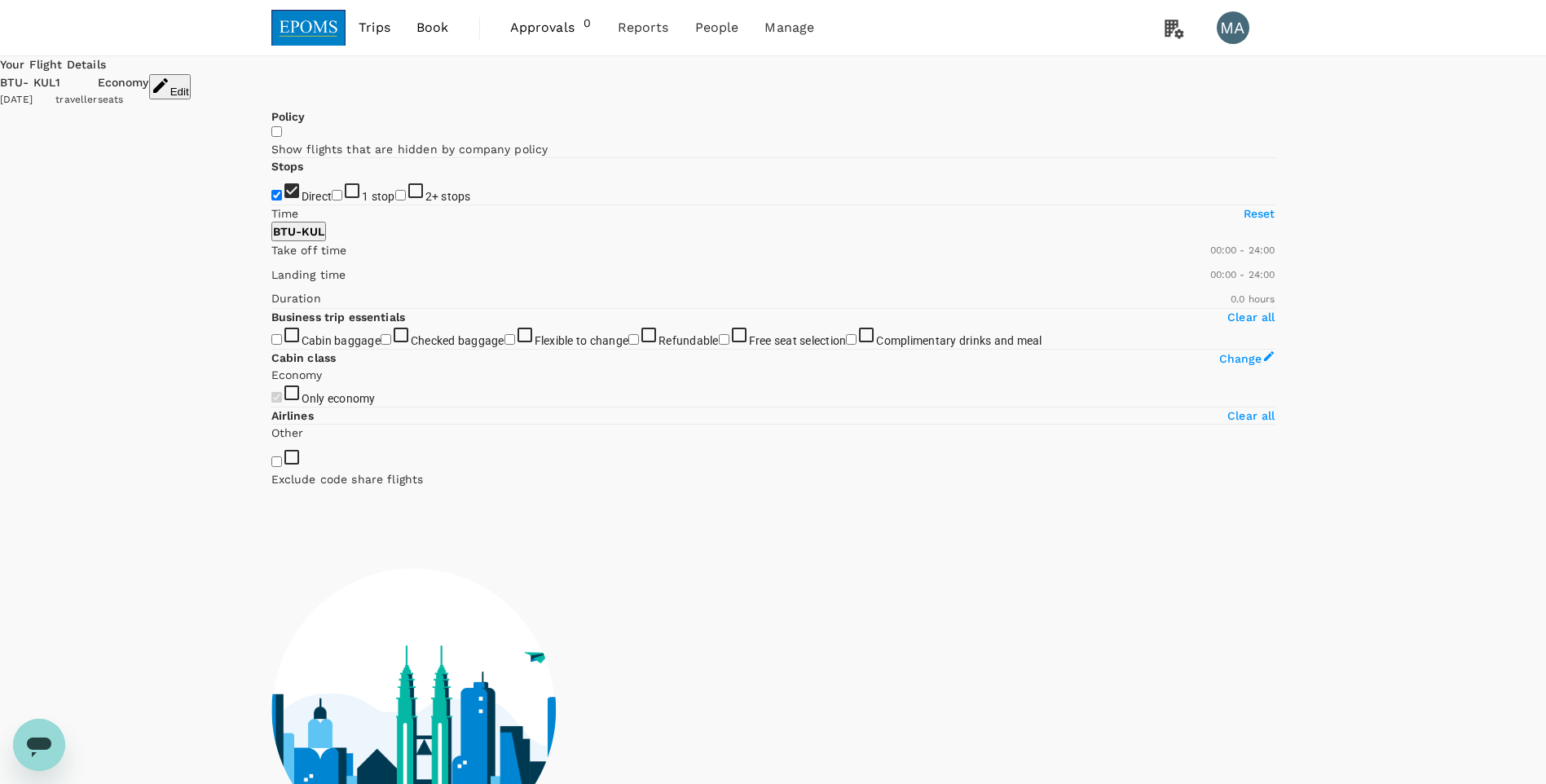 checkbox on "true" 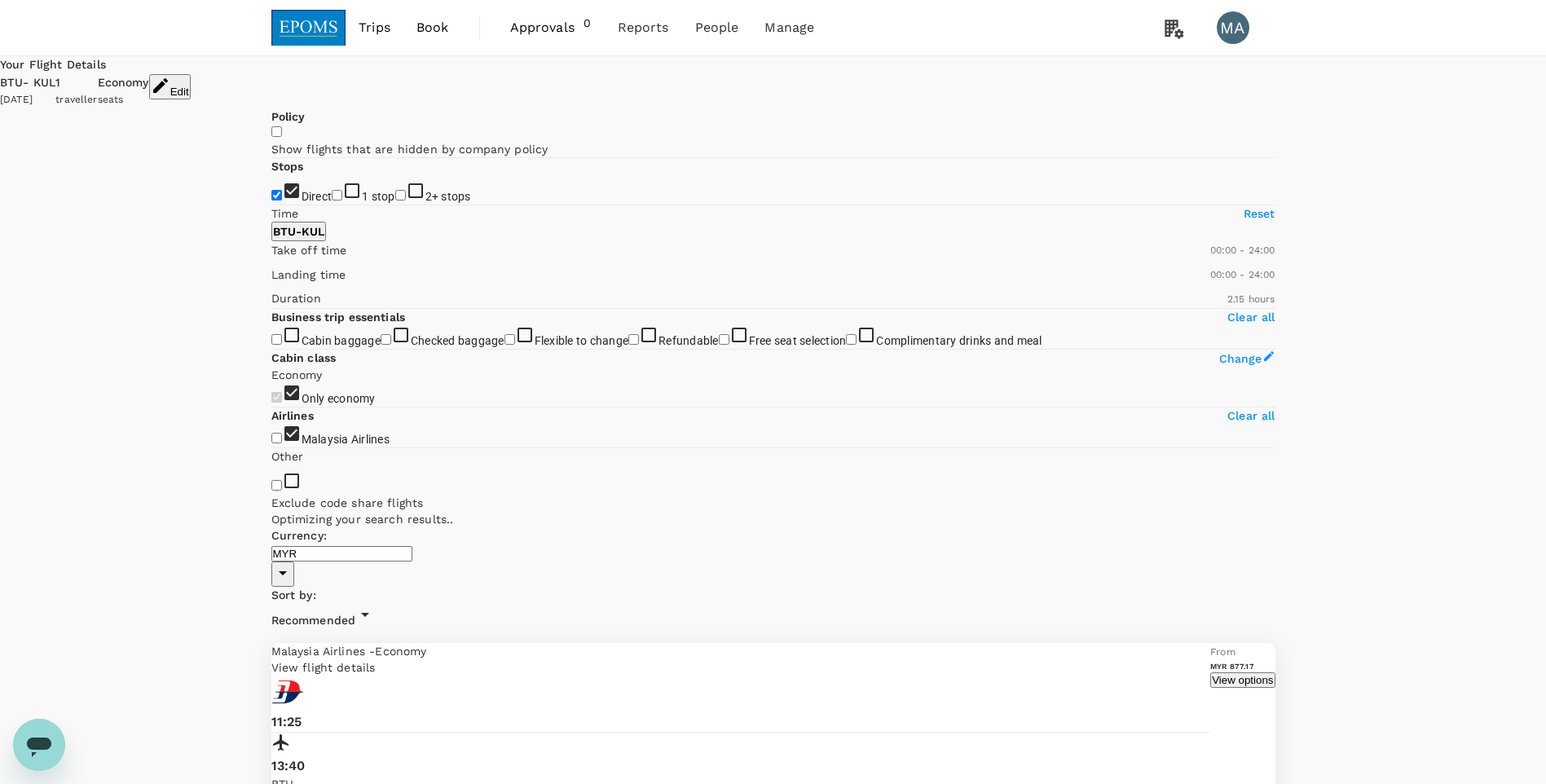 type on "1565" 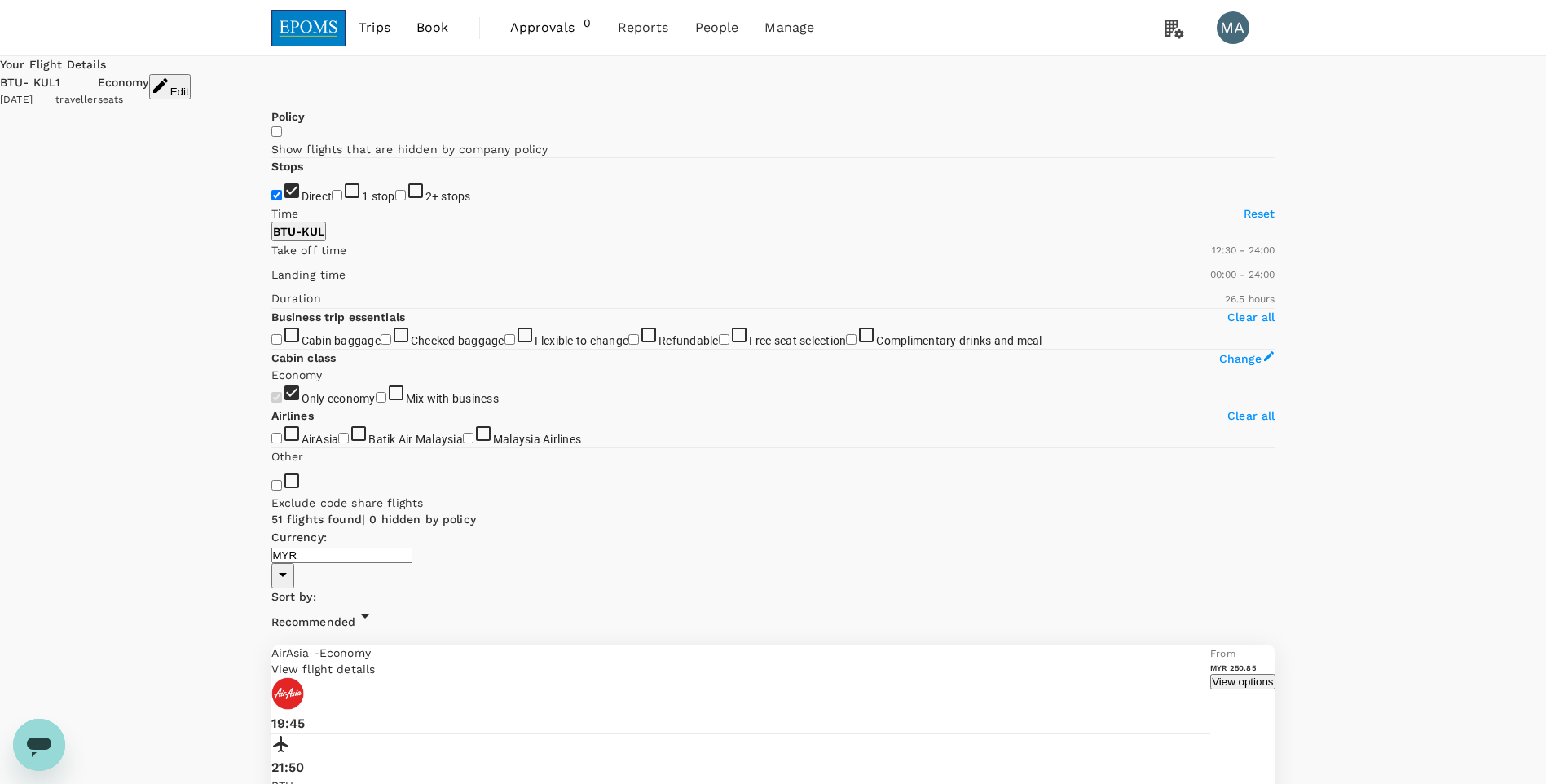 type on "720" 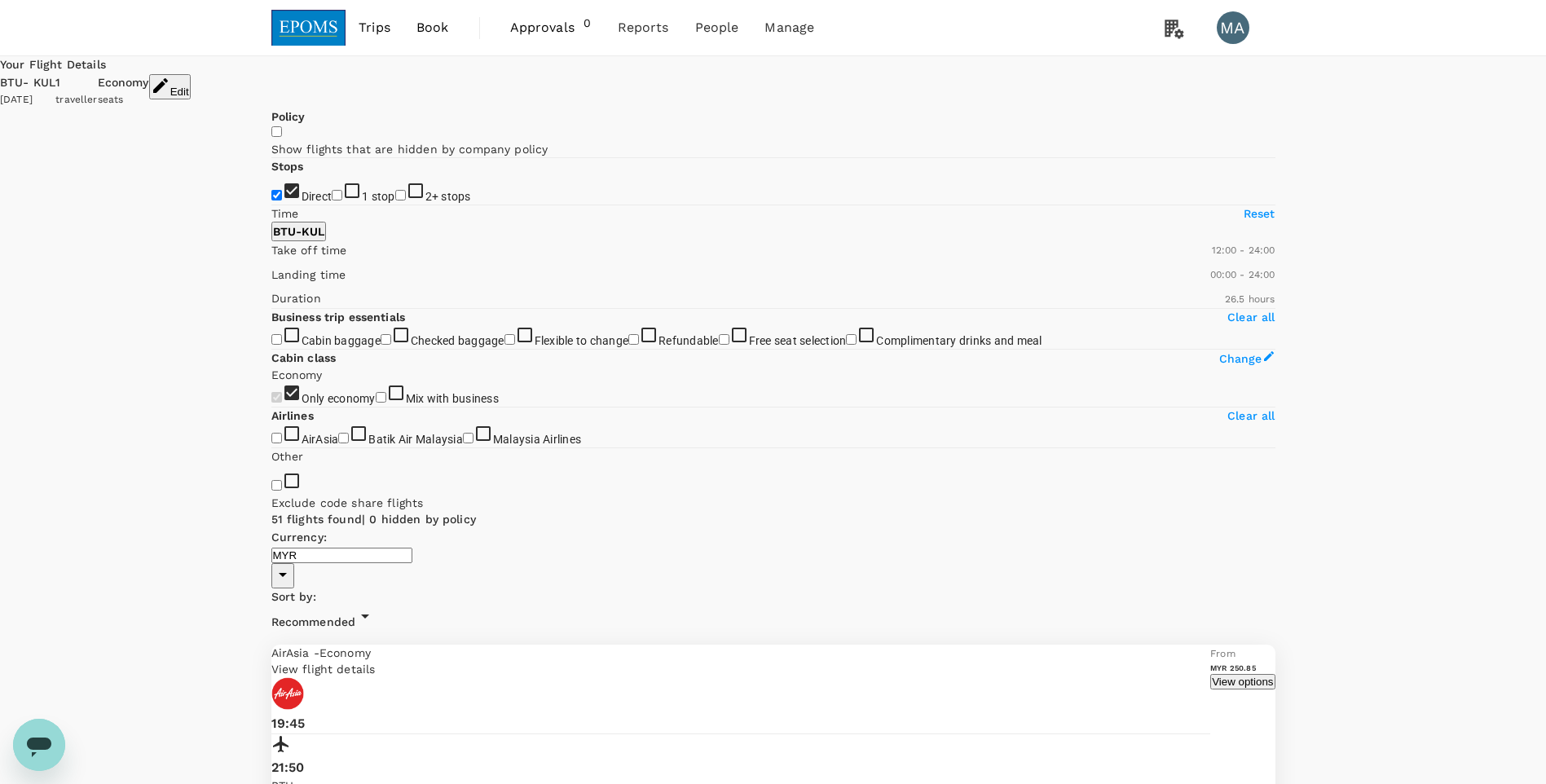 drag, startPoint x: 277, startPoint y: 491, endPoint x: 395, endPoint y: 485, distance: 118.15244 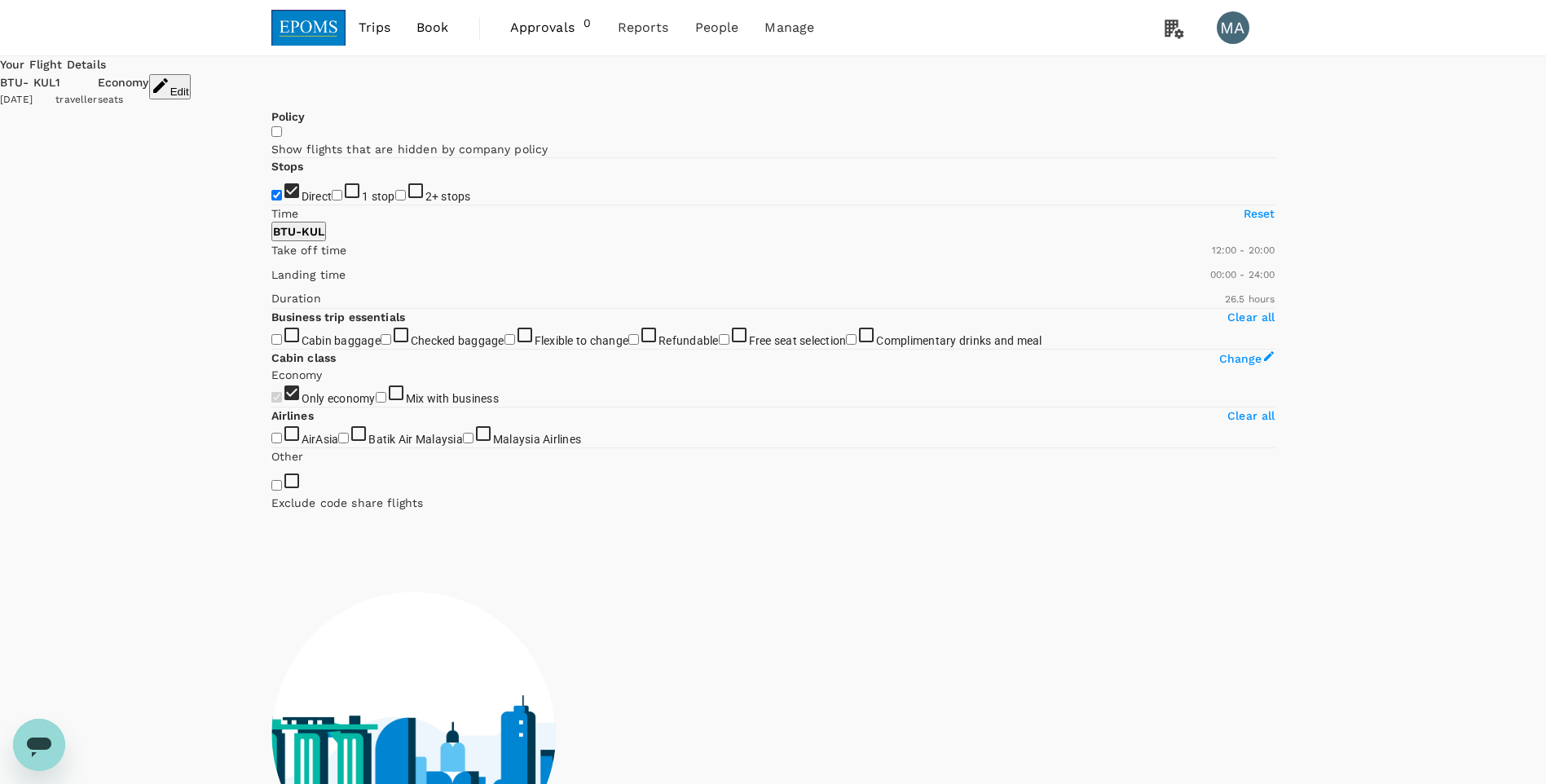 type on "1170" 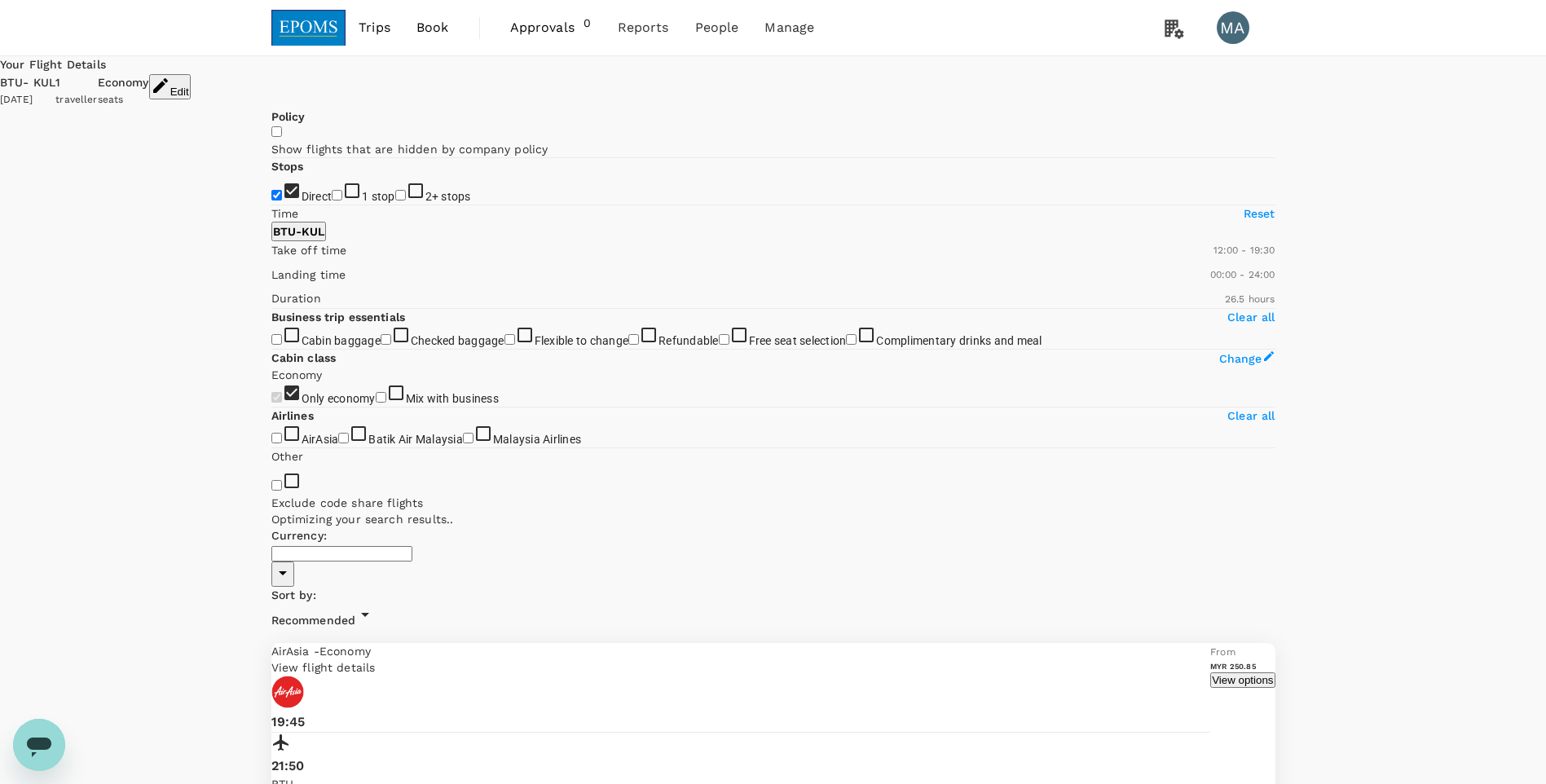 type on "MYR" 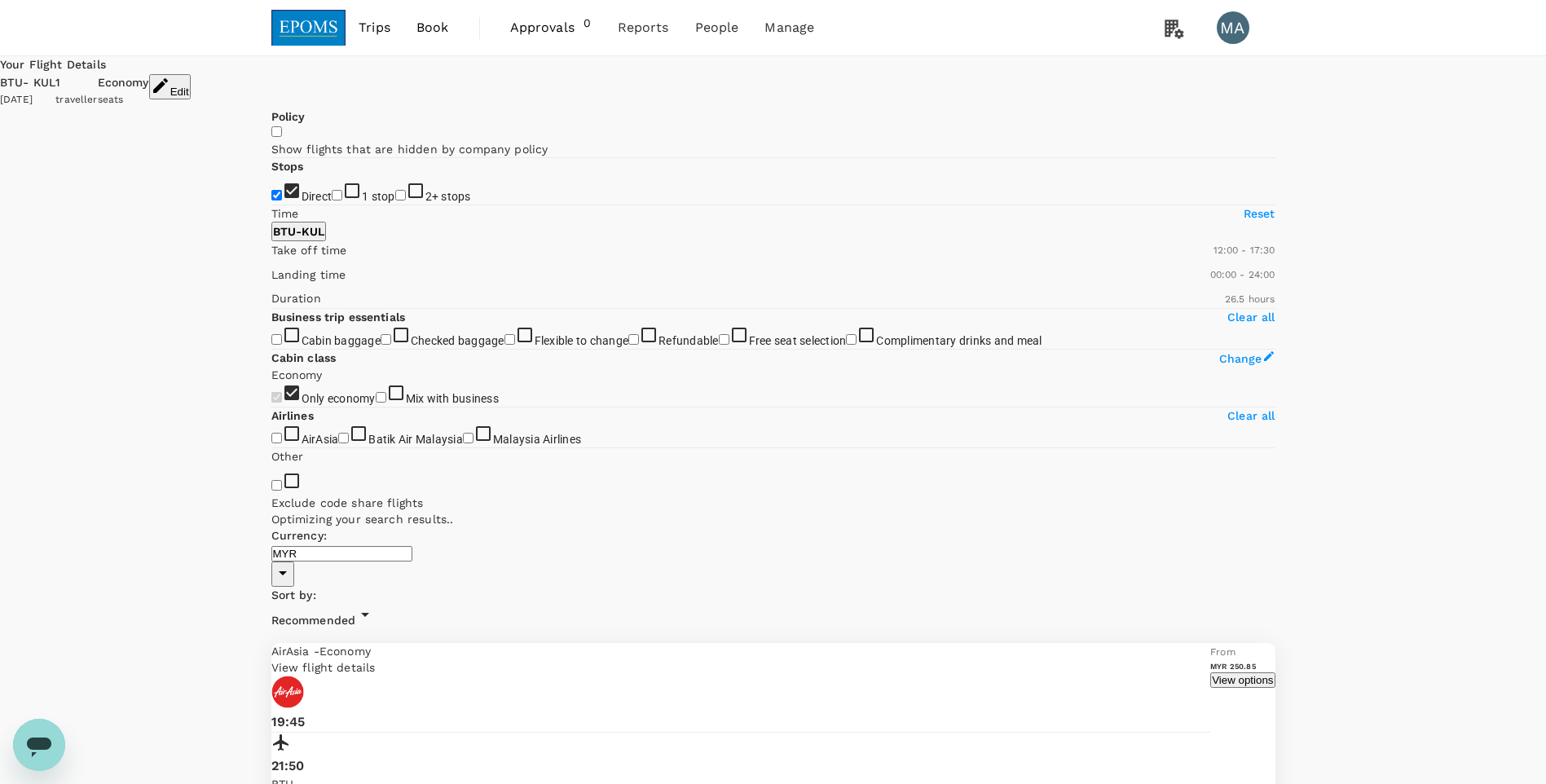 type on "1020" 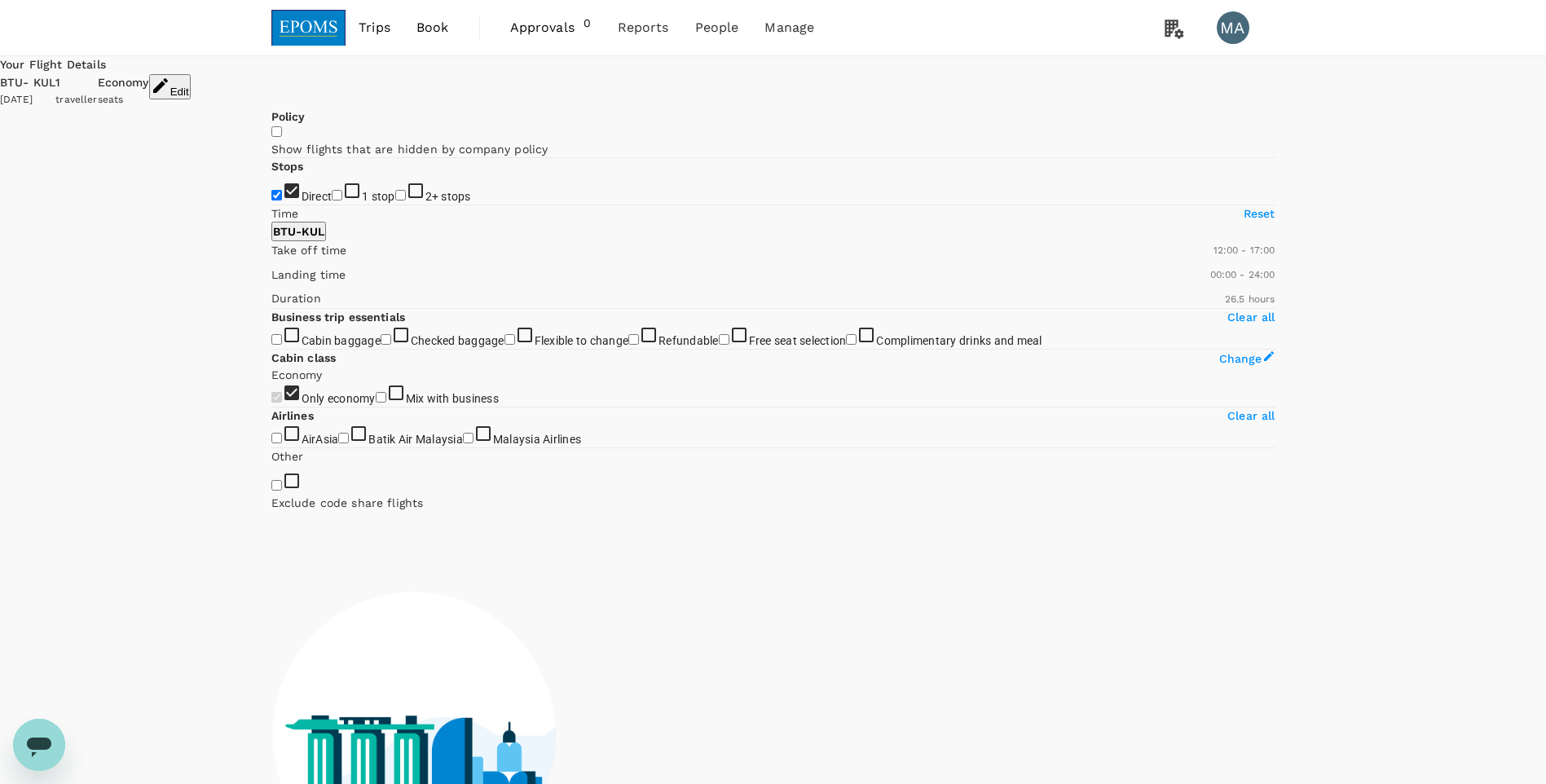 drag, startPoint x: 522, startPoint y: 482, endPoint x: 449, endPoint y: 487, distance: 73.17103 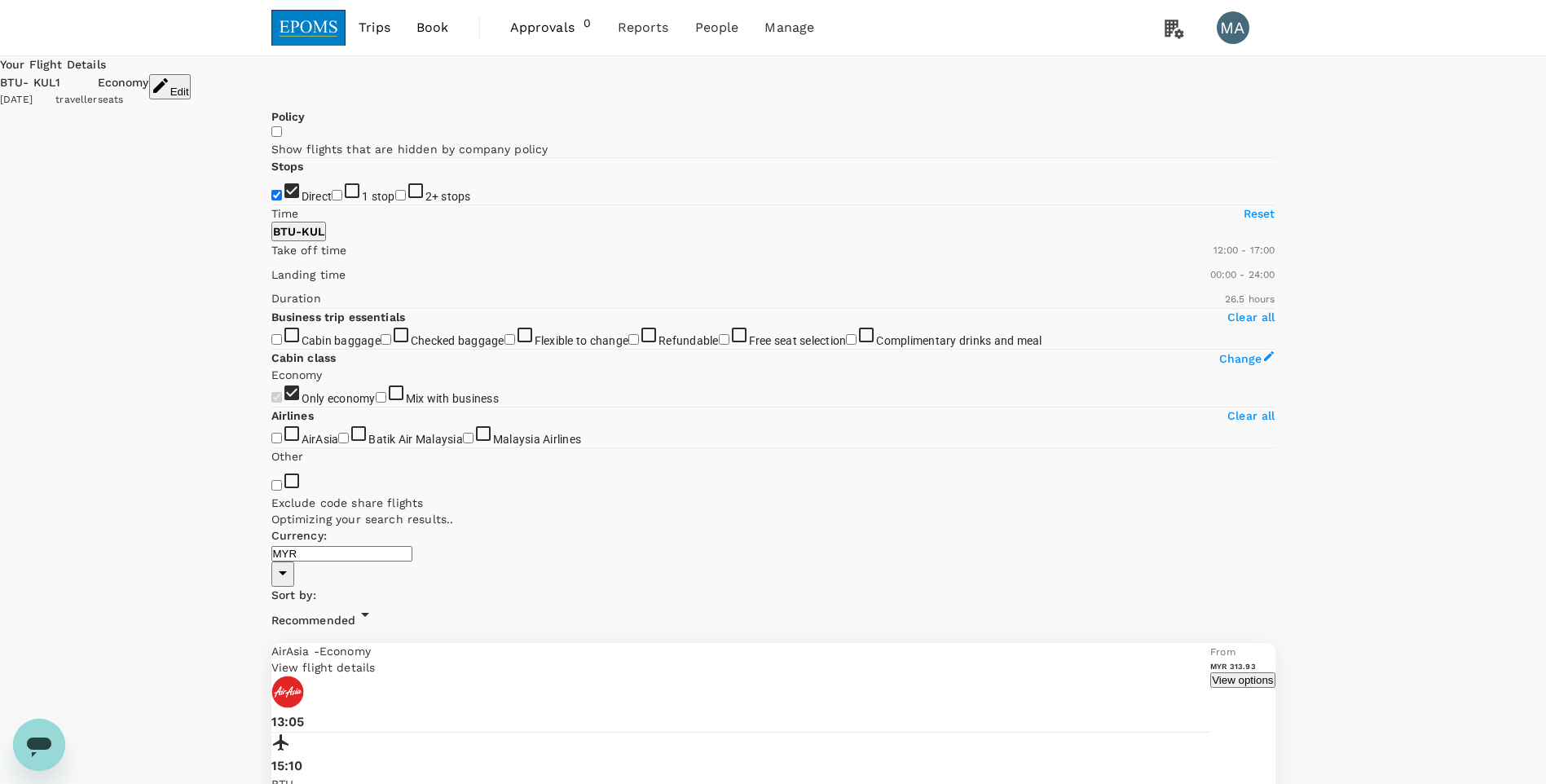 click on "Recommended" at bounding box center [314, 620] 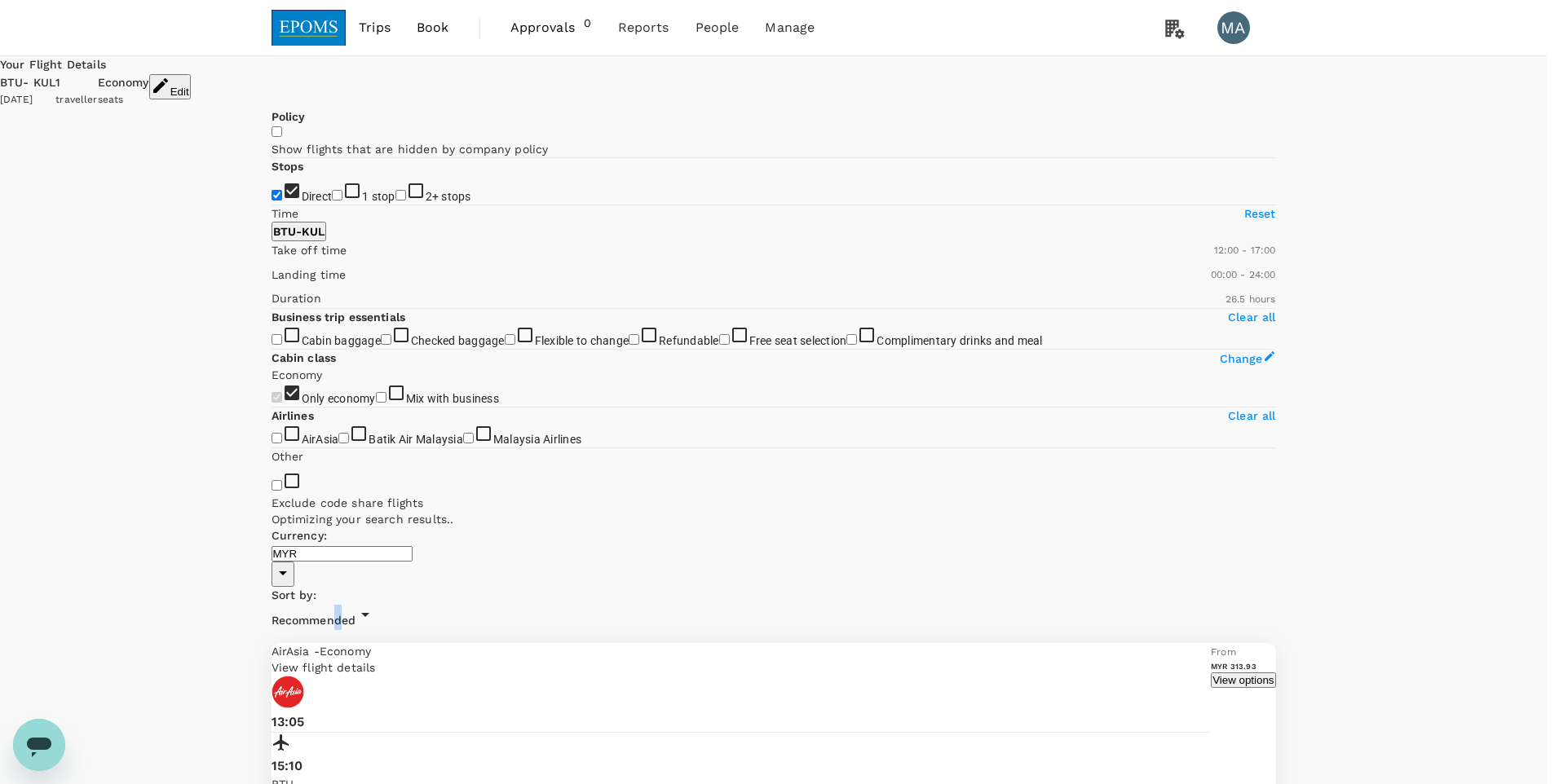 drag, startPoint x: 1218, startPoint y: 148, endPoint x: 1177, endPoint y: 183, distance: 53.90733 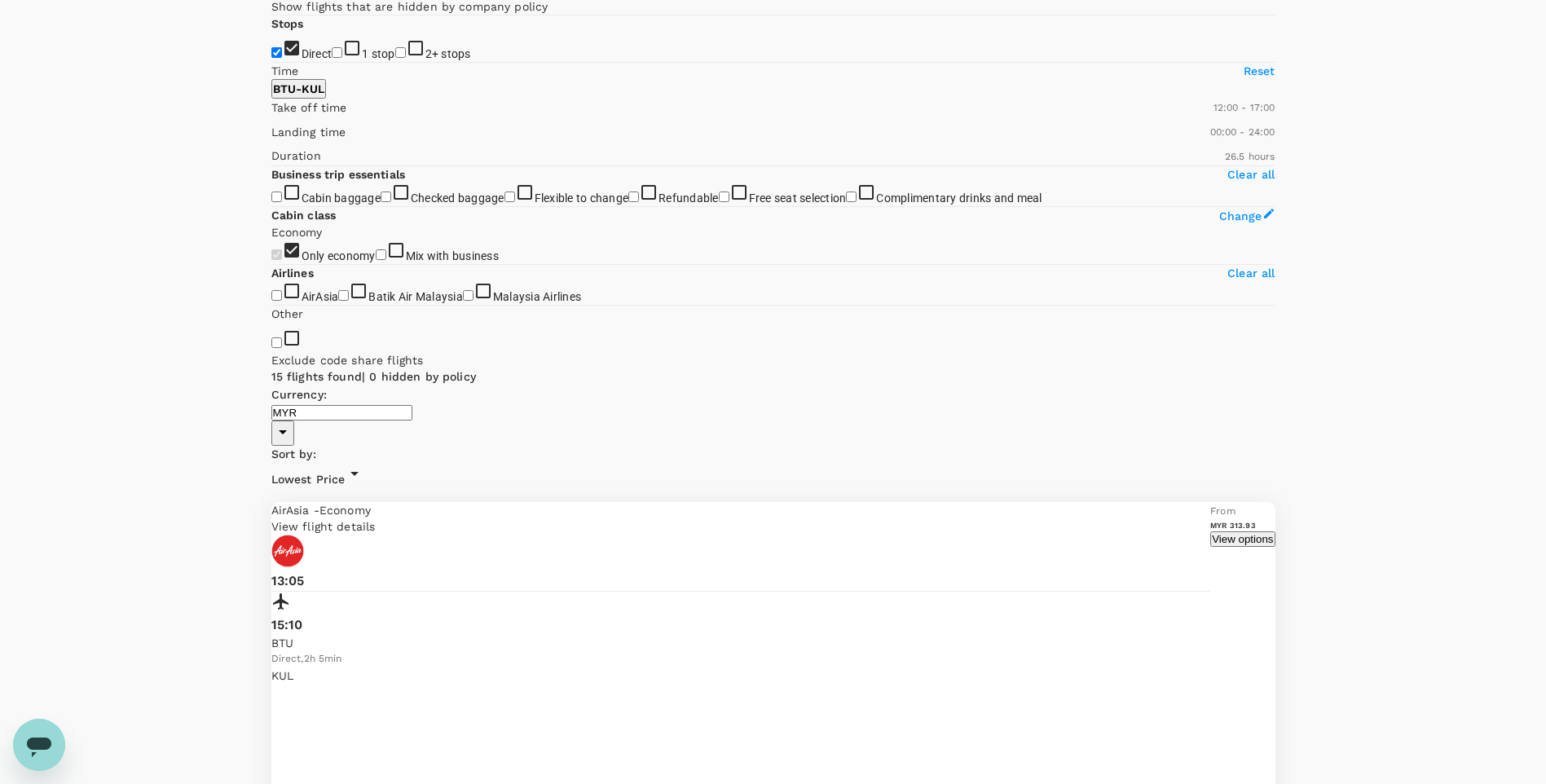 scroll, scrollTop: 0, scrollLeft: 0, axis: both 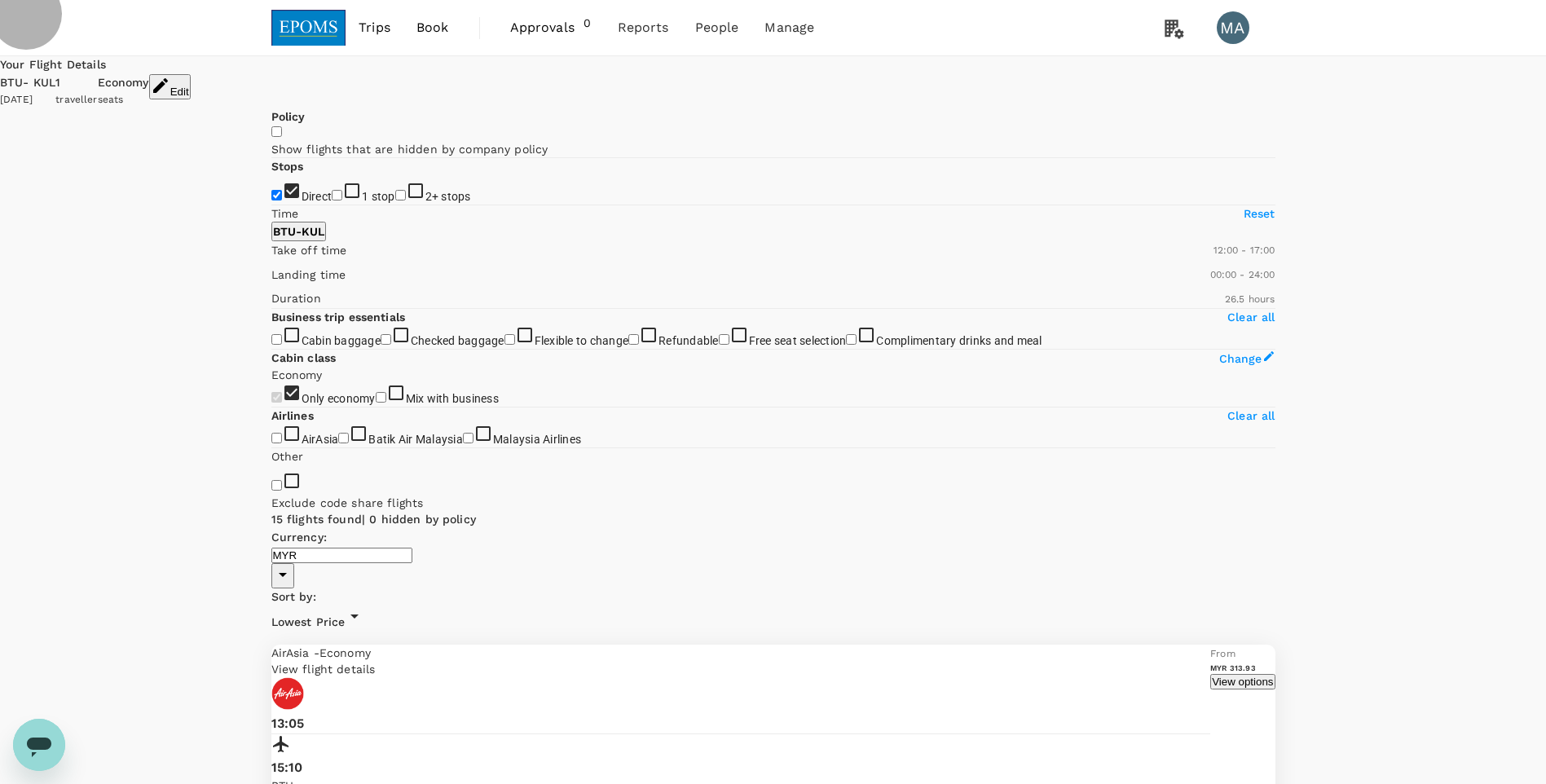 click on "Edit" at bounding box center [170, 86] 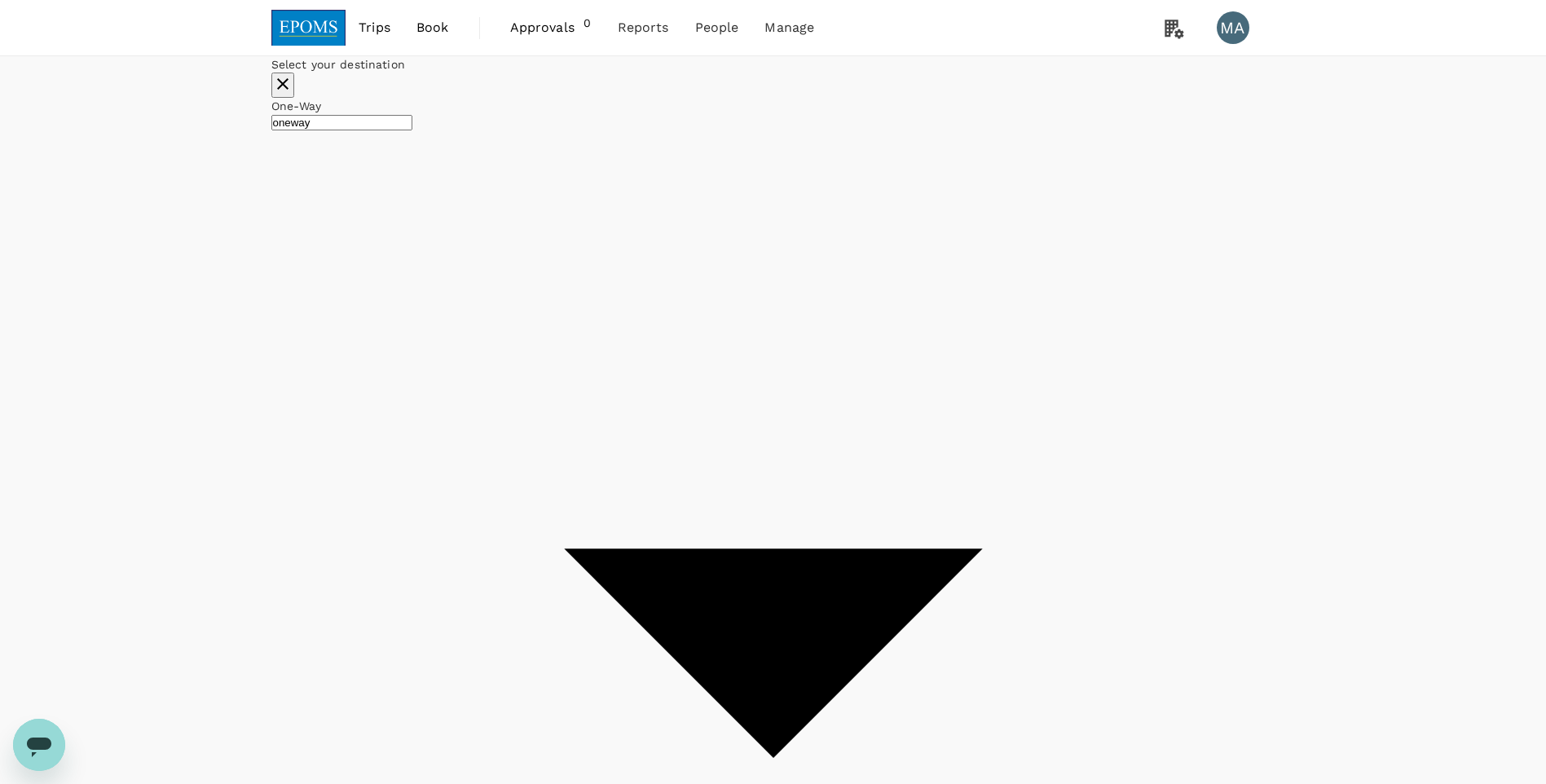 type on "Bintulu (BTU)" 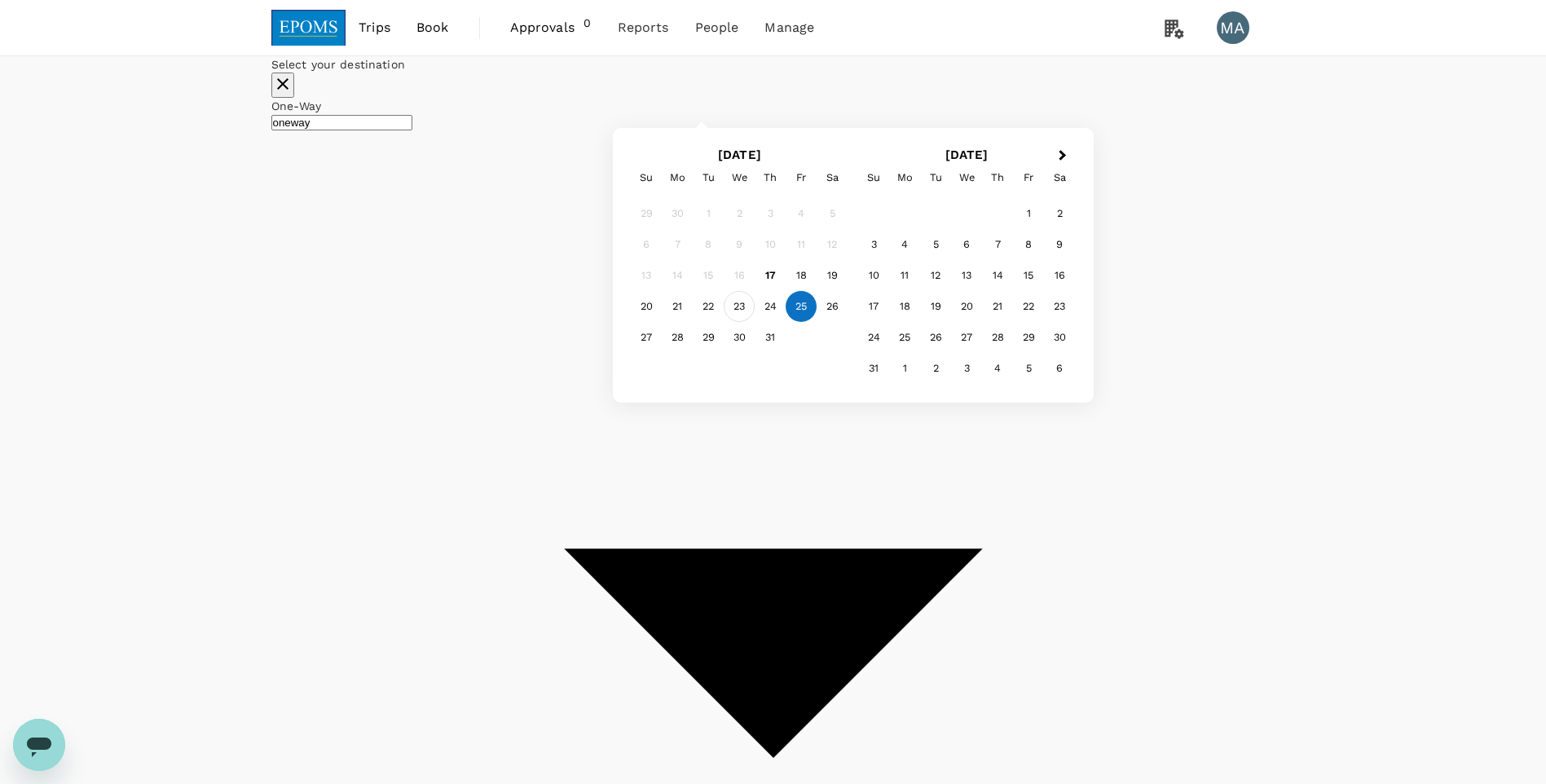 click on "23" at bounding box center [739, 306] 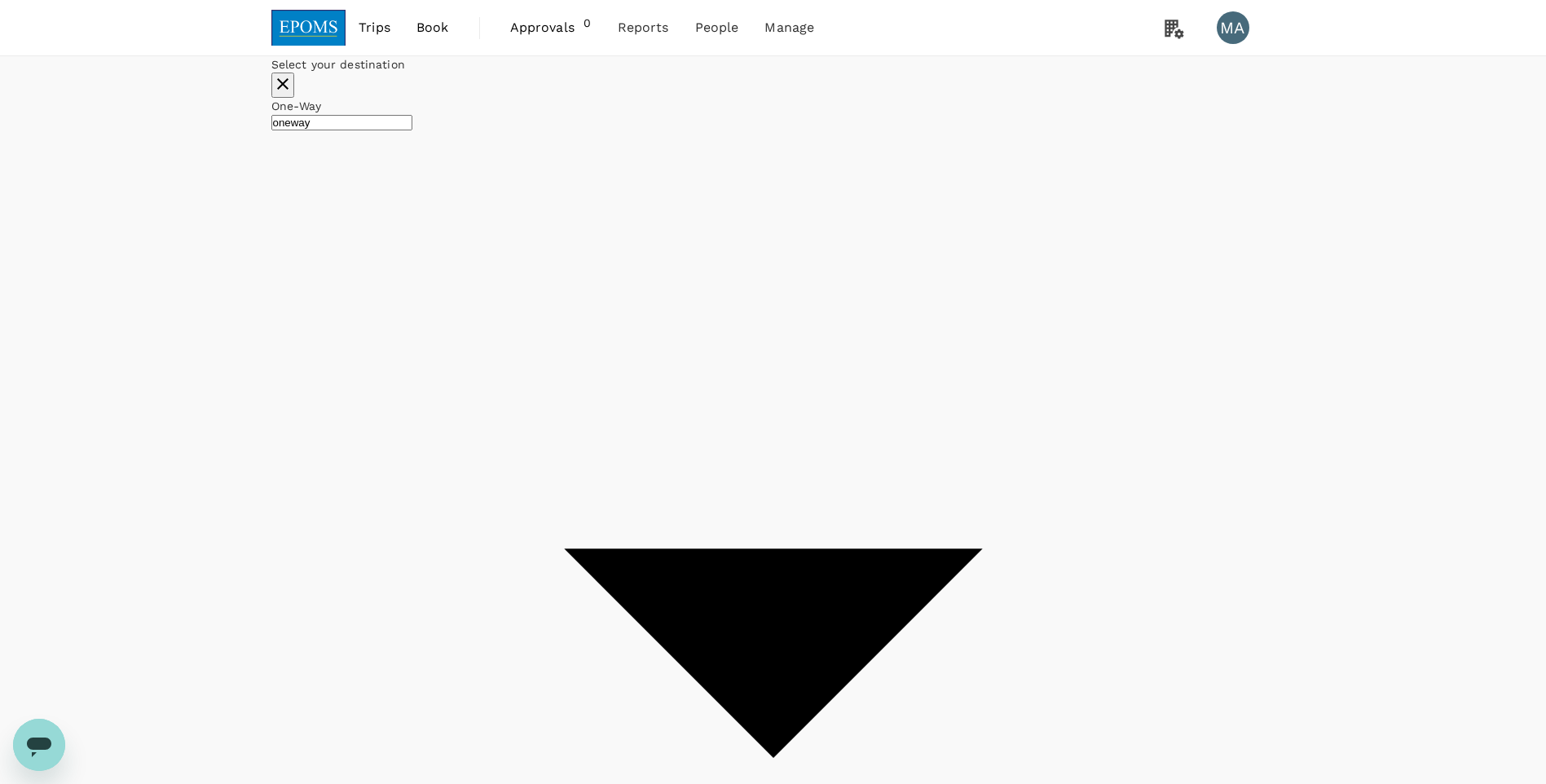 click on "Apply edit" at bounding box center (297, 3541) 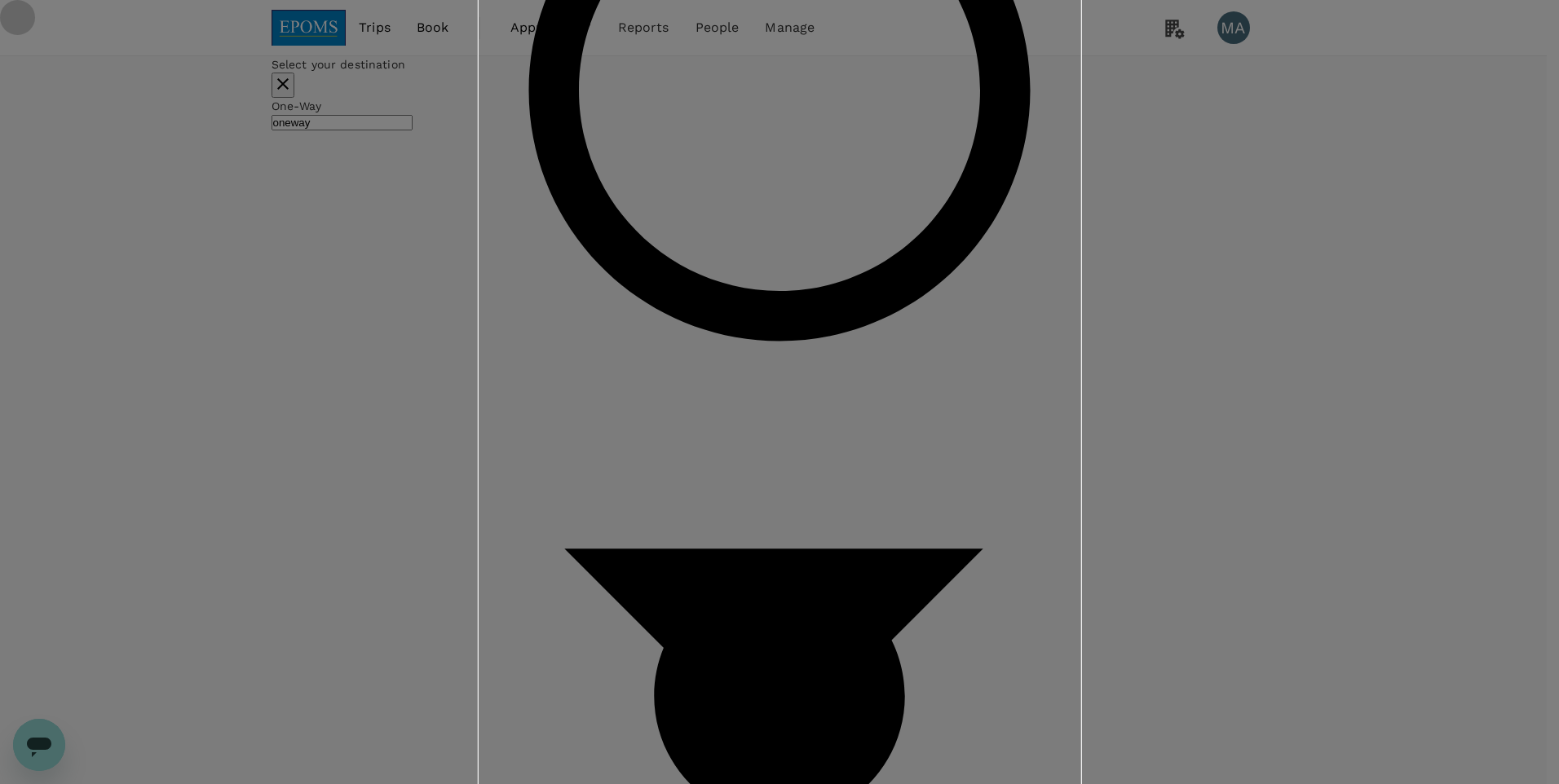 click on "General ( [PERSON_NAME] BINTI [PERSON_NAME], You )" at bounding box center [484, -2747] 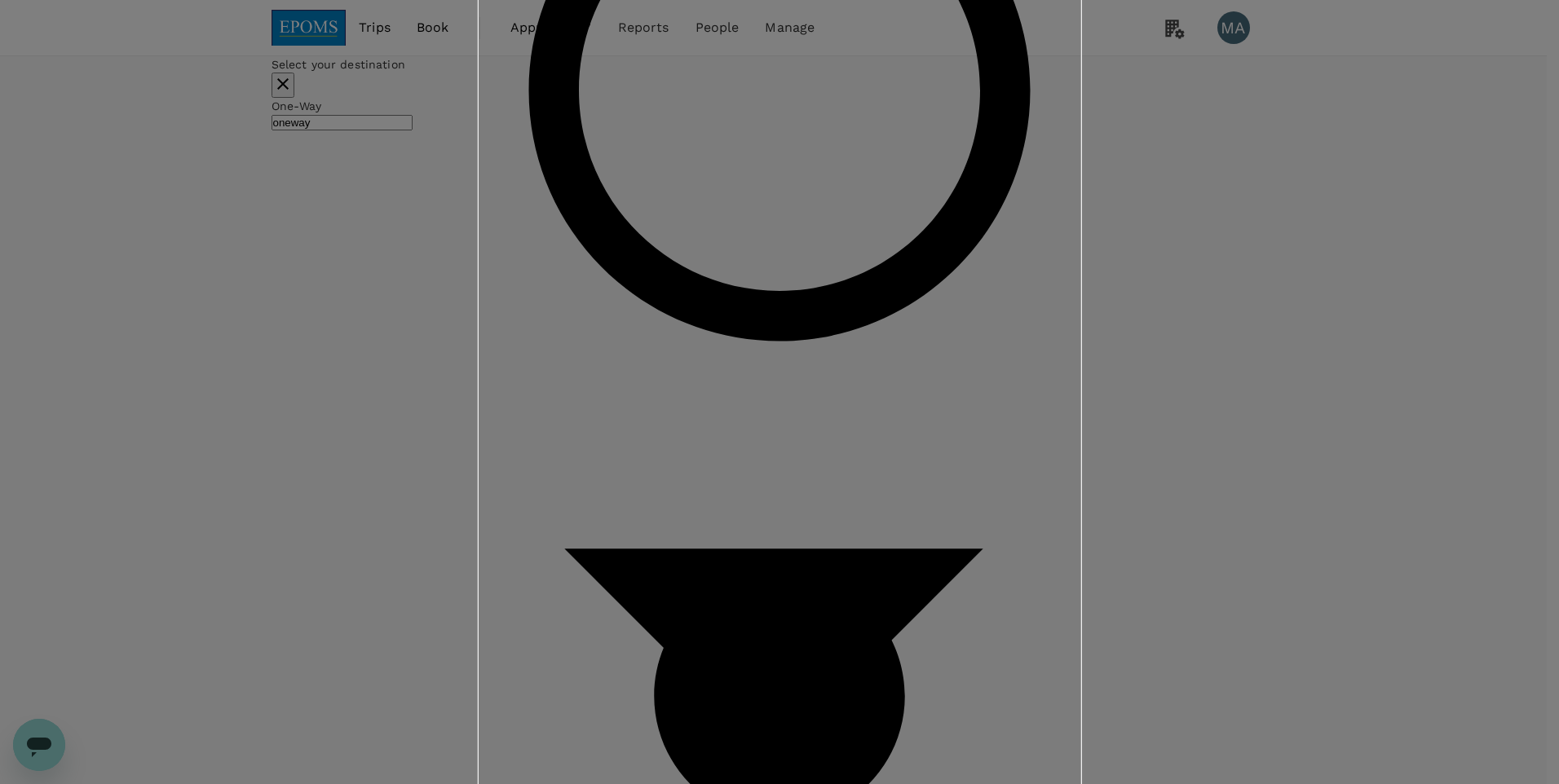 click on "Confirm" at bounding box center [546, 3628] 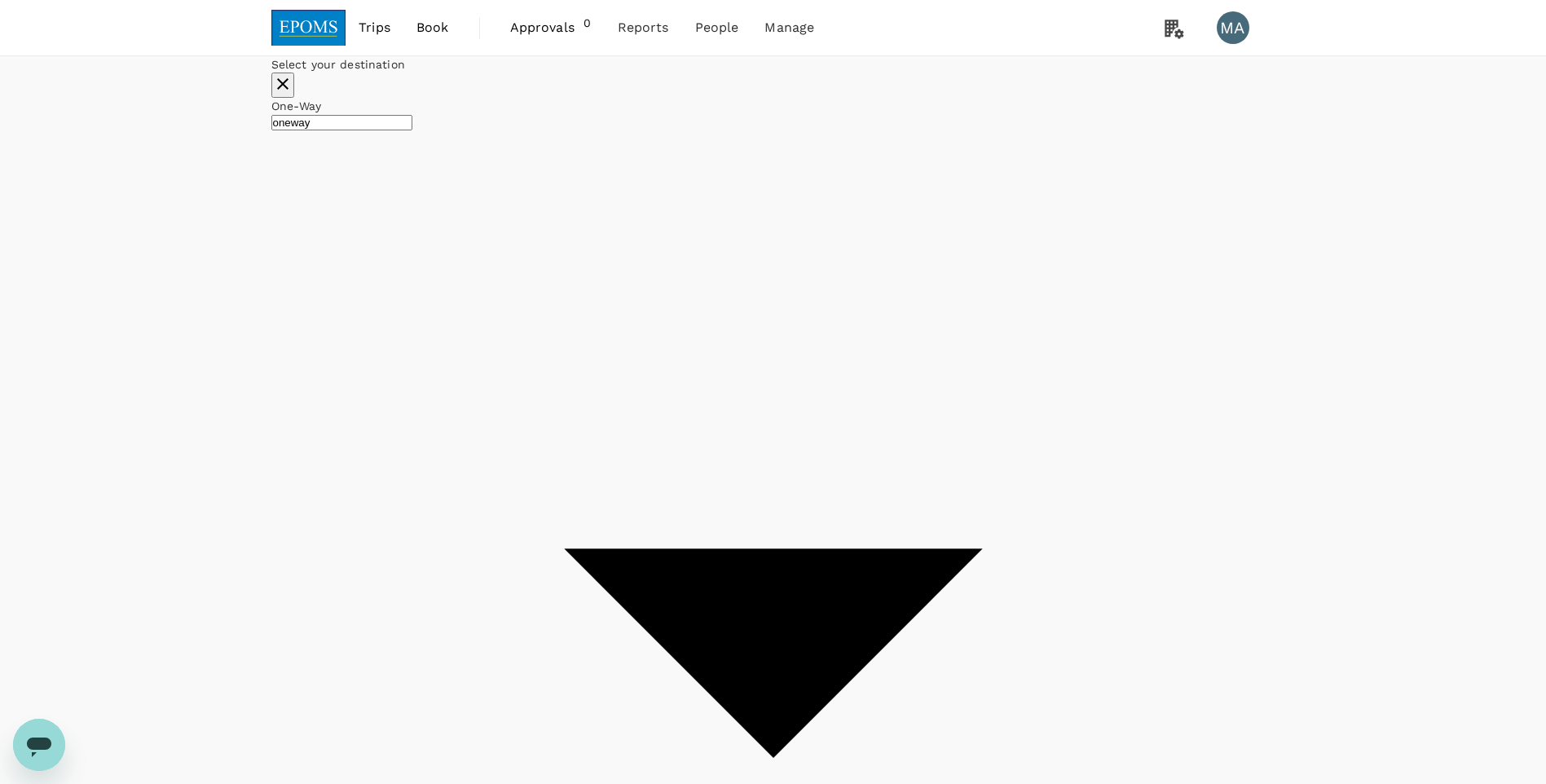 checkbox on "false" 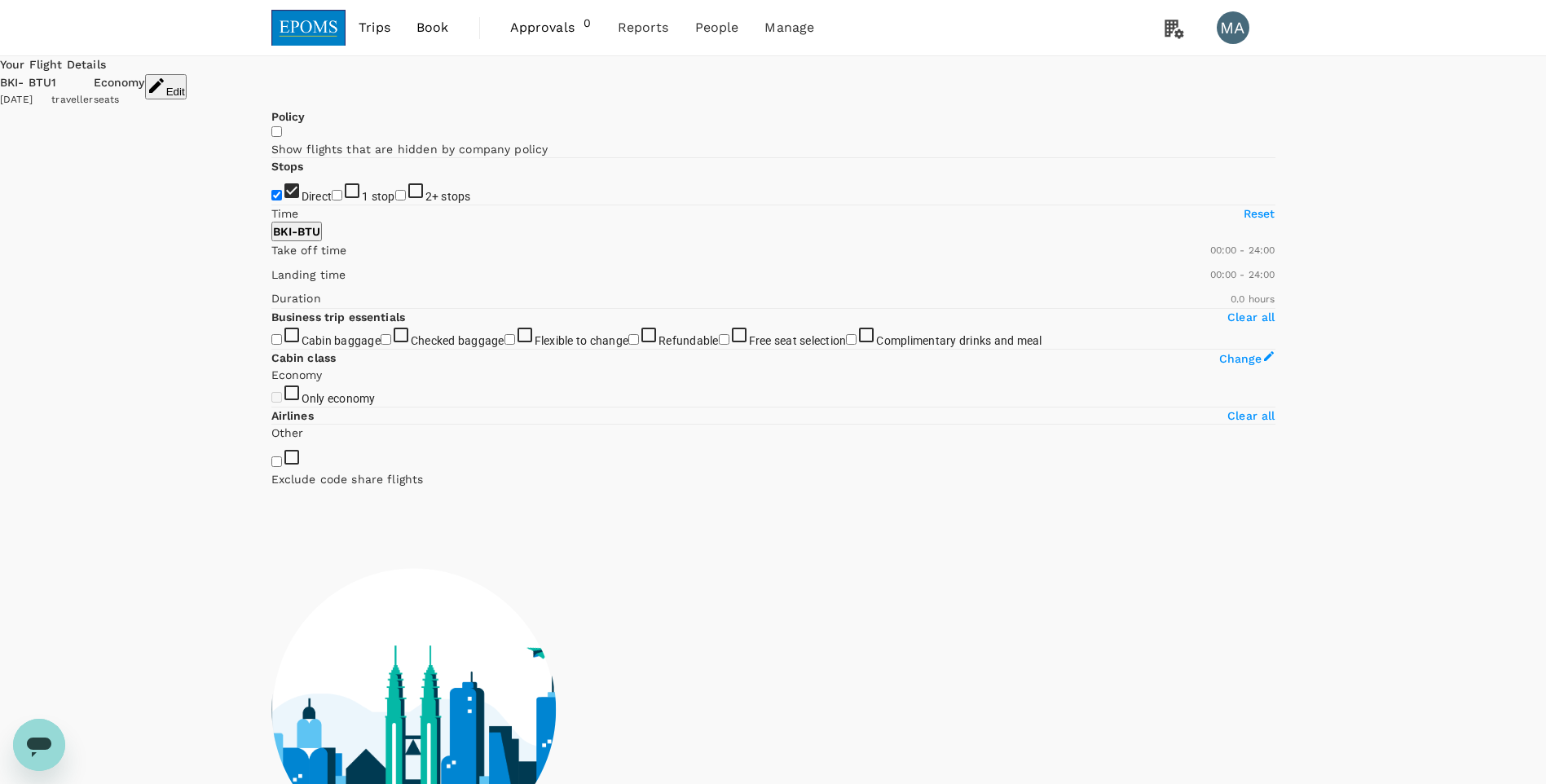 type on "550" 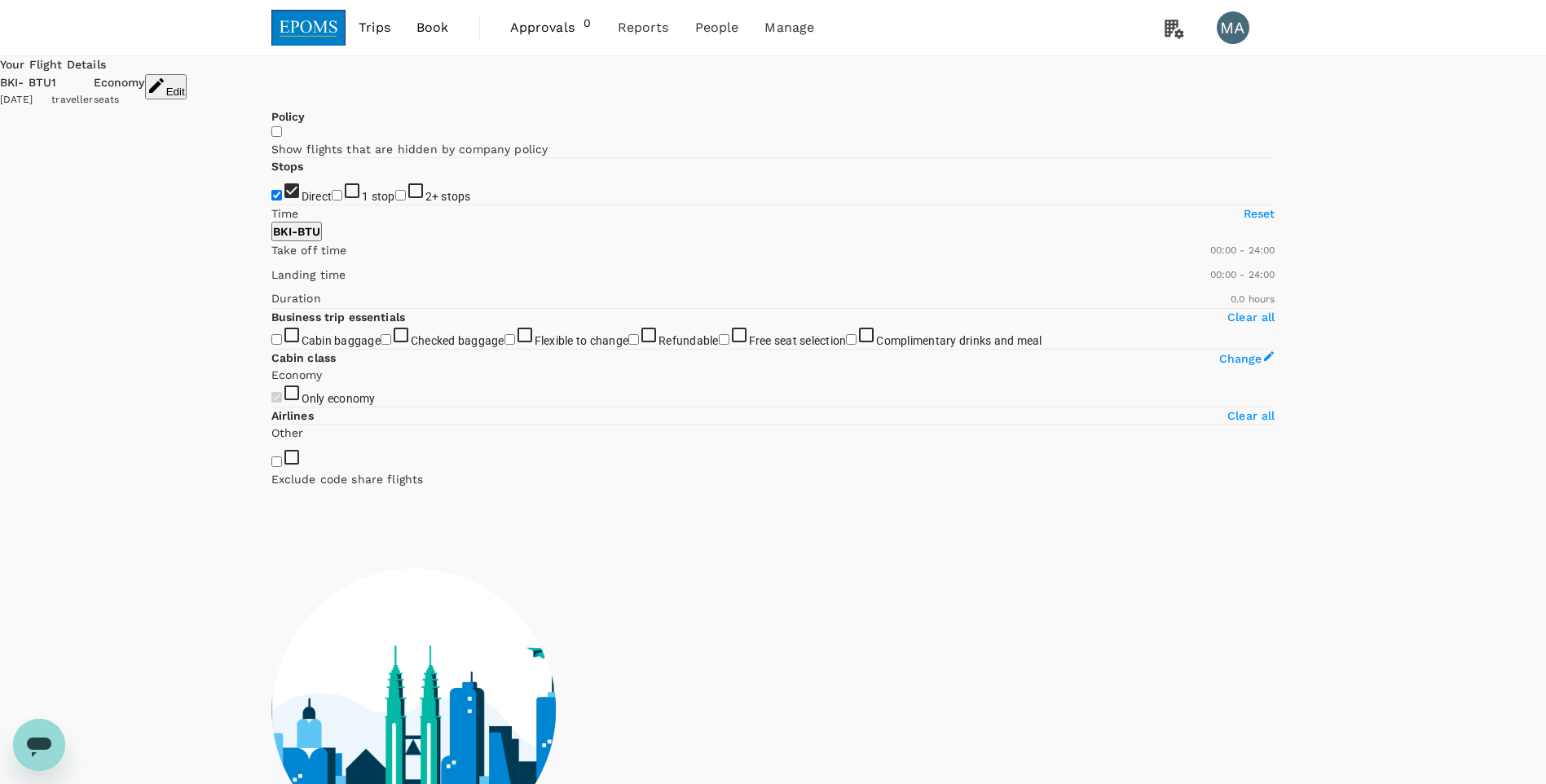 checkbox on "true" 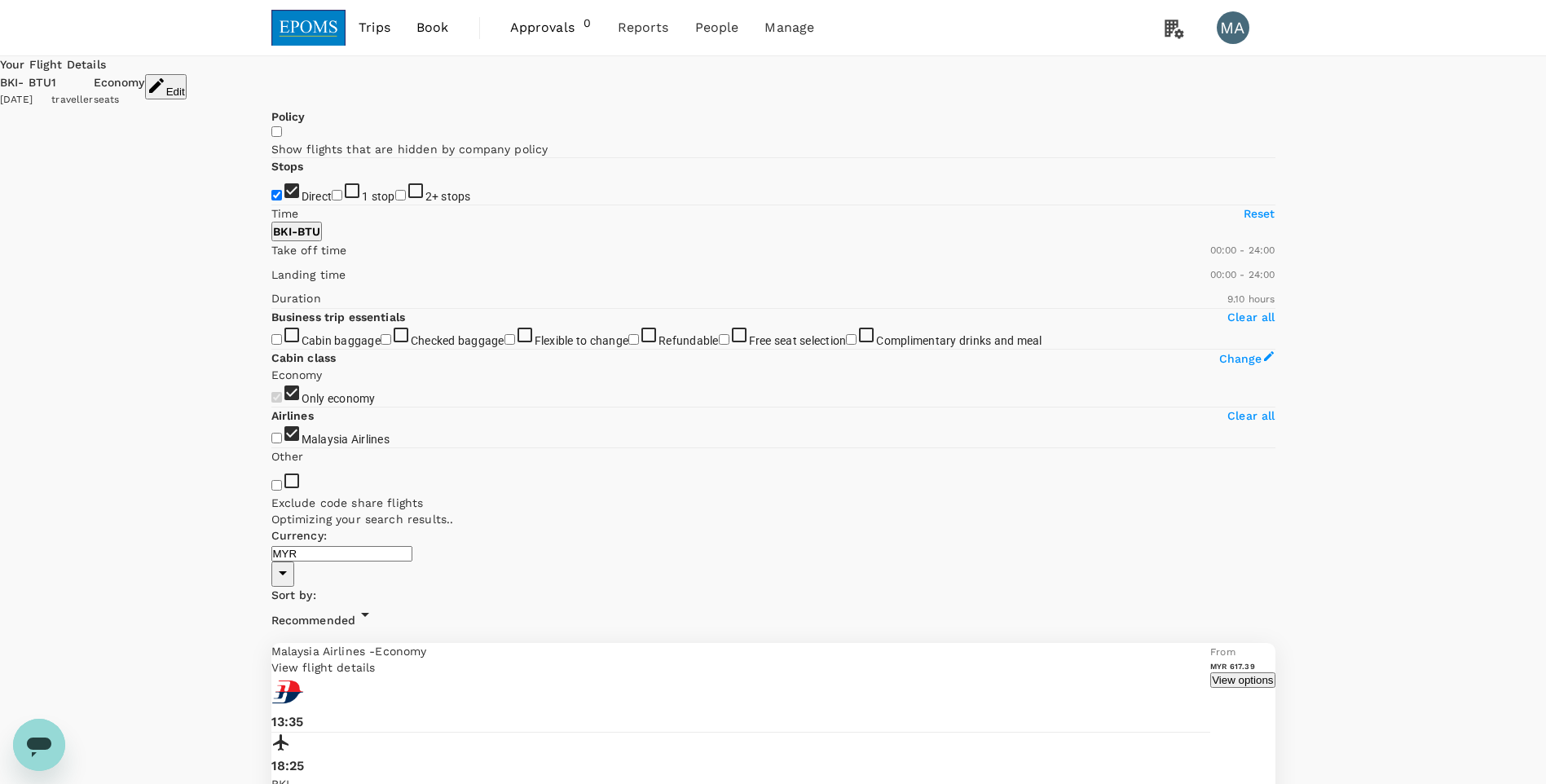 type on "1505" 